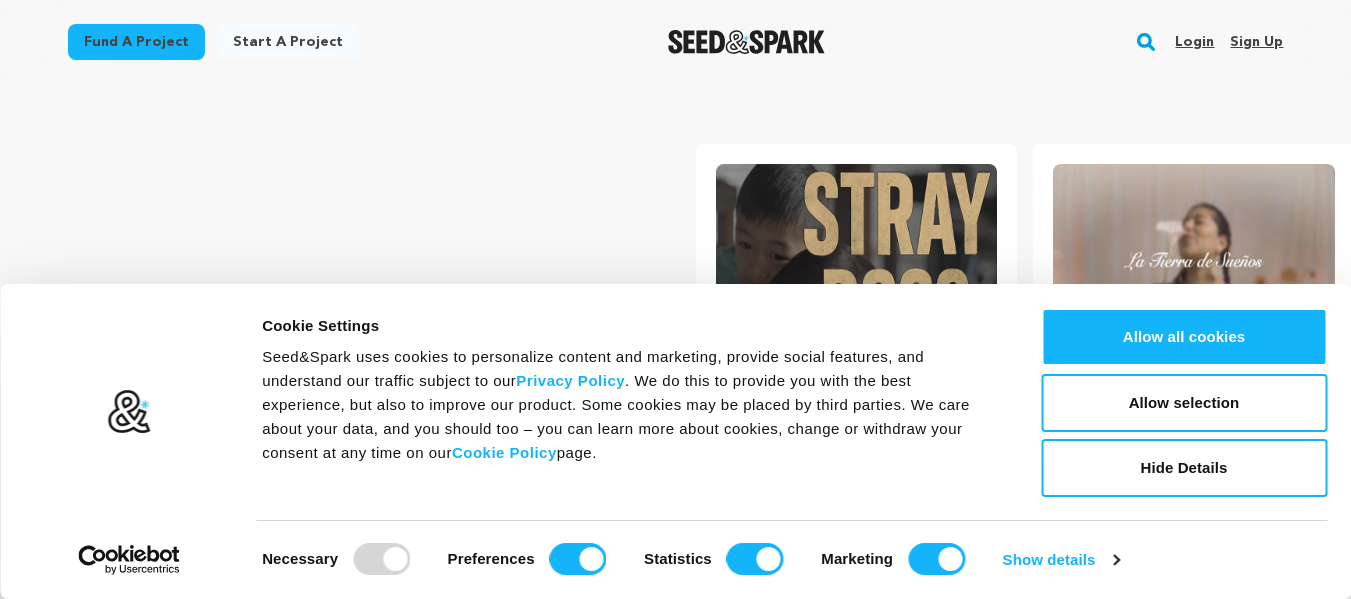 scroll, scrollTop: 0, scrollLeft: 0, axis: both 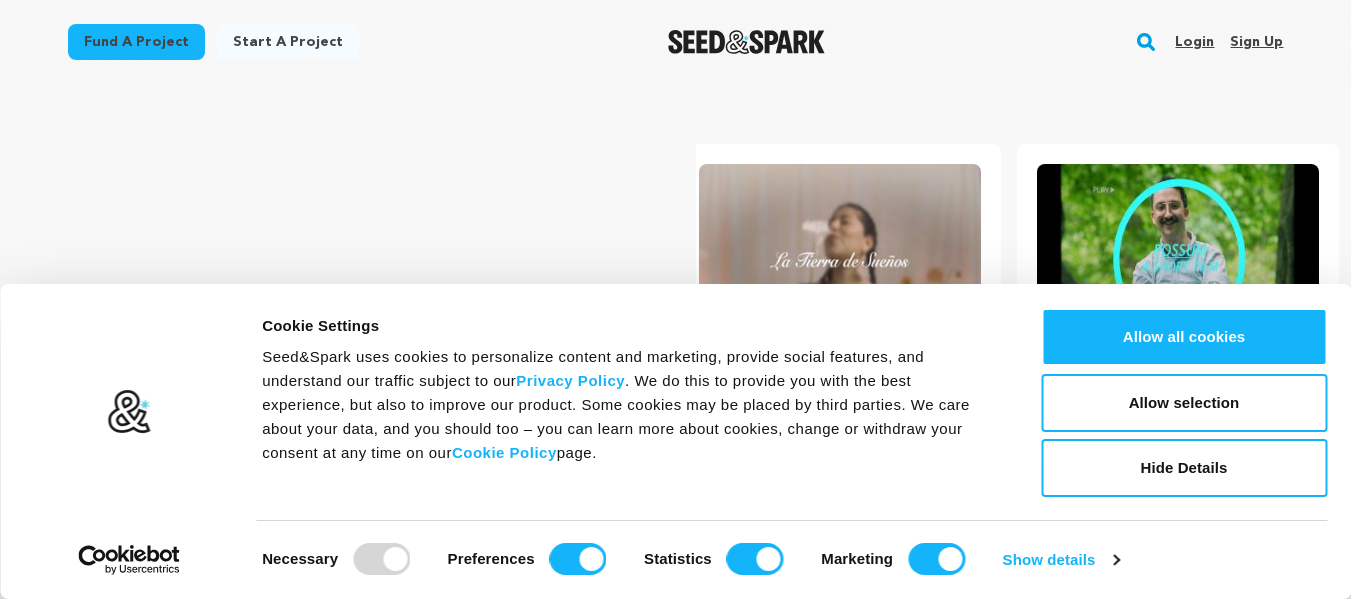 click on "Login" at bounding box center [1194, 42] 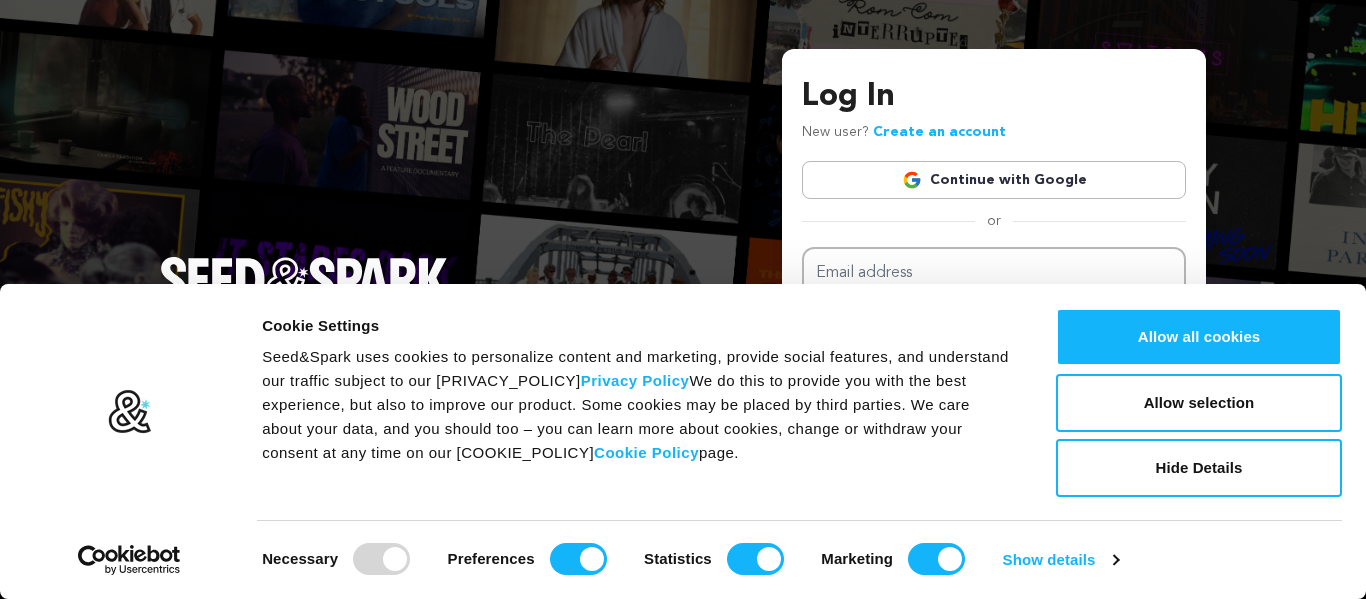 scroll, scrollTop: 0, scrollLeft: 0, axis: both 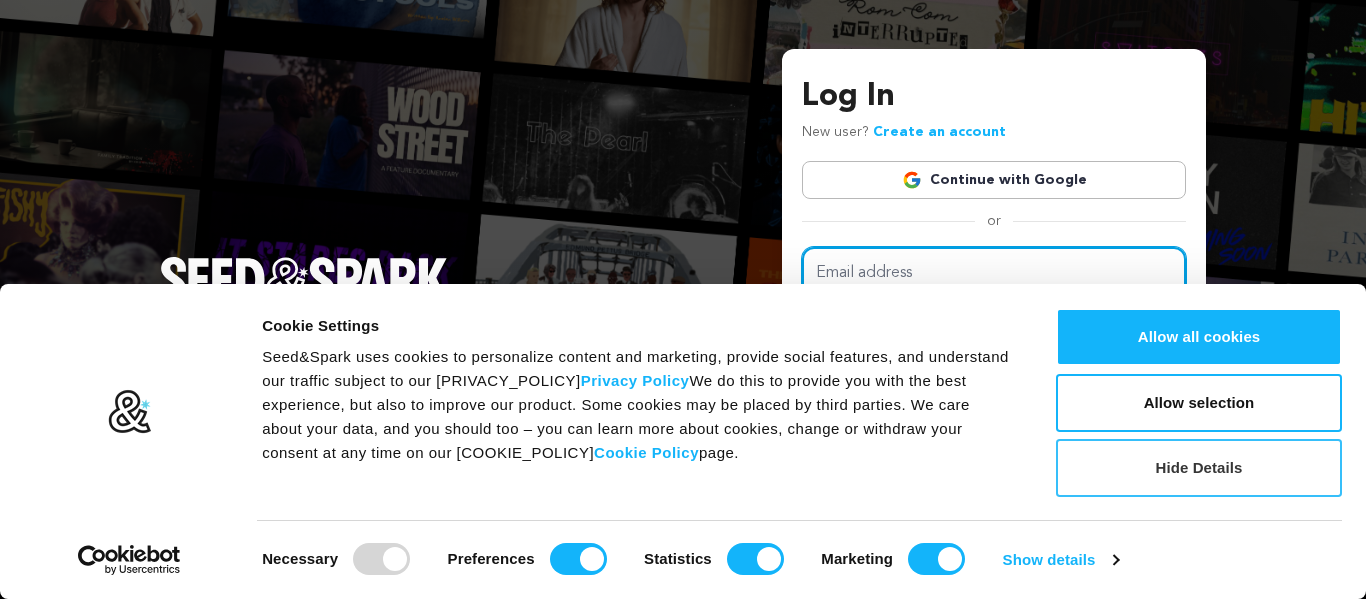 type on "lindacamillebrinson@gmail.com" 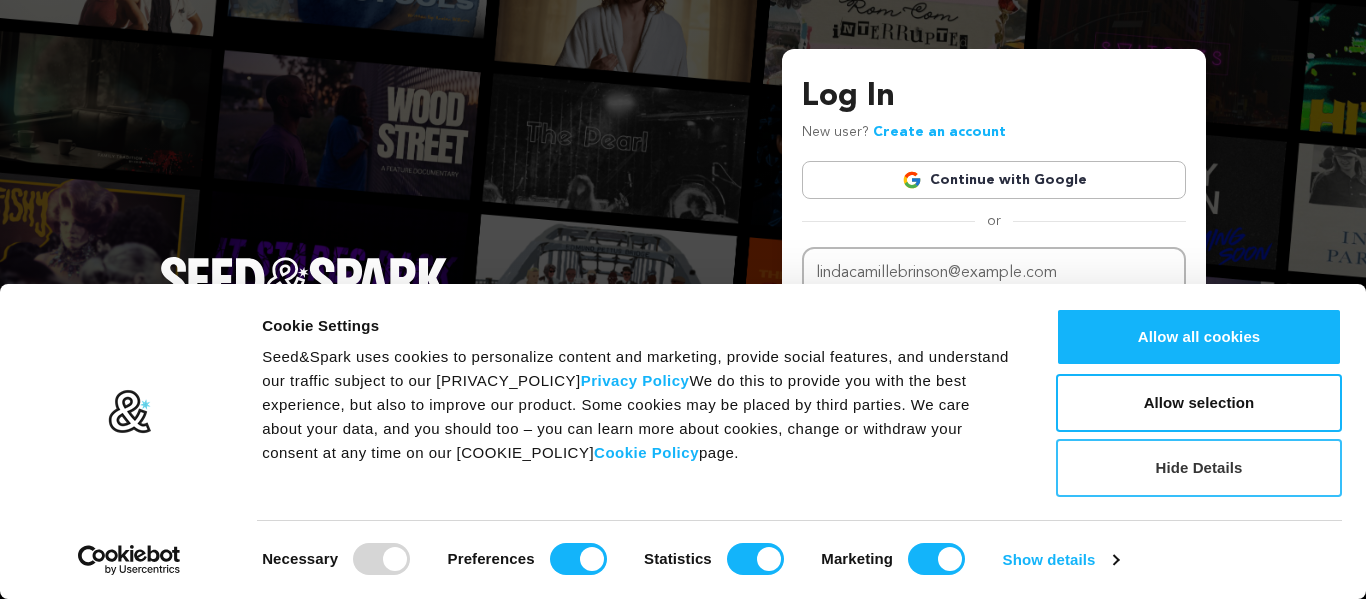 click on "Hide Details" at bounding box center [1199, 468] 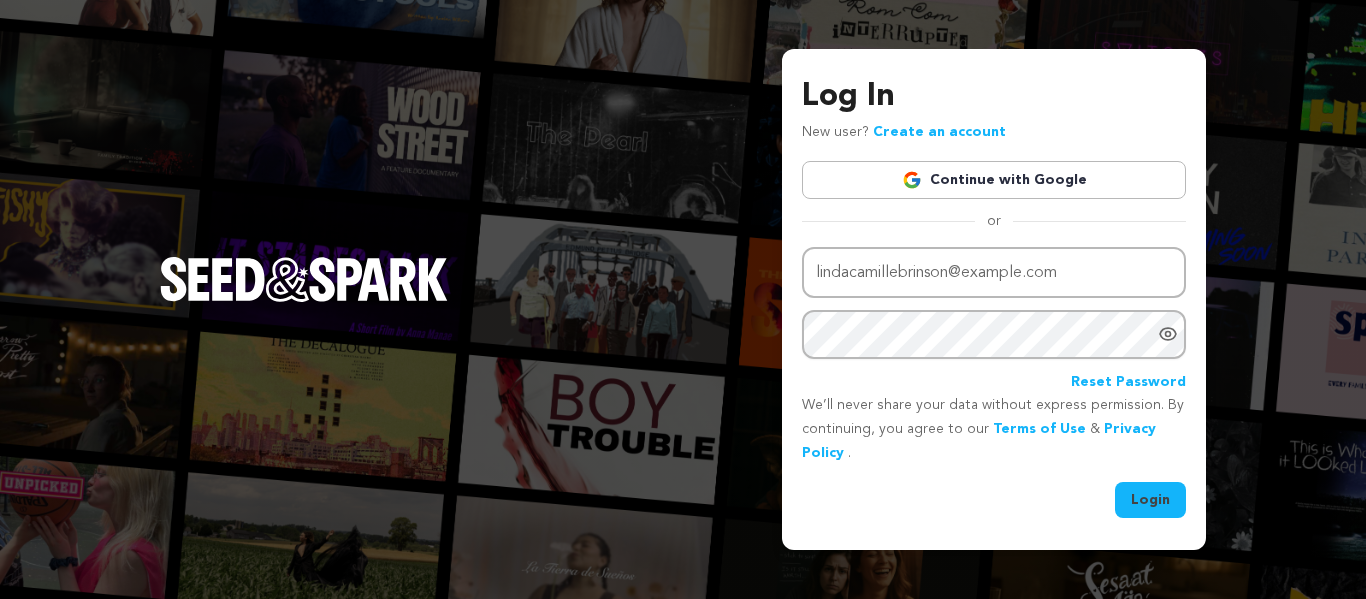 click on "Login" at bounding box center (1150, 500) 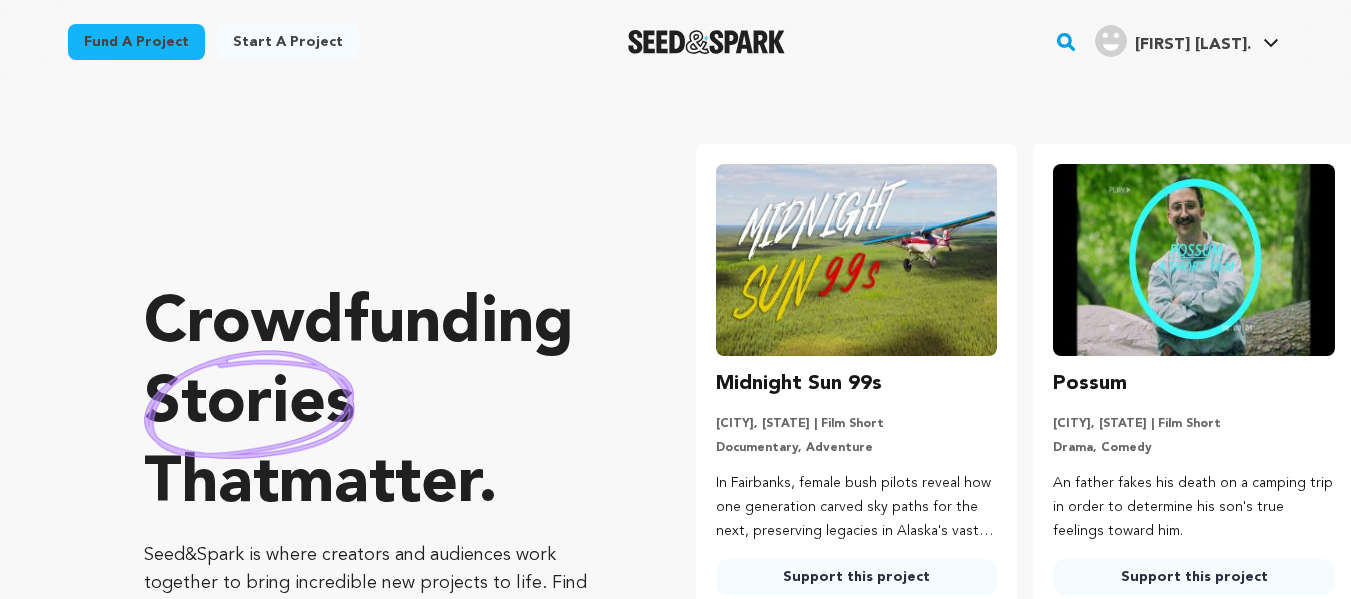 scroll, scrollTop: 0, scrollLeft: 0, axis: both 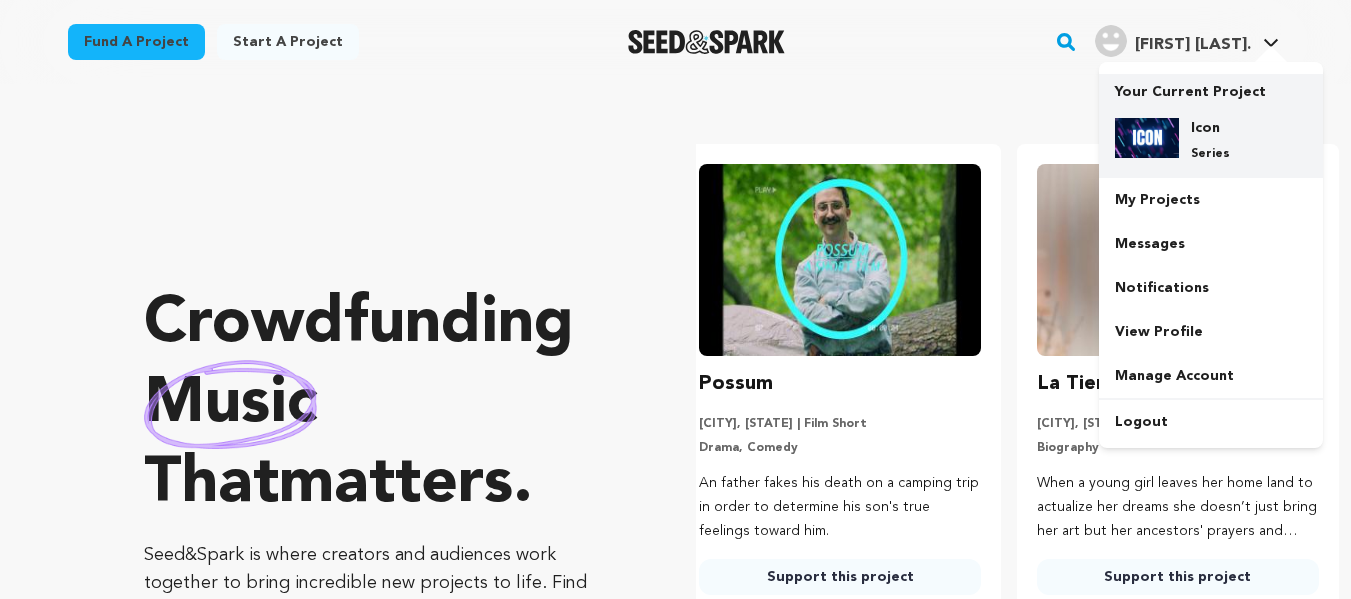 click on "Icon" at bounding box center [1227, 128] 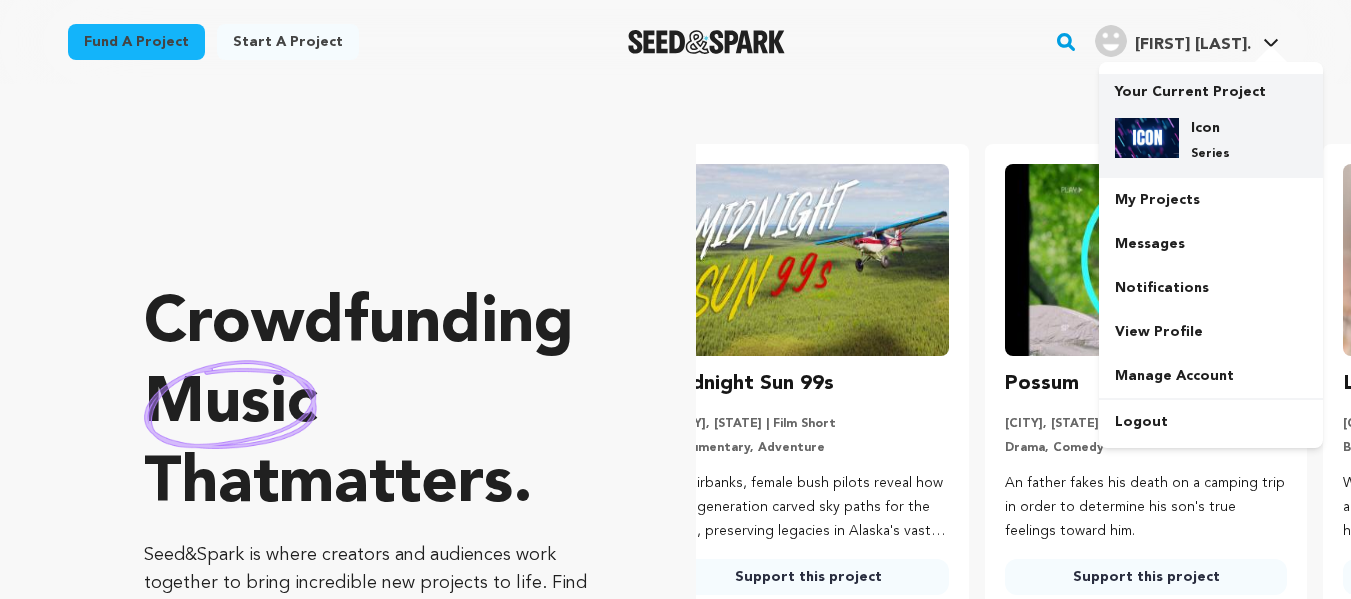 scroll, scrollTop: 0, scrollLeft: 0, axis: both 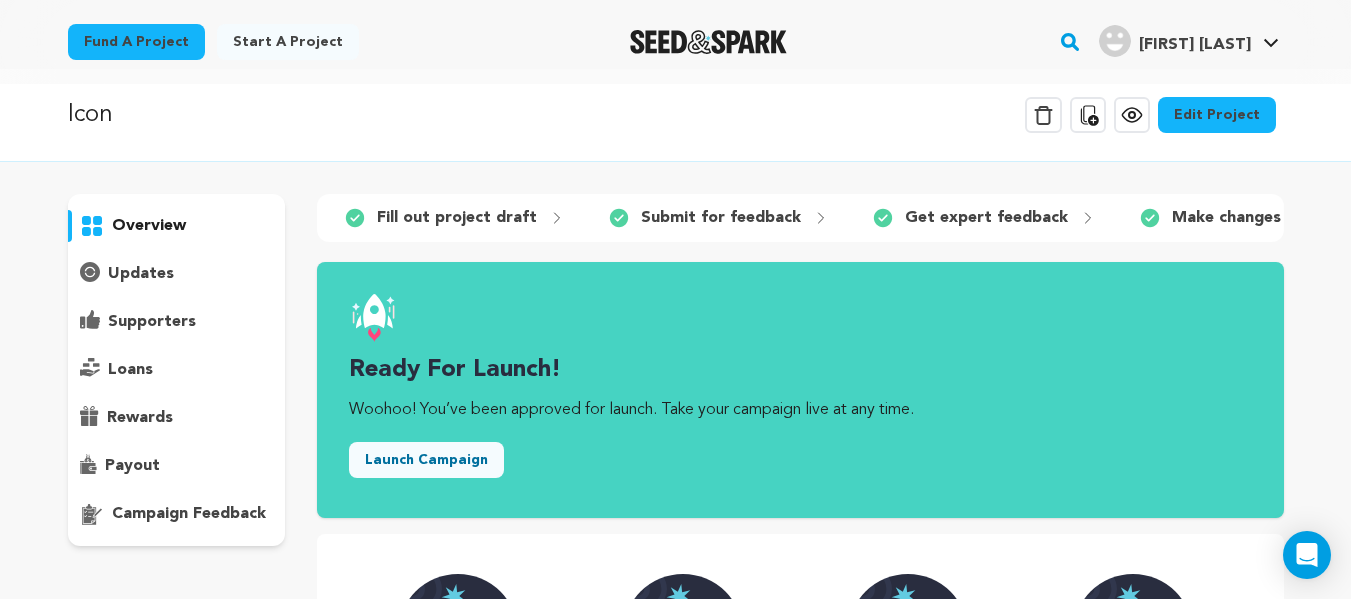 click on "Edit Project" at bounding box center (1217, 115) 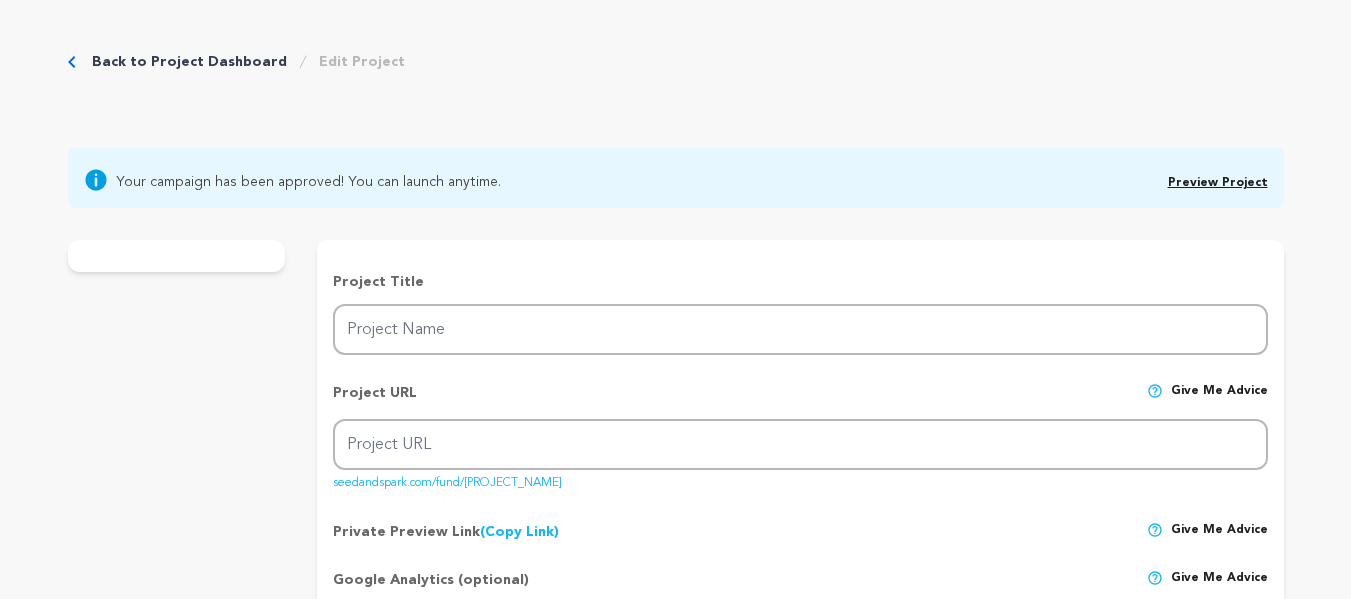 scroll, scrollTop: 0, scrollLeft: 0, axis: both 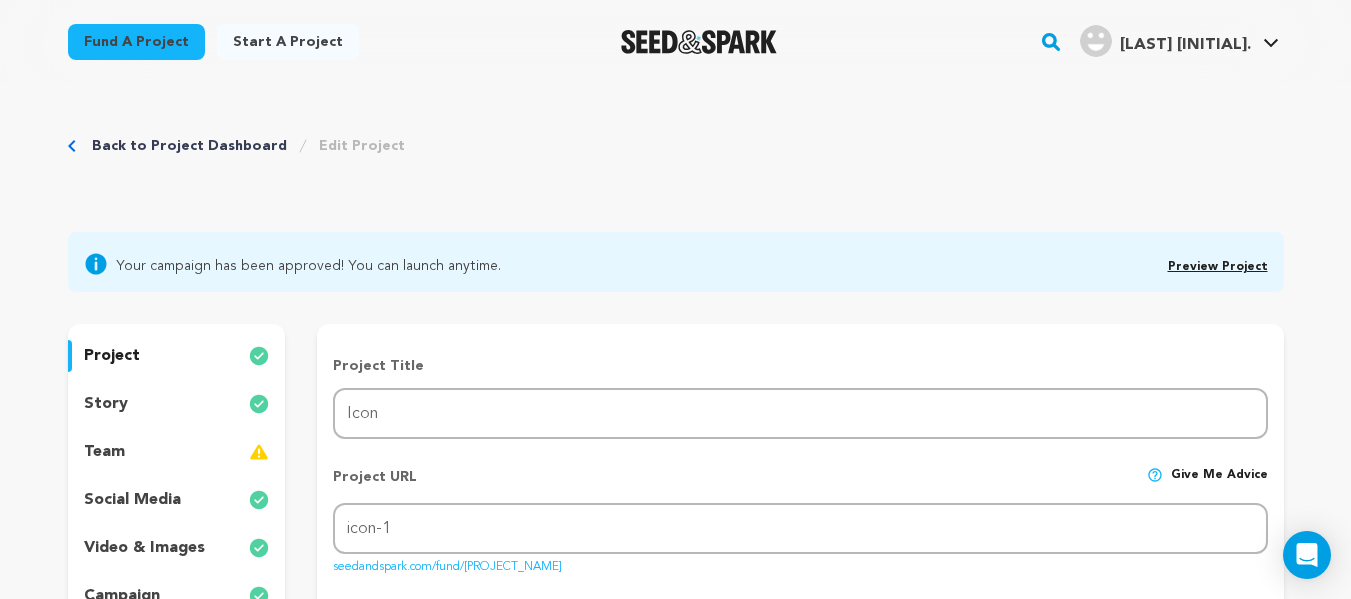 click on "team" at bounding box center (177, 452) 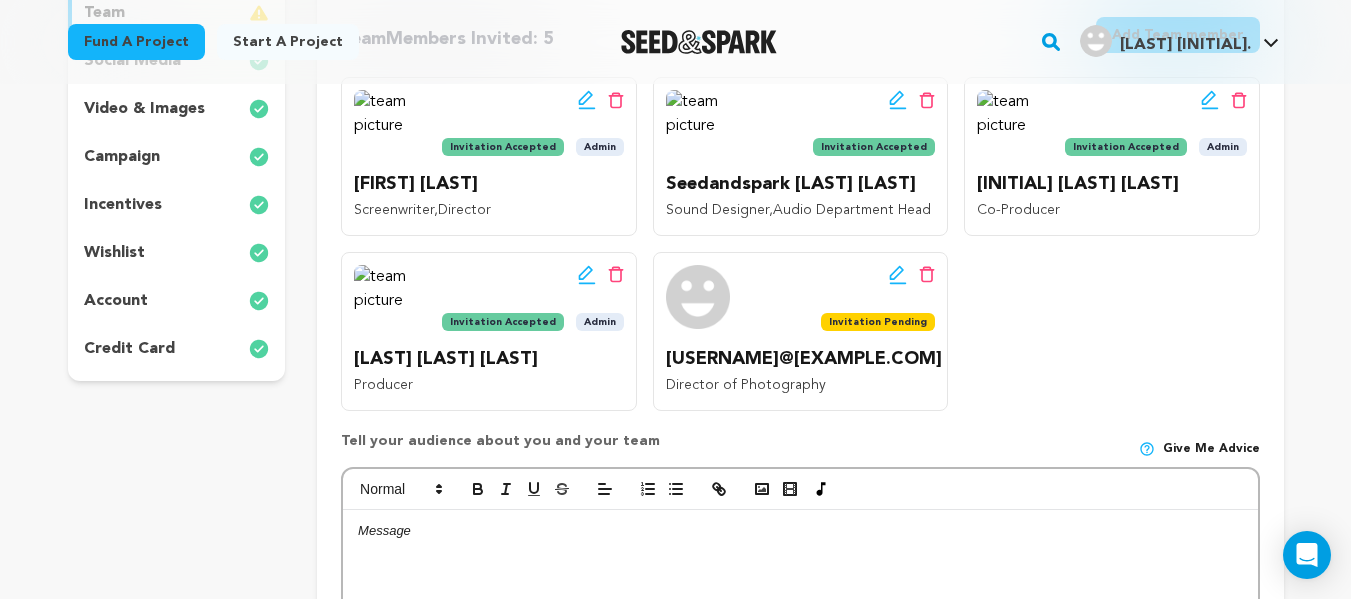 scroll, scrollTop: 438, scrollLeft: 0, axis: vertical 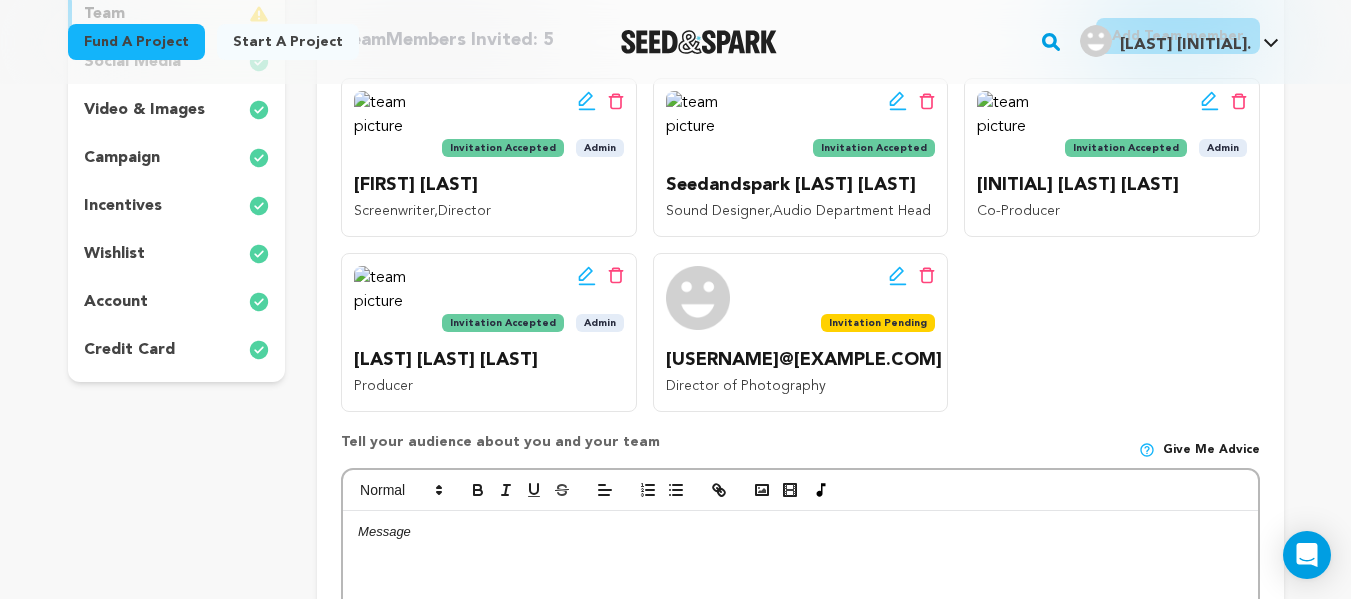 click on "incentives" at bounding box center (123, 206) 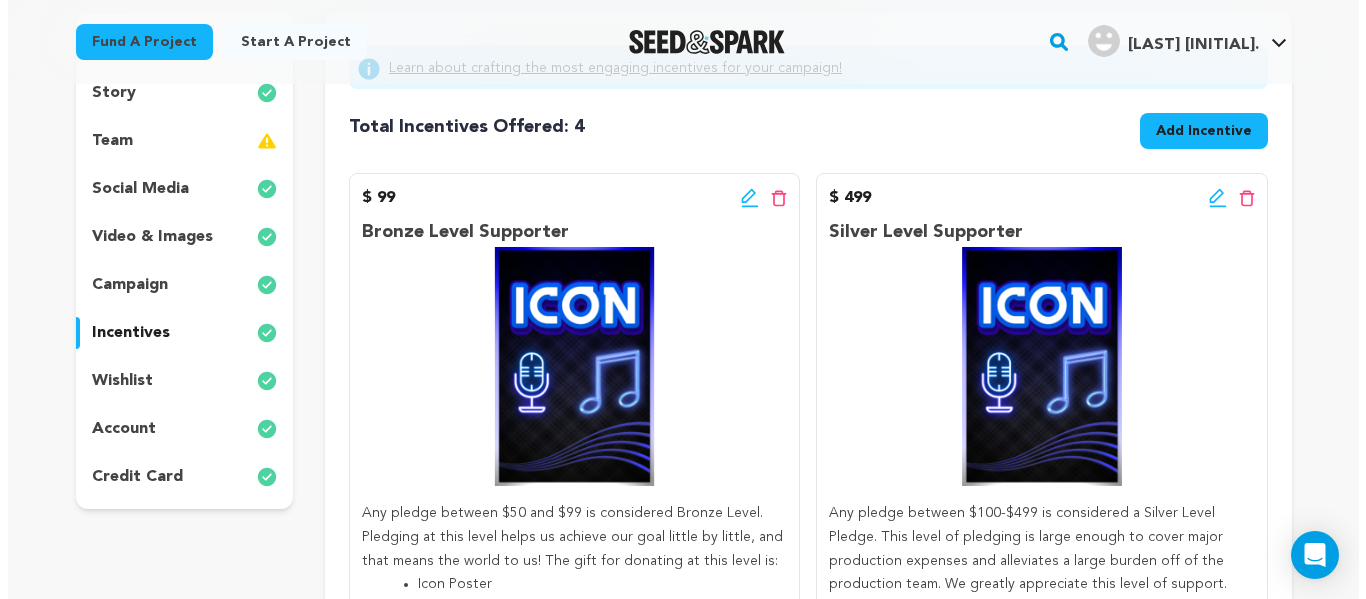 scroll, scrollTop: 312, scrollLeft: 0, axis: vertical 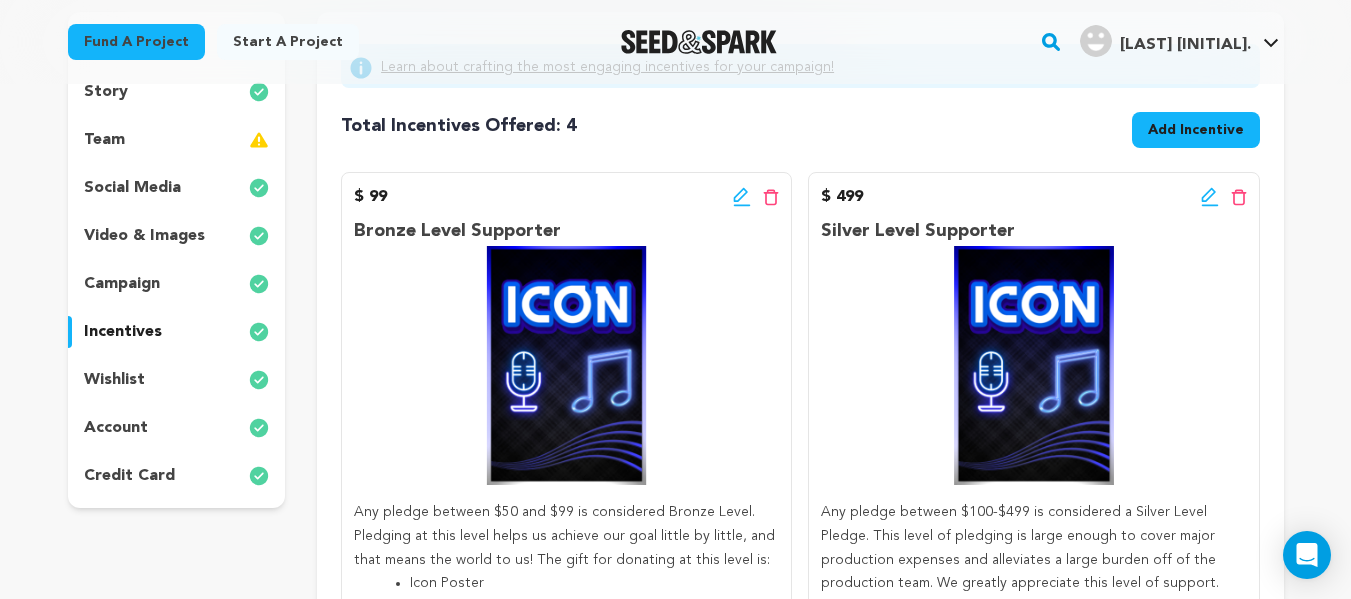 click on "Add Incentive" at bounding box center (1196, 130) 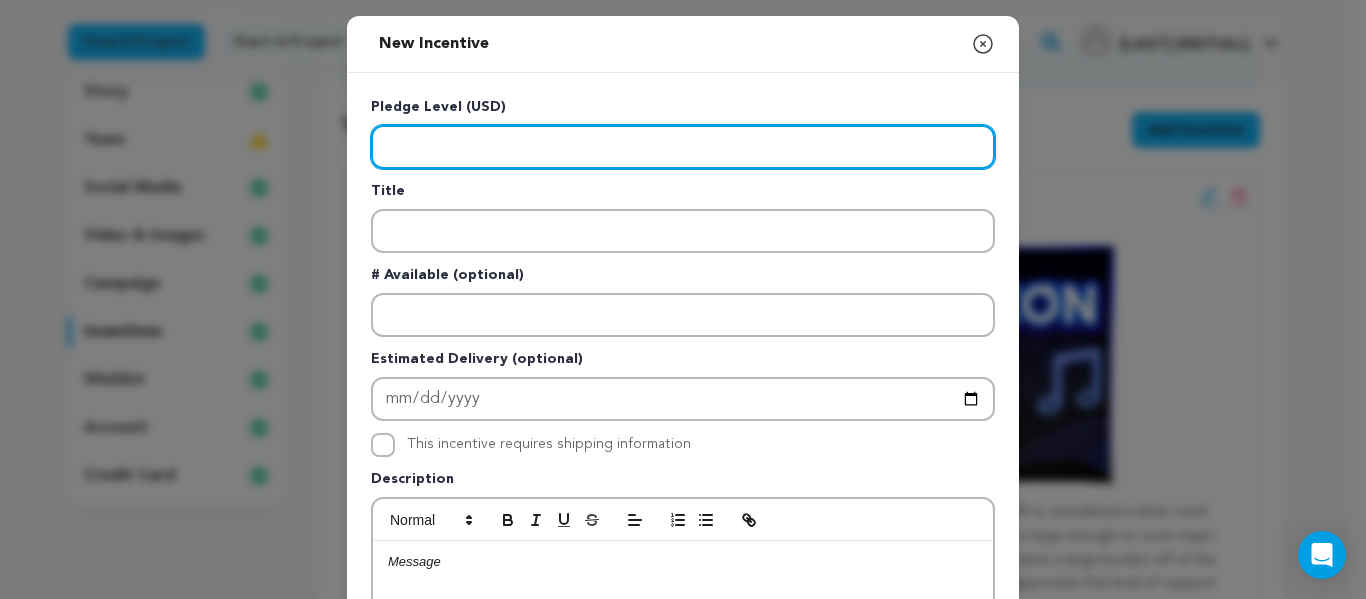 click at bounding box center [683, 147] 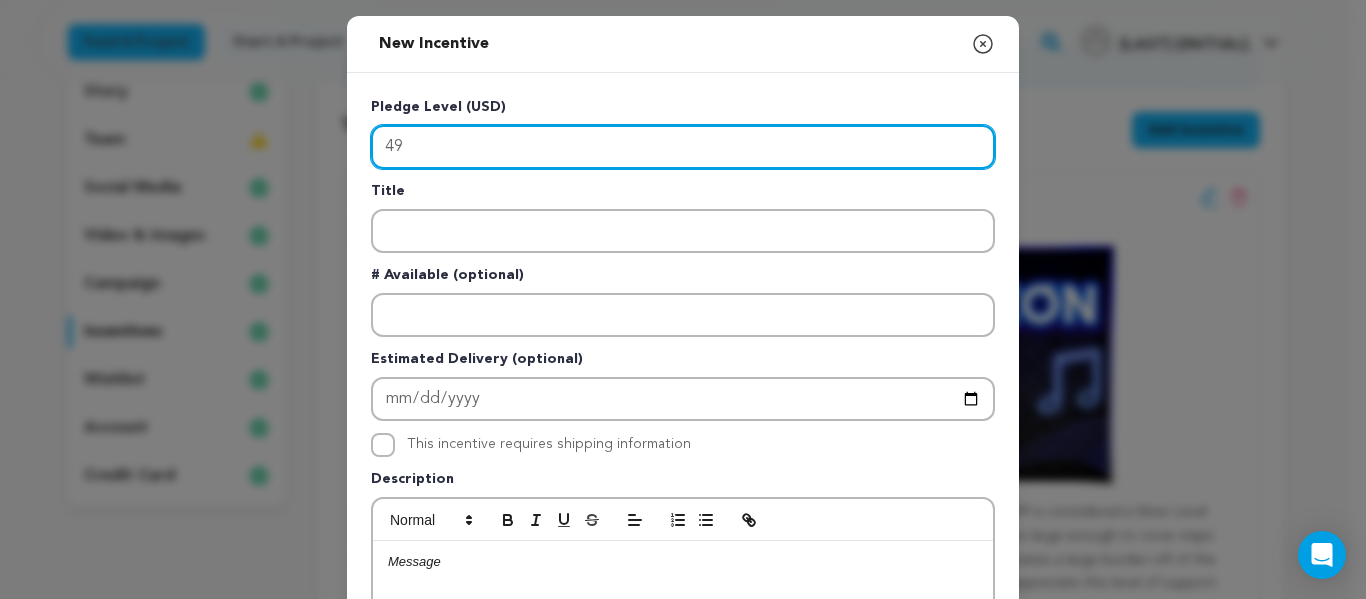 type on "49" 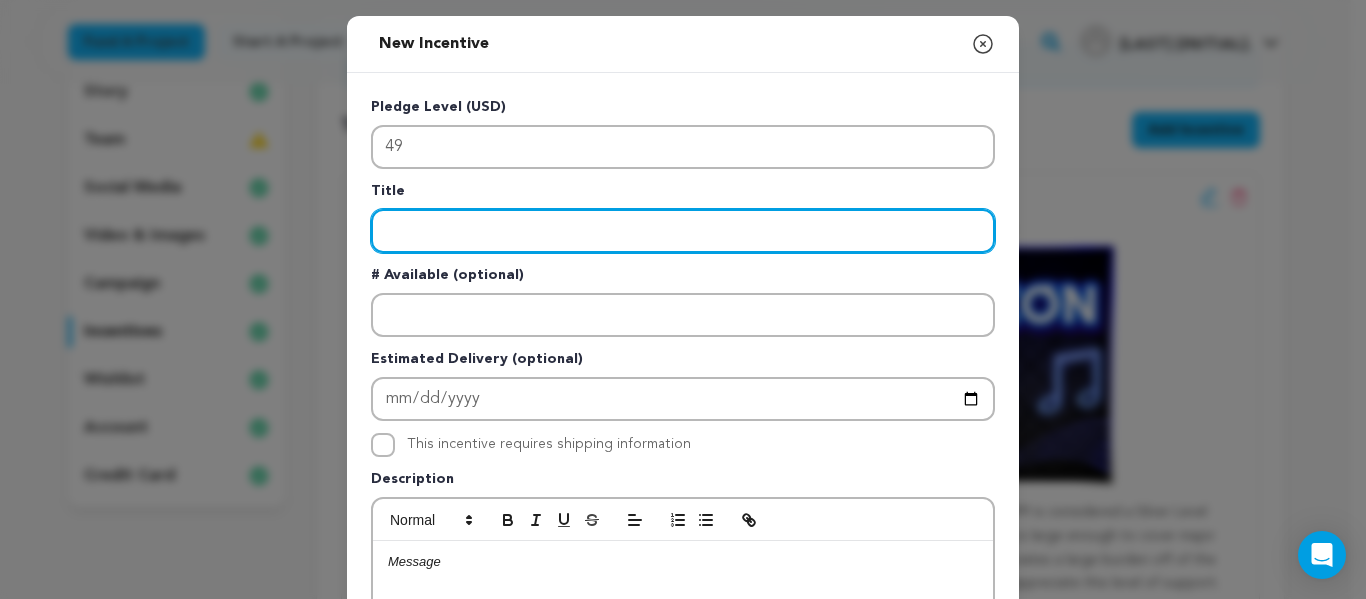 click at bounding box center (683, 231) 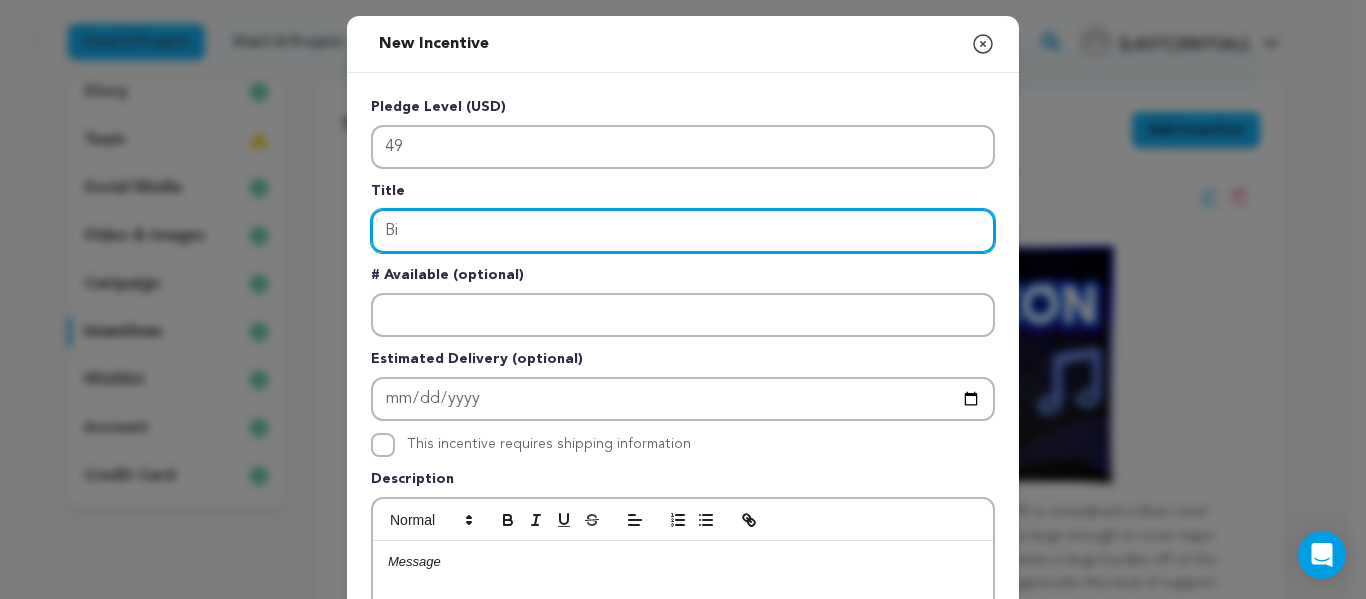 type on "B" 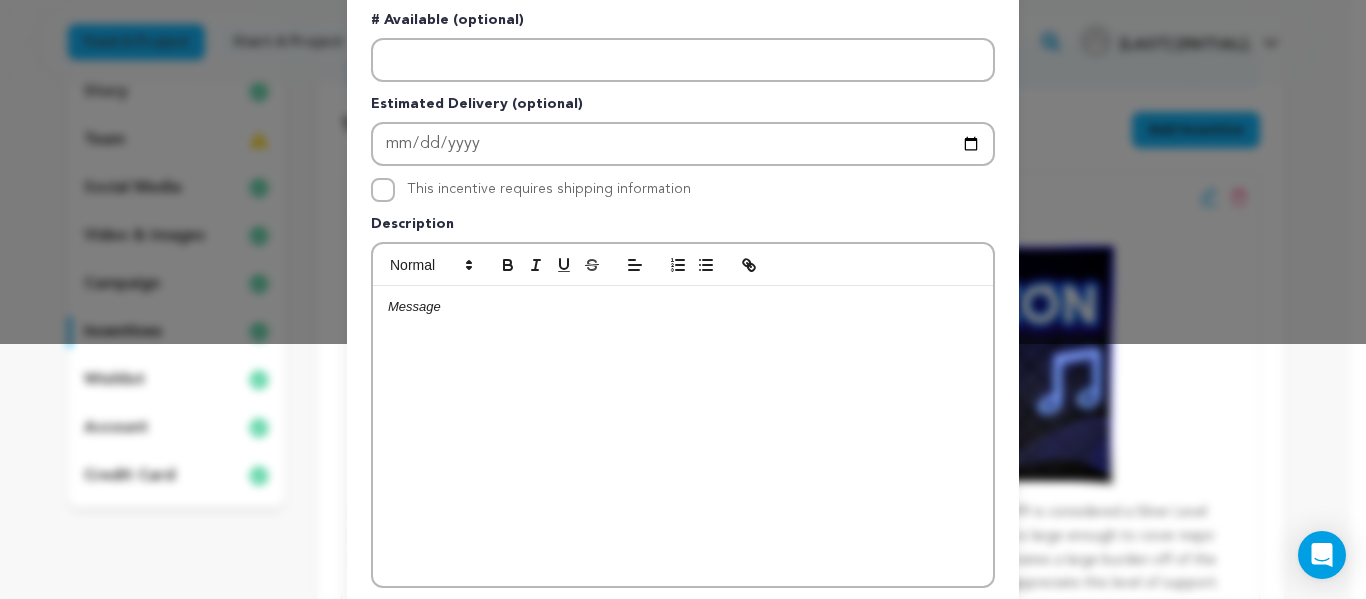 scroll, scrollTop: 256, scrollLeft: 0, axis: vertical 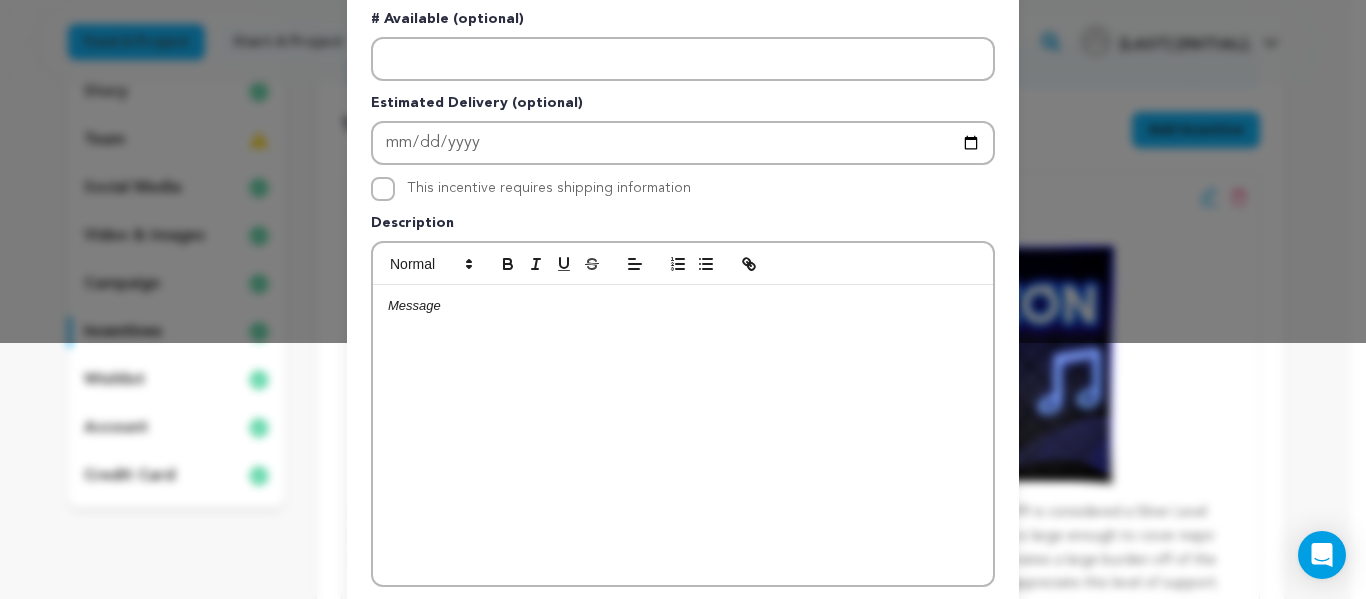 type on "Supporter" 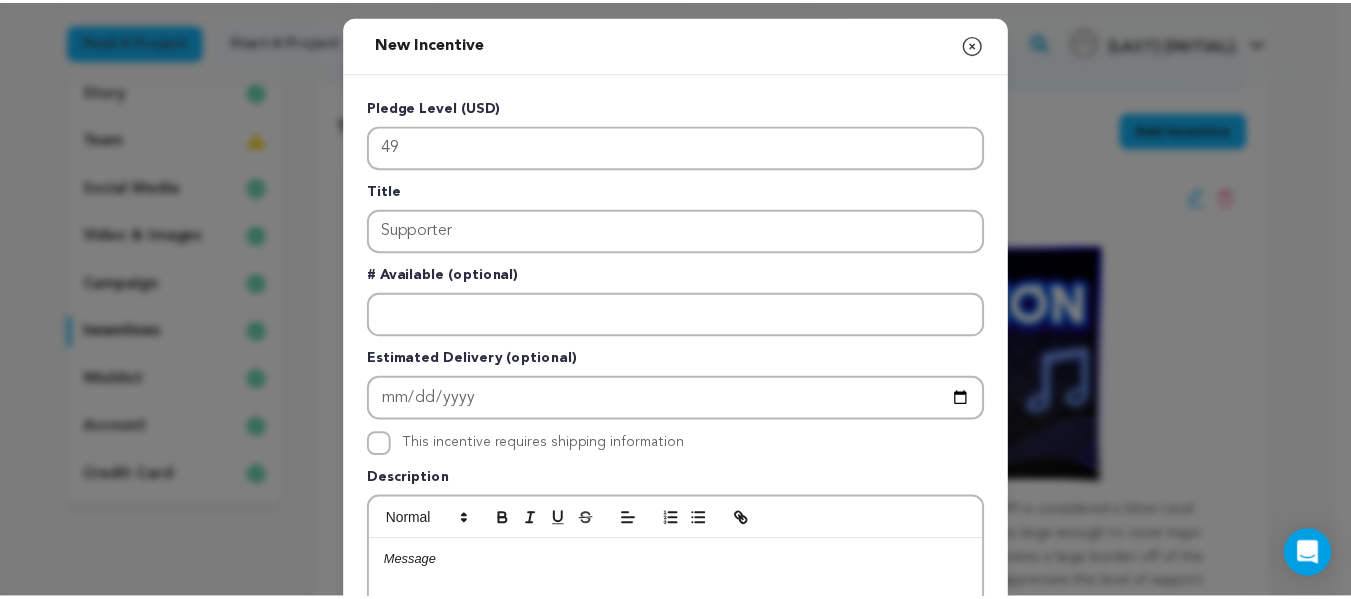 scroll, scrollTop: 474, scrollLeft: 0, axis: vertical 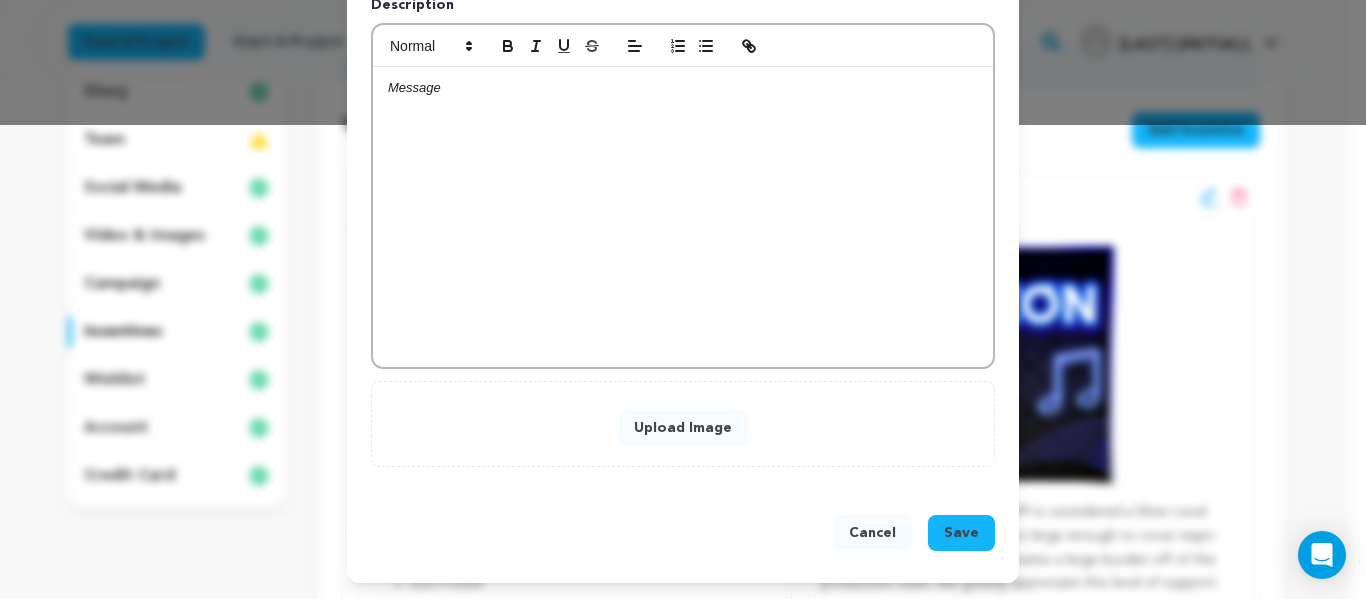 click on "Cancel" at bounding box center (872, 533) 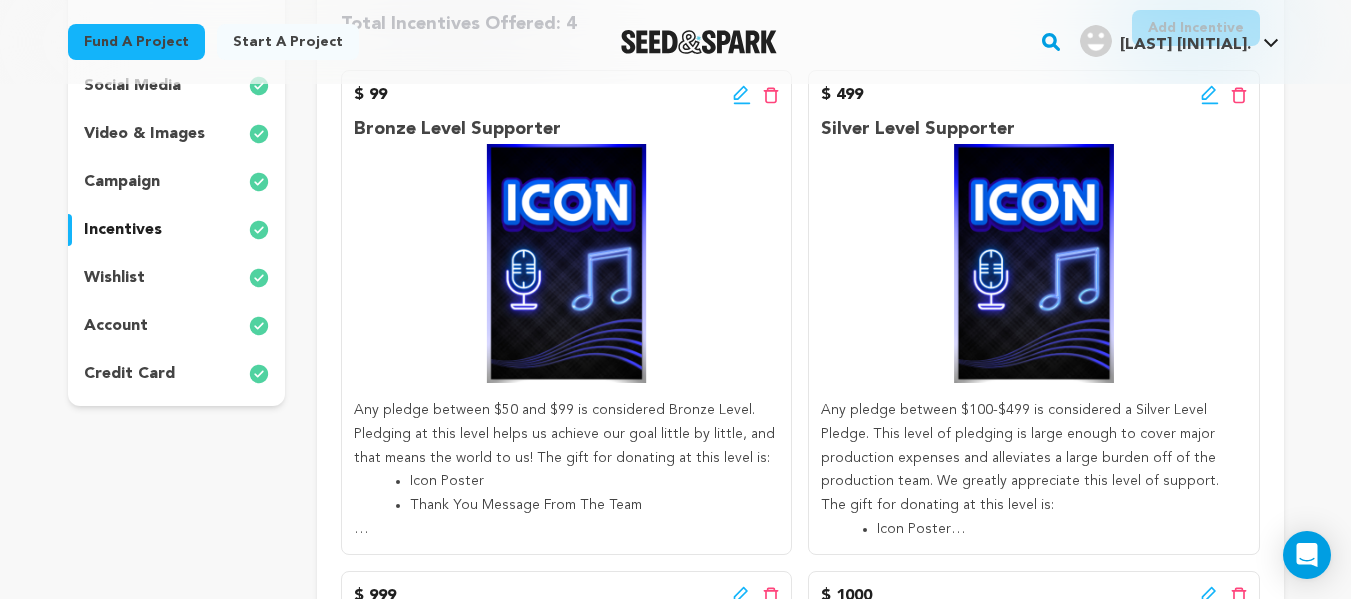 scroll, scrollTop: 417, scrollLeft: 0, axis: vertical 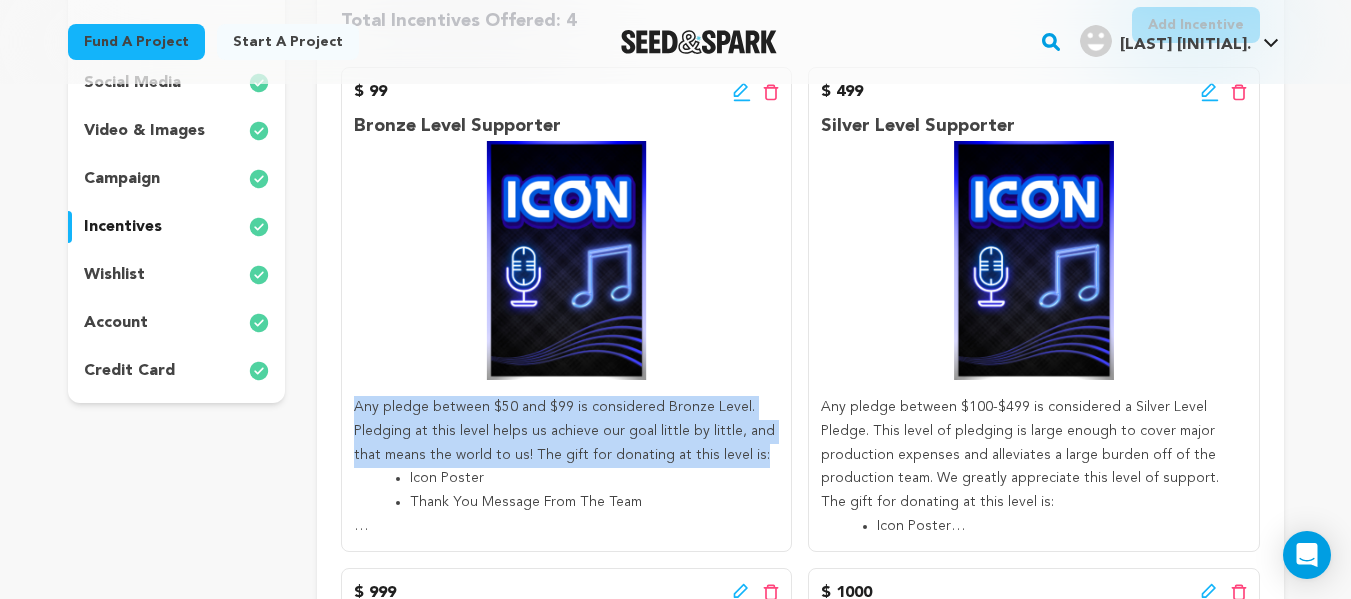 drag, startPoint x: 355, startPoint y: 405, endPoint x: 762, endPoint y: 460, distance: 410.6994 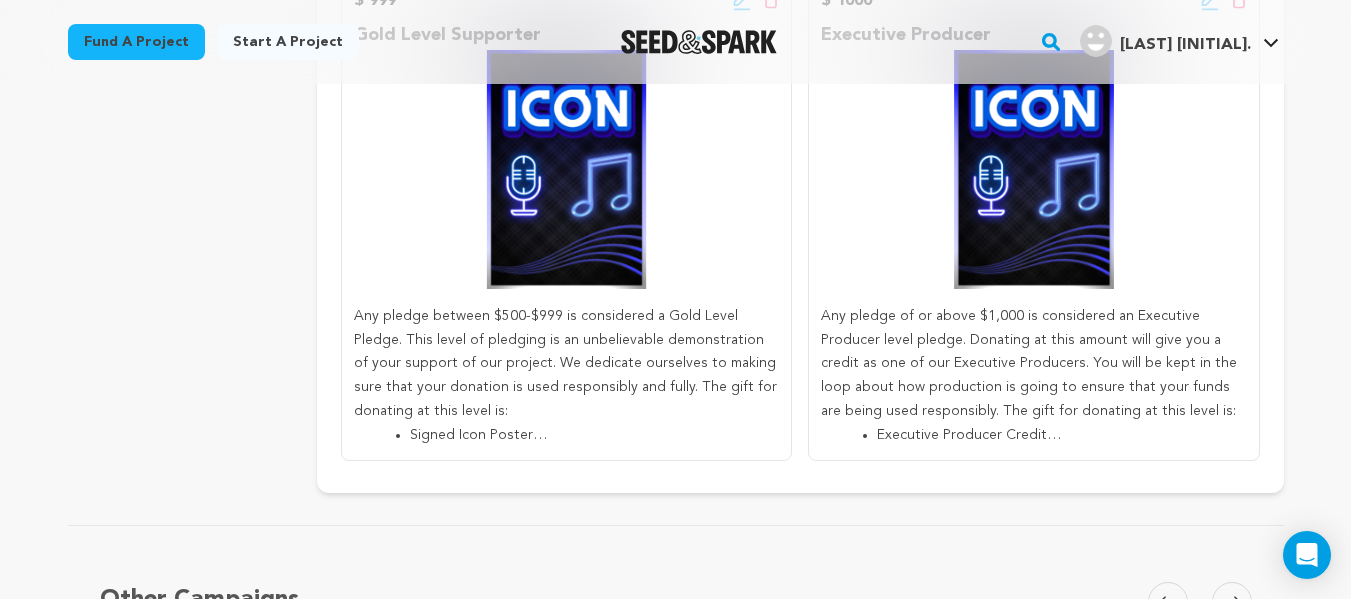 scroll, scrollTop: 1016, scrollLeft: 0, axis: vertical 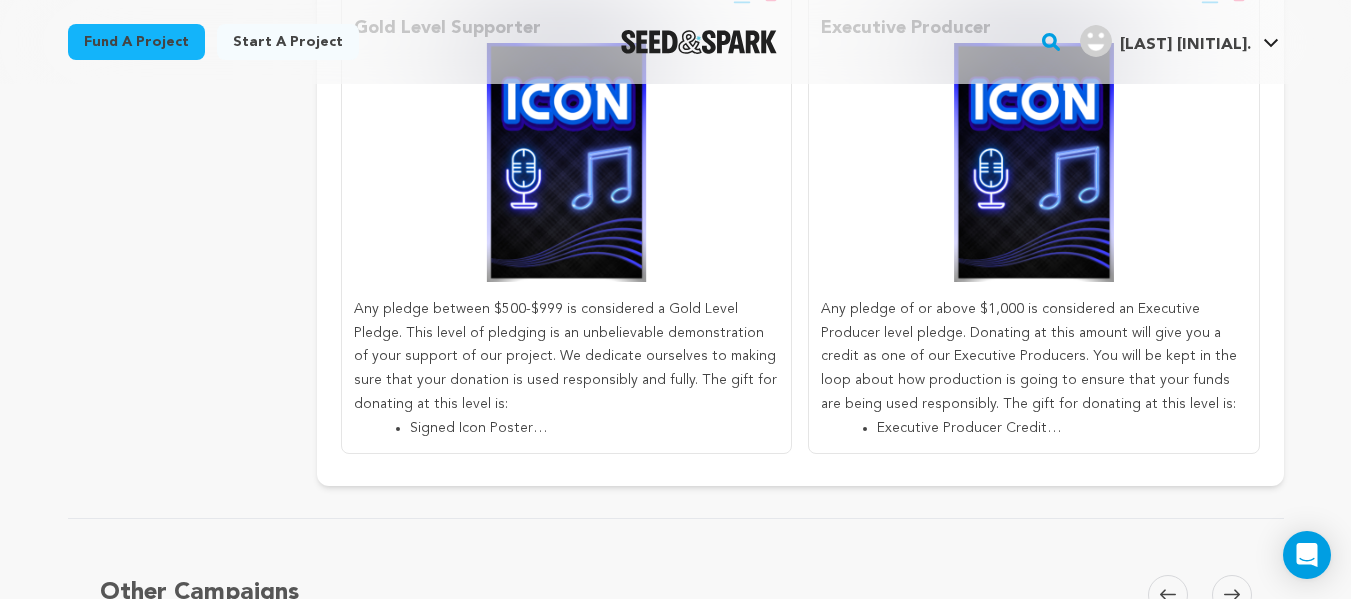 click on "﻿Any pledge between $500-$999  is considered a Gold Level Pledge. This level of pledging is an unbelievable demonstration of your support of our project. We dedicate ourselves to making sure that your donation is used responsibly and fully. The gift for donating at this level is:" at bounding box center (566, 357) 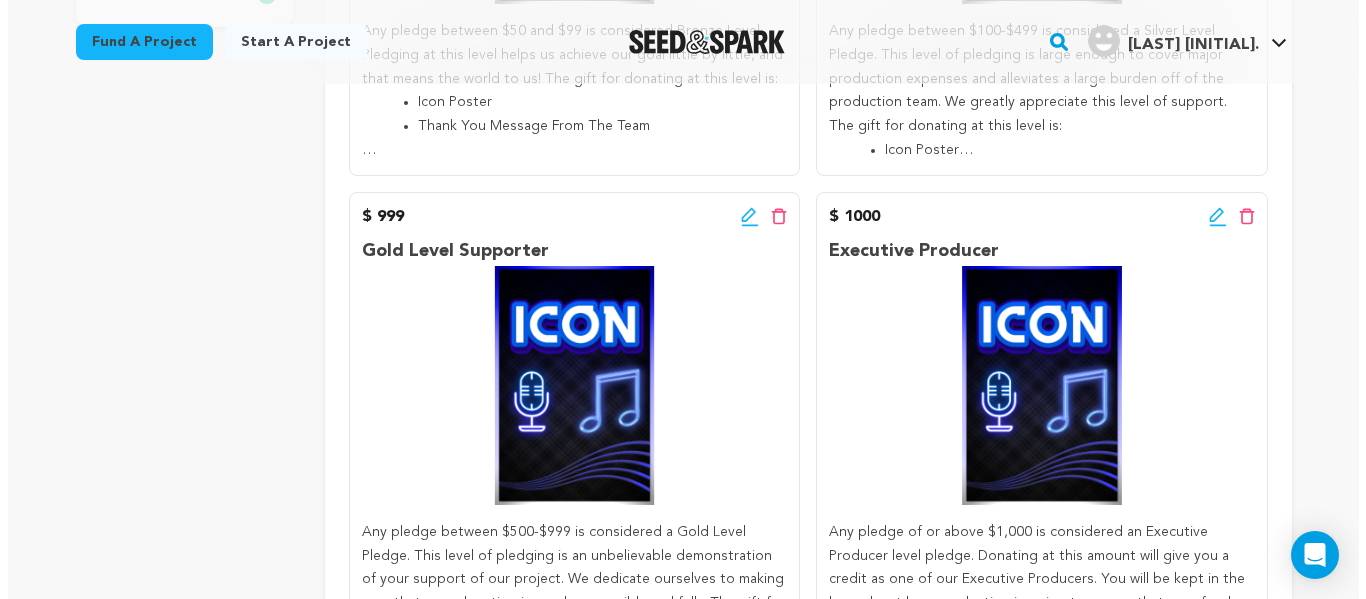 scroll, scrollTop: 792, scrollLeft: 0, axis: vertical 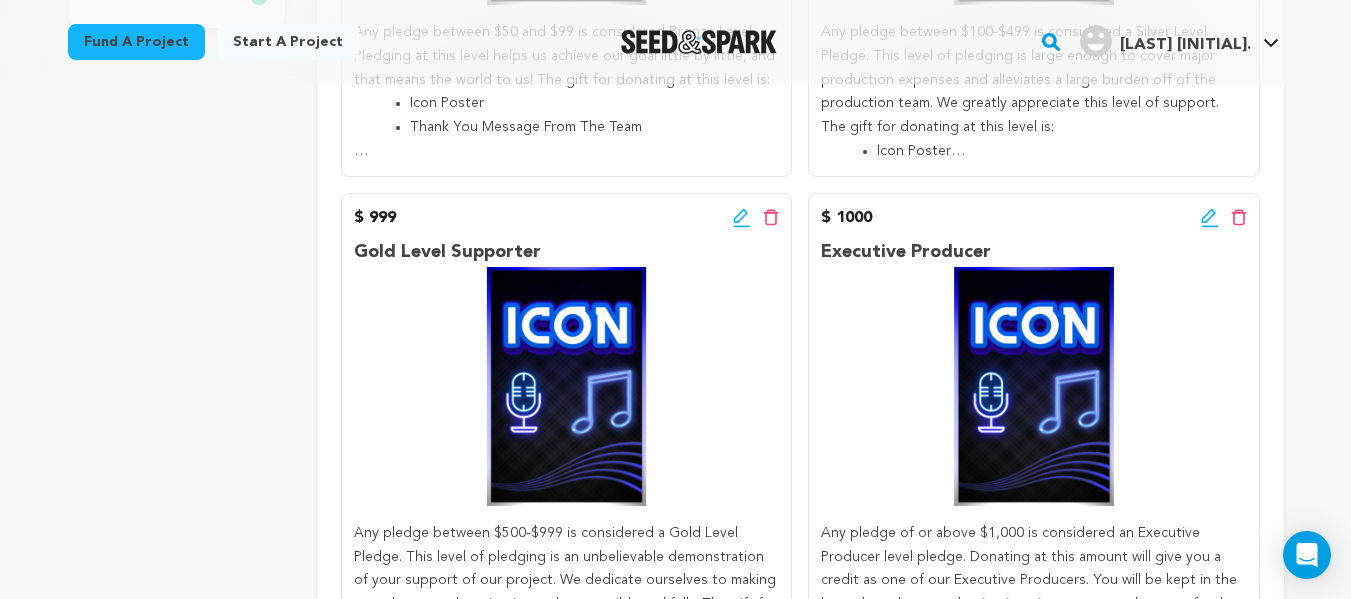 click 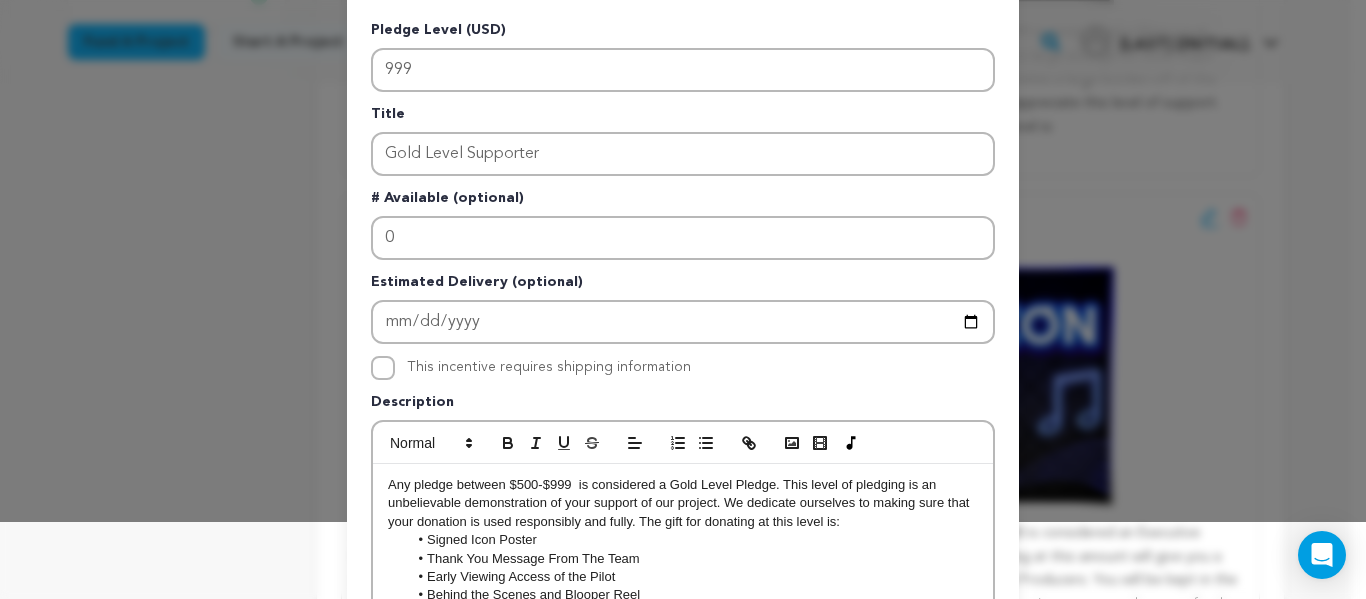 scroll, scrollTop: 0, scrollLeft: 0, axis: both 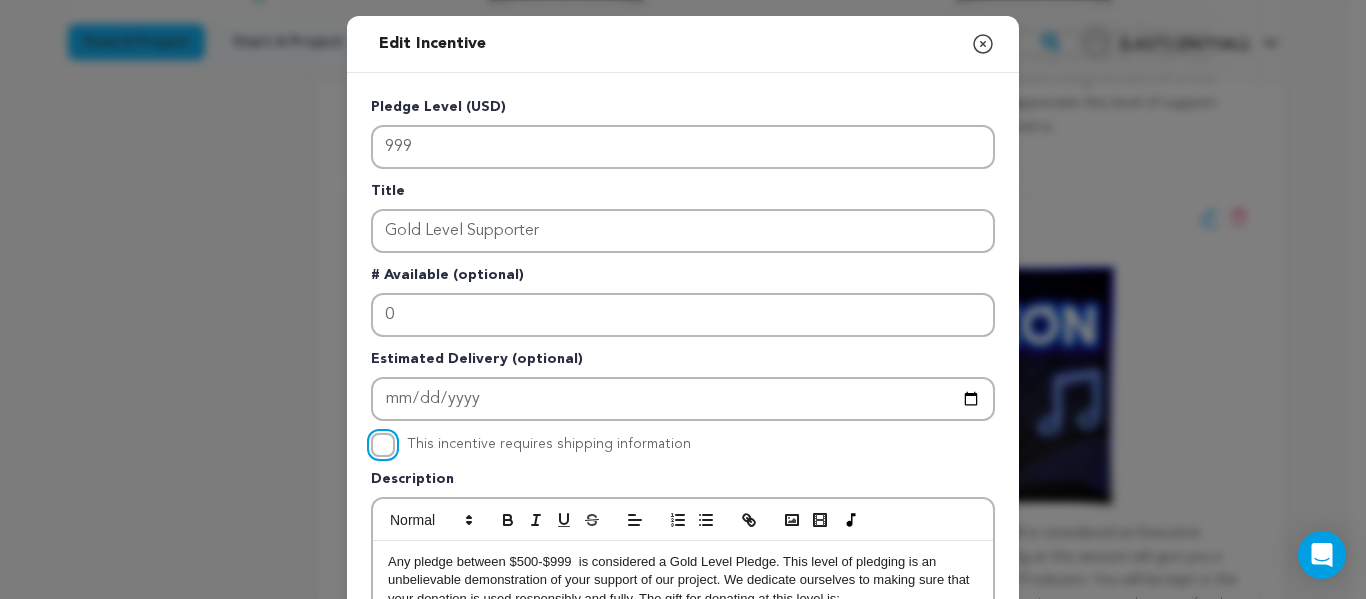 click on "This incentive requires shipping information" at bounding box center (383, 445) 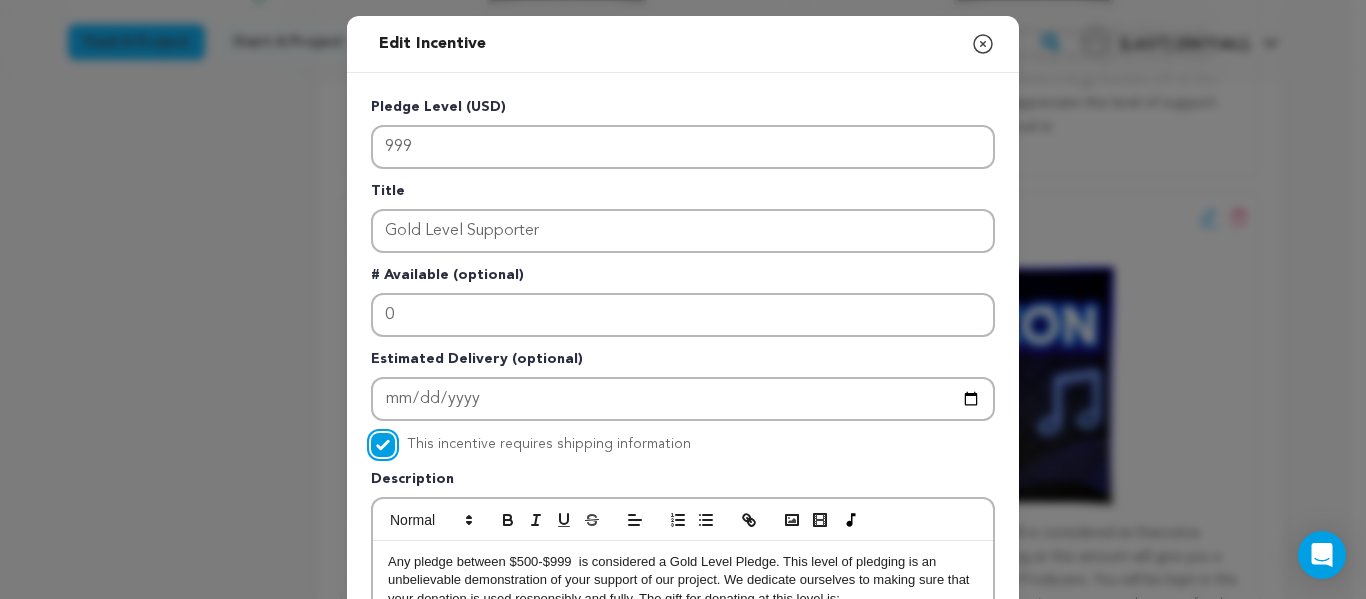 scroll, scrollTop: 678, scrollLeft: 0, axis: vertical 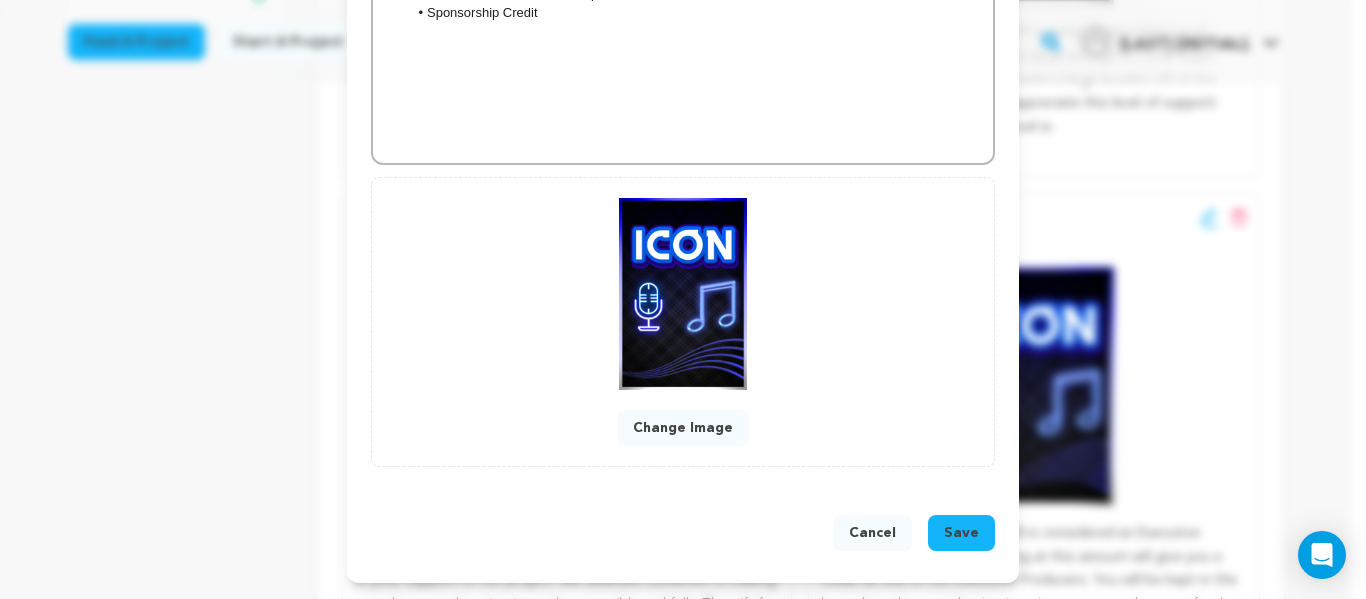 click on "Save" at bounding box center [961, 533] 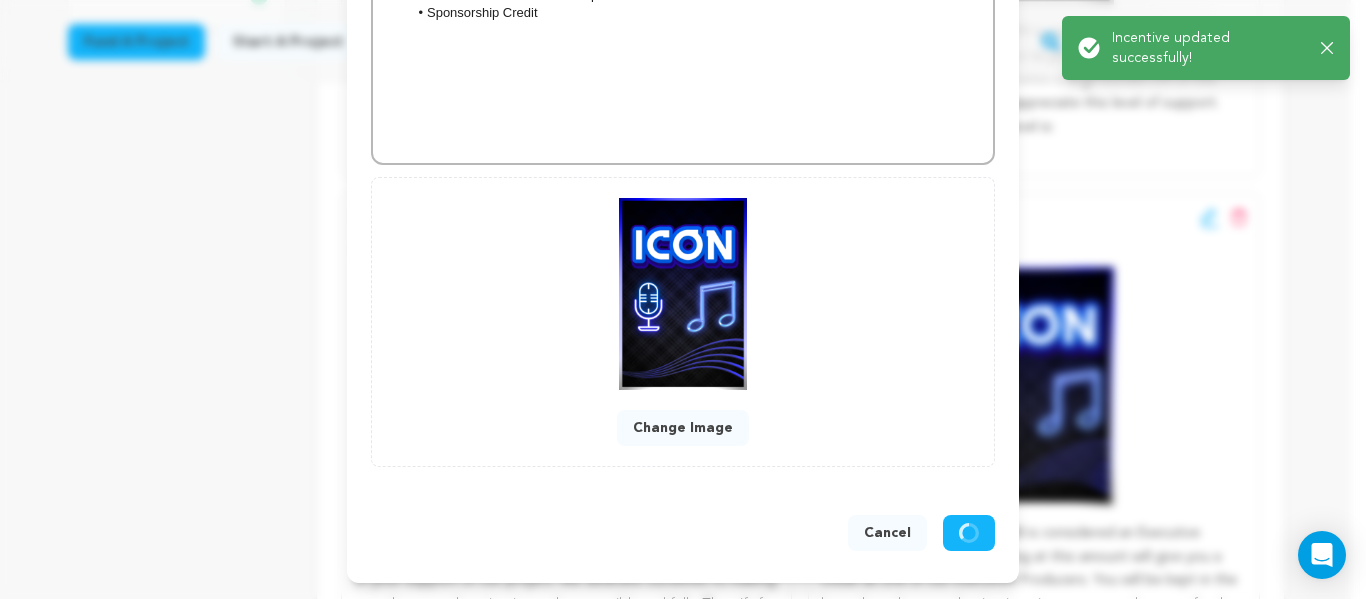 scroll, scrollTop: 636, scrollLeft: 0, axis: vertical 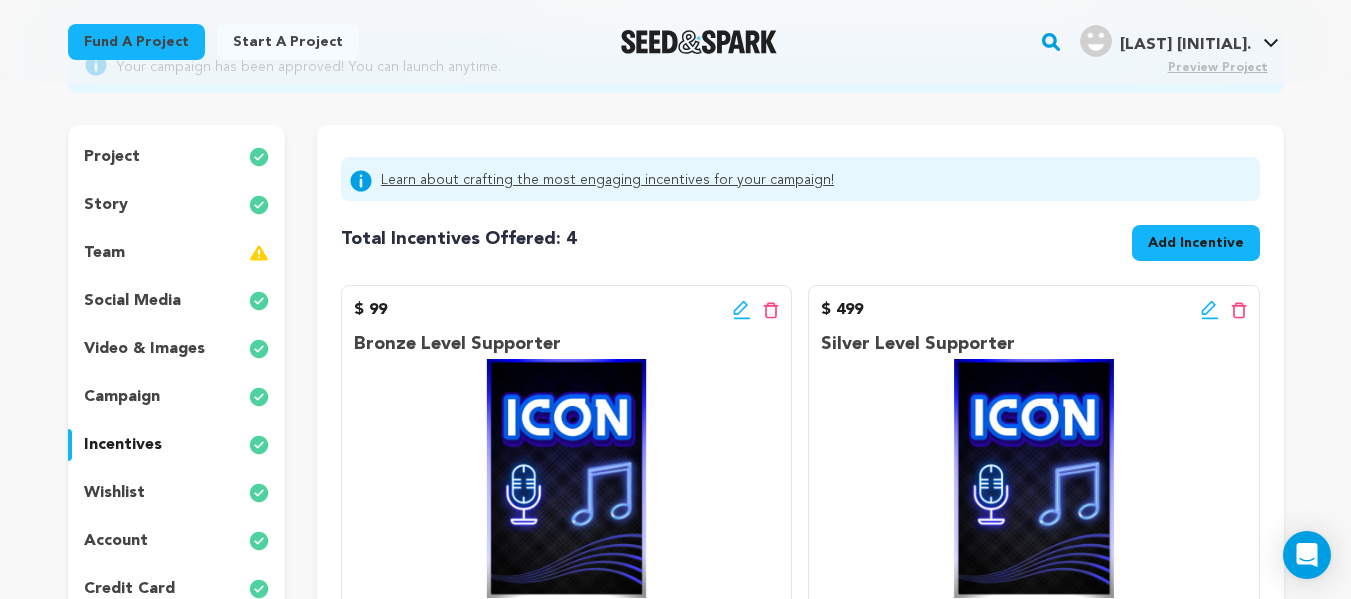 click on "Add Incentive" at bounding box center (1196, 243) 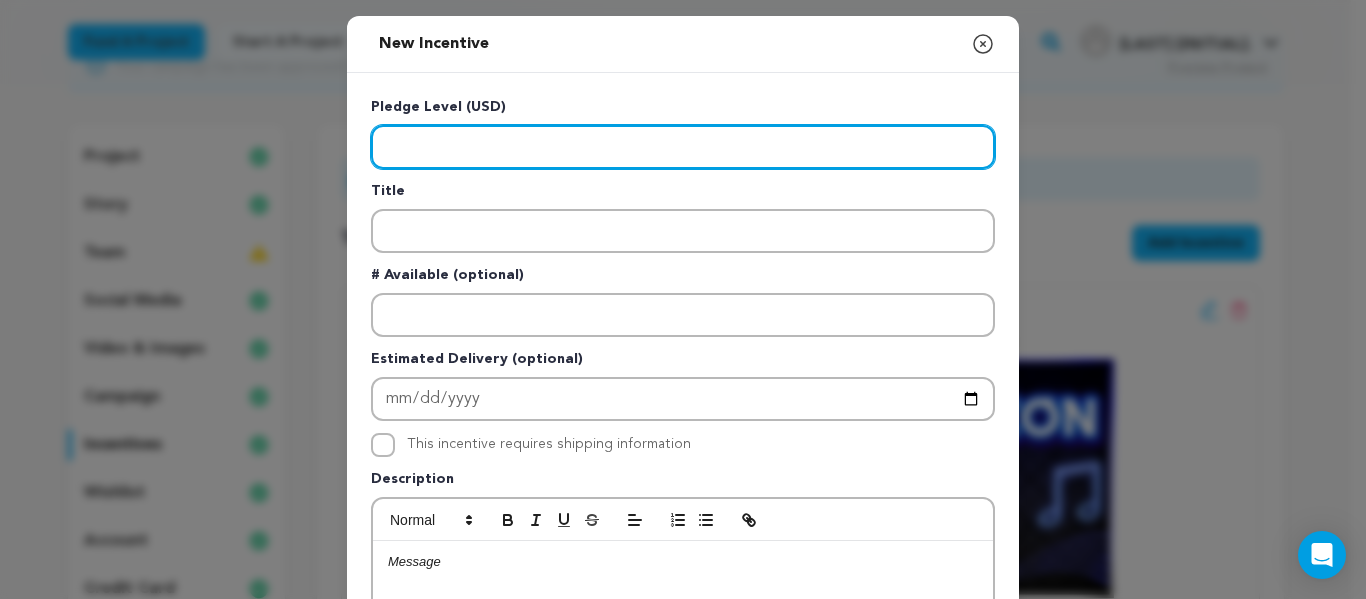 click at bounding box center [683, 147] 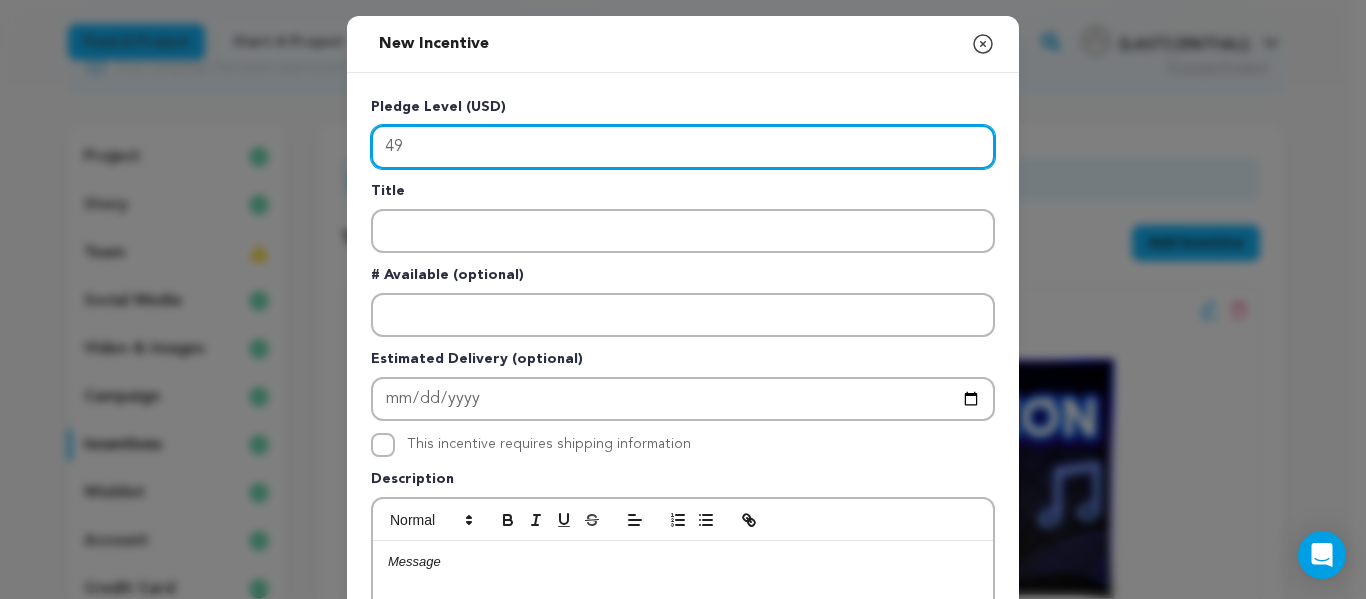 type on "49" 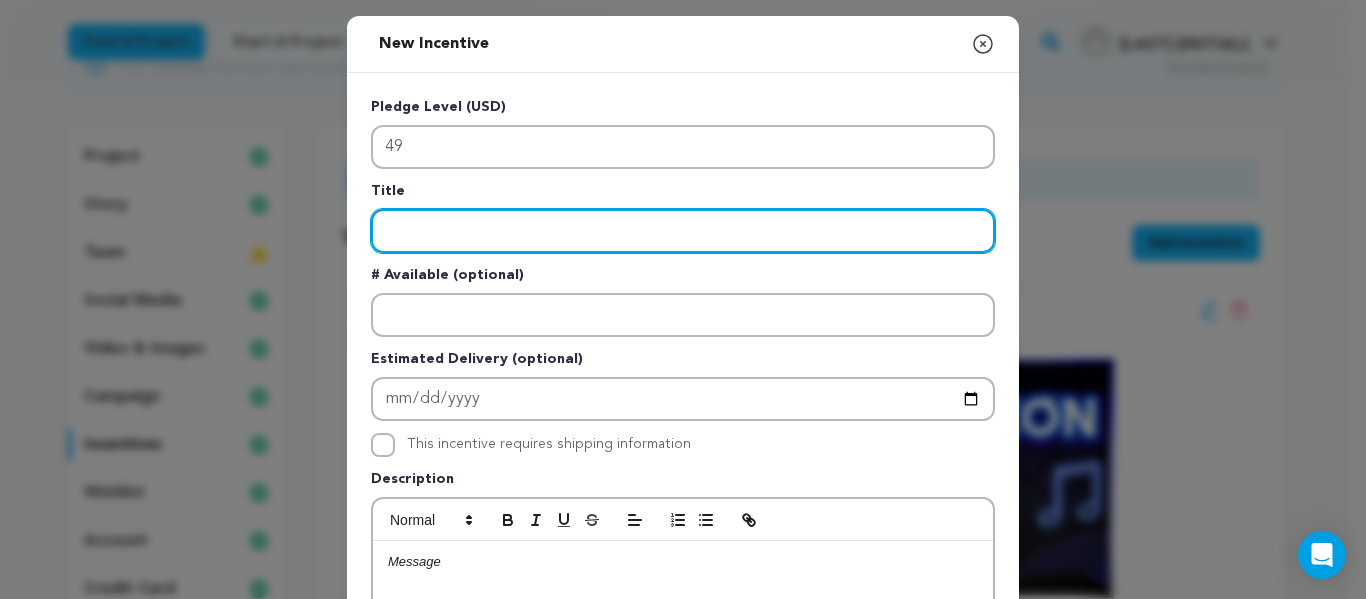 click at bounding box center (683, 231) 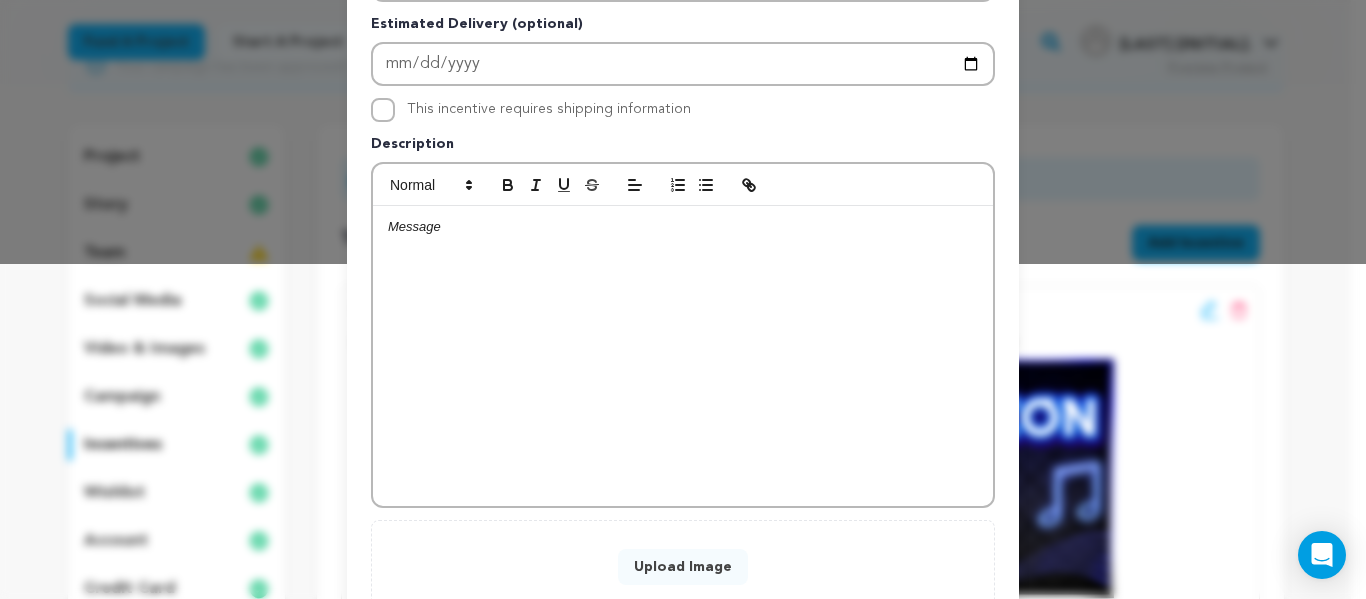 scroll, scrollTop: 336, scrollLeft: 0, axis: vertical 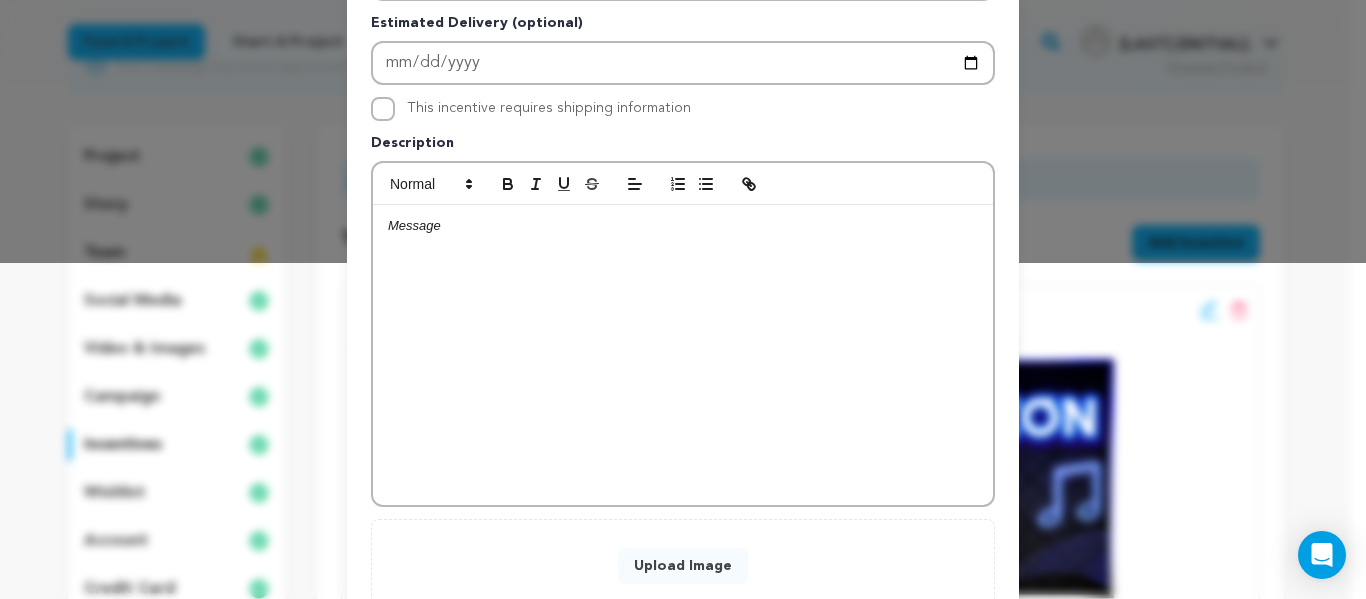 type on "Supporter" 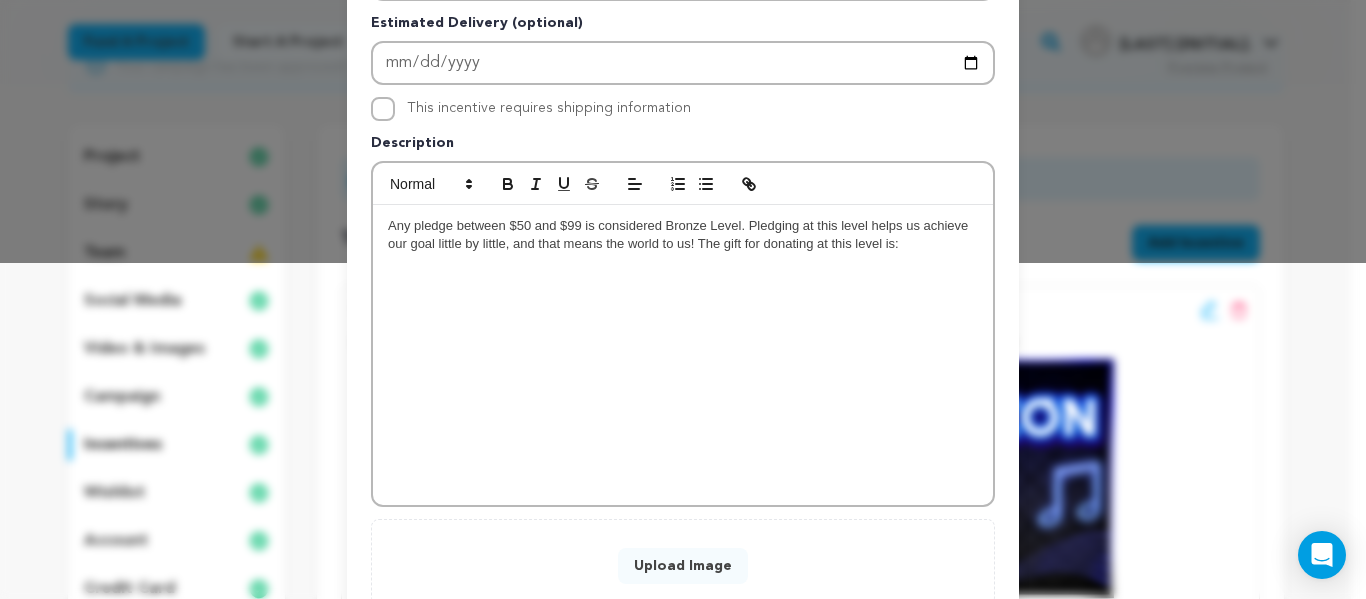 click on "Any pledge between $50 and $99 is considered Bronze Level. Pledging at this level helps us achieve our goal little by little, and that means the world to us! The gift for donating at this level is:" at bounding box center [680, 234] 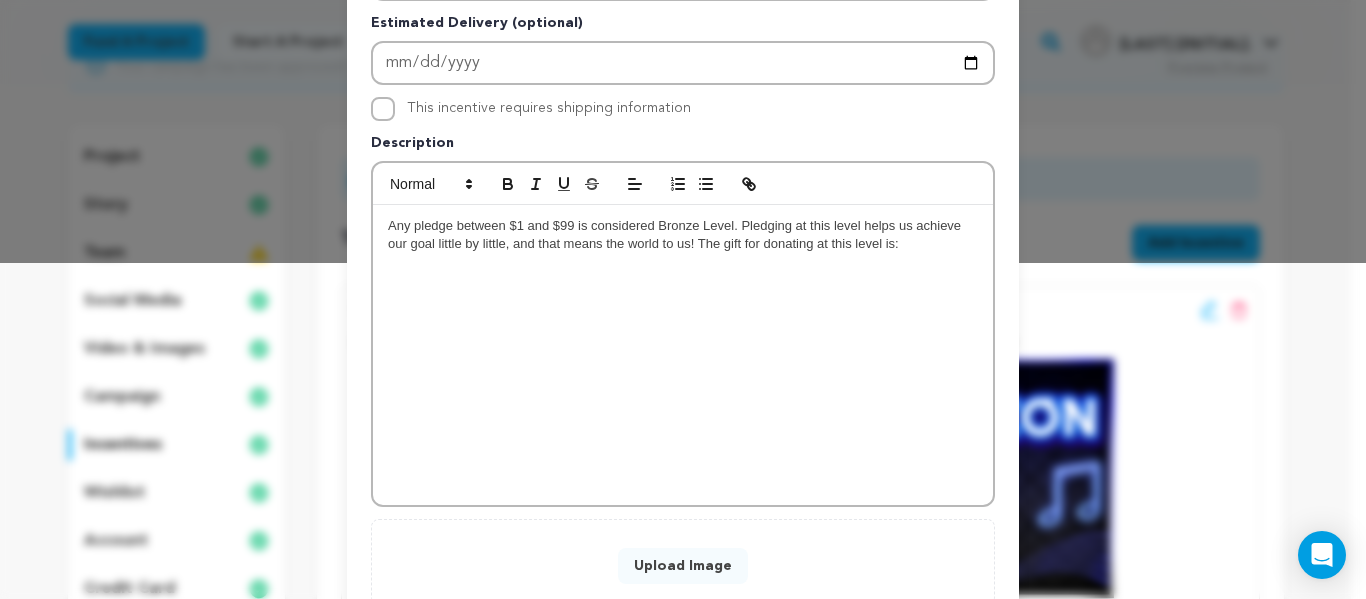 click on "Any pledge between $1 and $99 is considered Bronze Level. Pledging at this level helps us achieve our goal little by little, and that means the world to us! The gift for donating at this level is:" at bounding box center (676, 234) 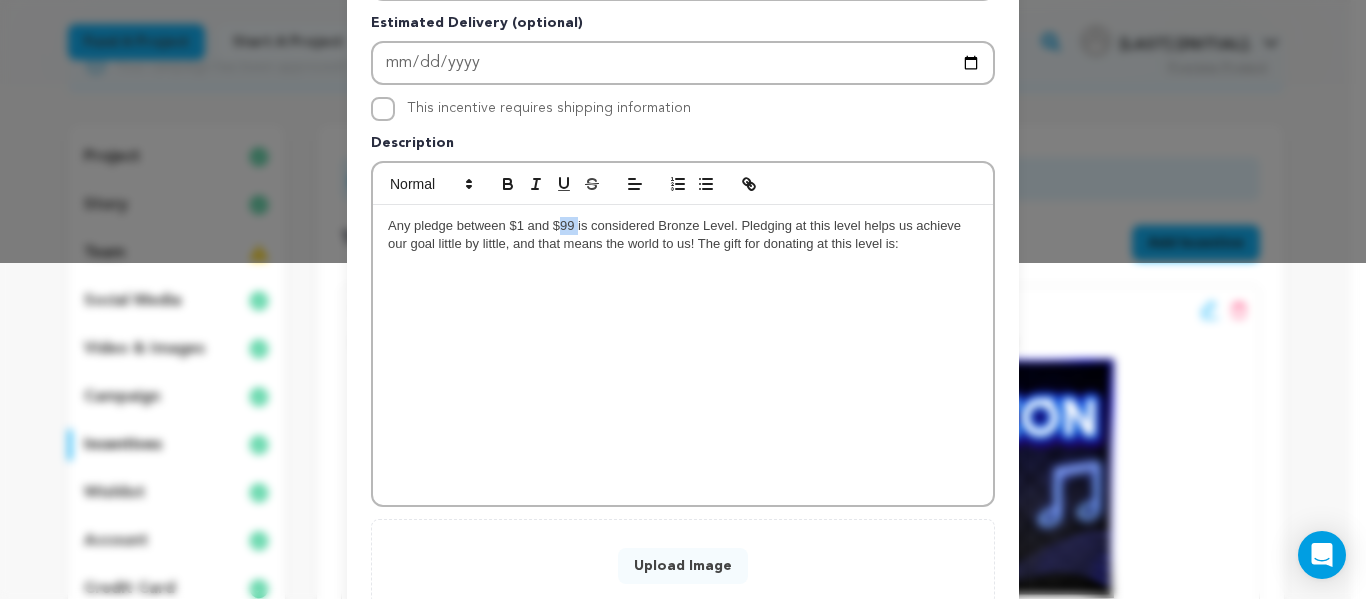 click on "Any pledge between $1 and $99 is considered Bronze Level. Pledging at this level helps us achieve our goal little by little, and that means the world to us! The gift for donating at this level is:" at bounding box center (676, 234) 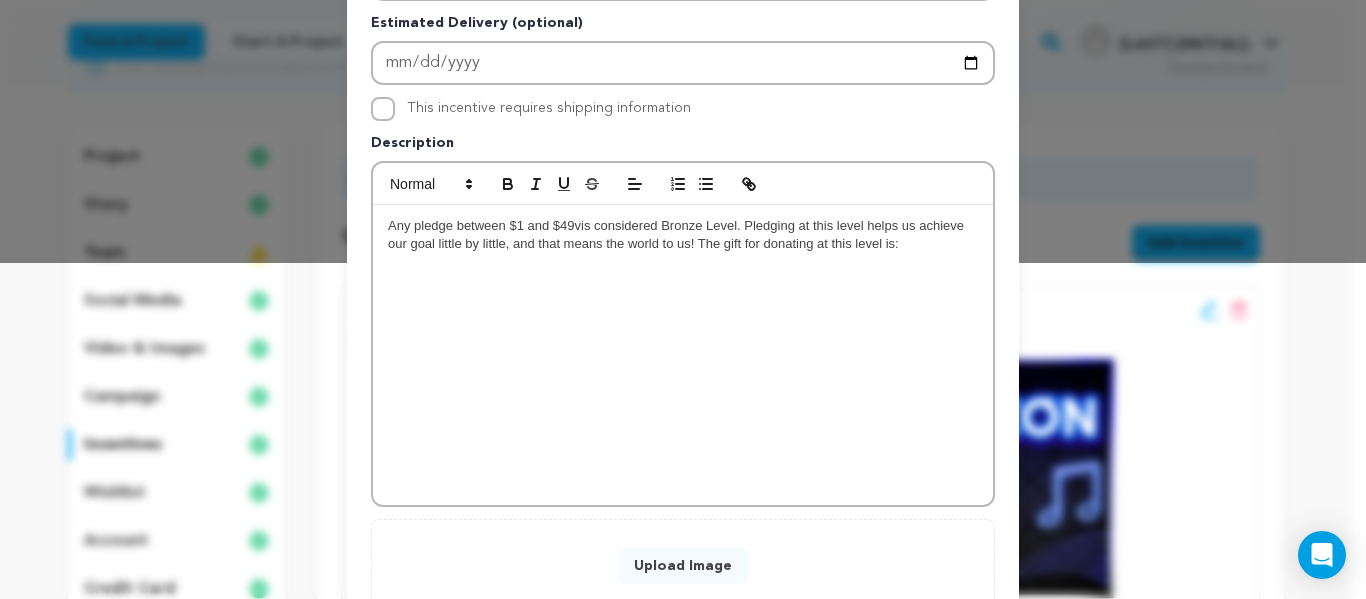 click on "Any pledge between $1 and $49vis considered Bronze Level. Pledging at this level helps us achieve our goal little by little, and that means the world to us! The gift for donating at this level is:" at bounding box center [683, 355] 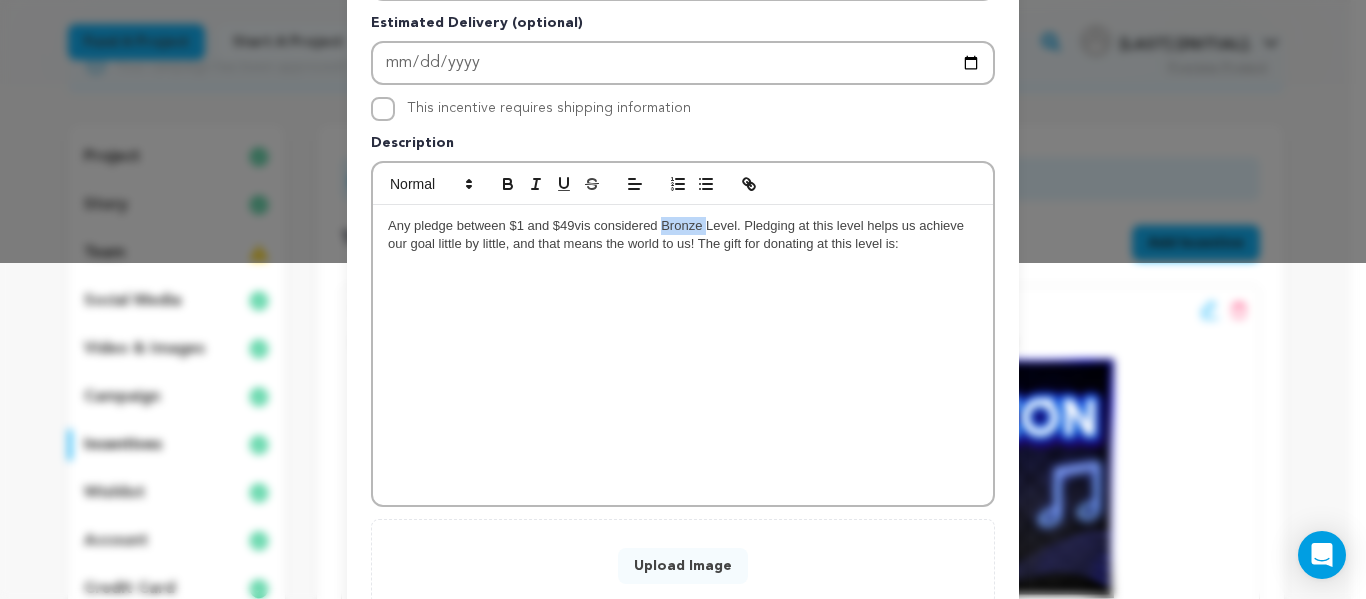 click on "Any pledge between $1 and $49vis considered Bronze Level. Pledging at this level helps us achieve our goal little by little, and that means the world to us! The gift for donating at this level is:" at bounding box center (683, 355) 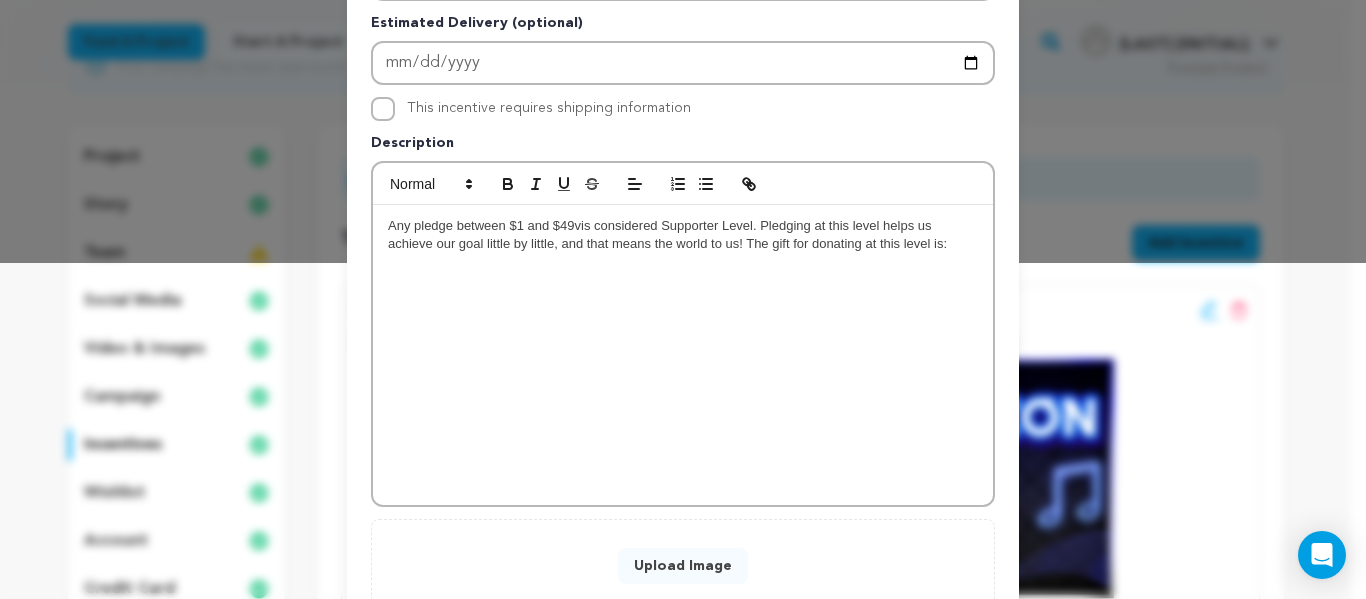 click on "Any pledge between $1 and $49vis considered Supporter Level. Pledging at this level helps us achieve our goal little by little, and that means the world to us! The gift for donating at this level is:" at bounding box center (683, 355) 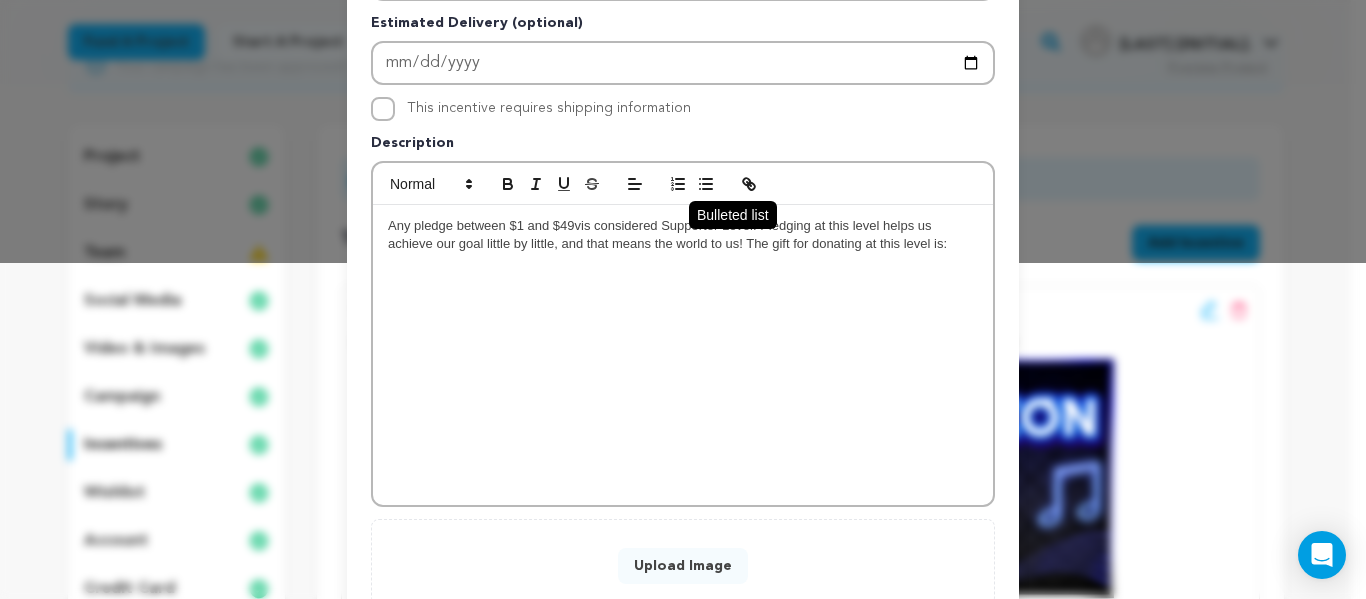 click 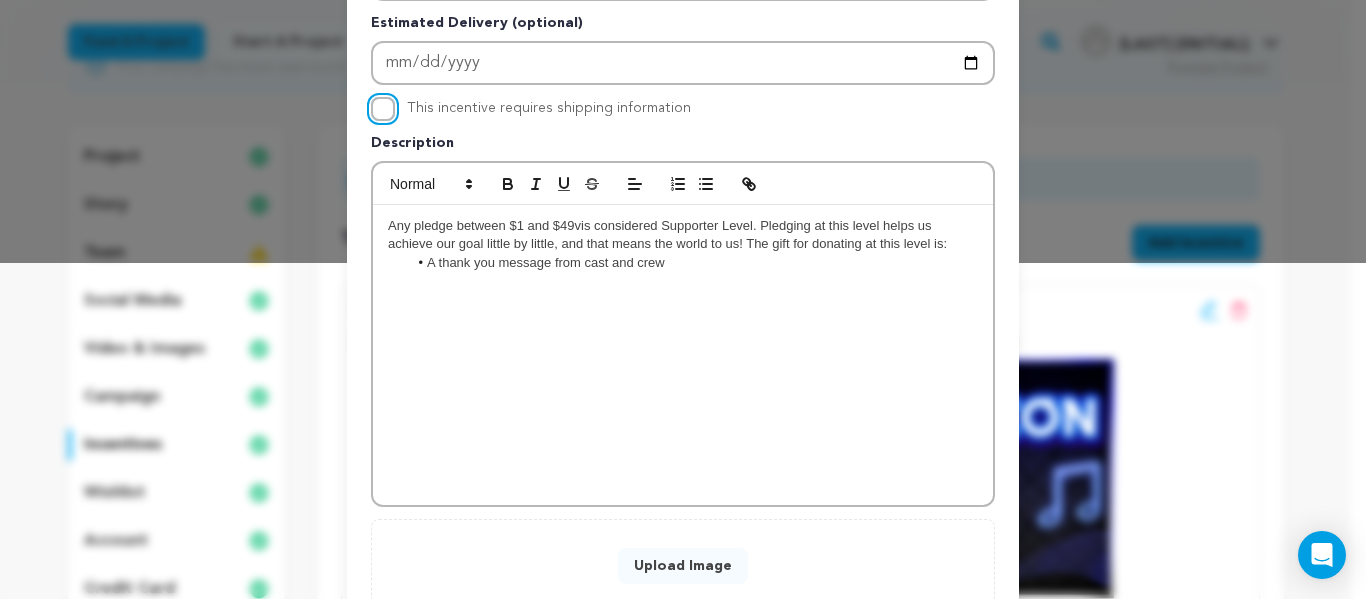 click on "This incentive requires shipping information" at bounding box center [383, 109] 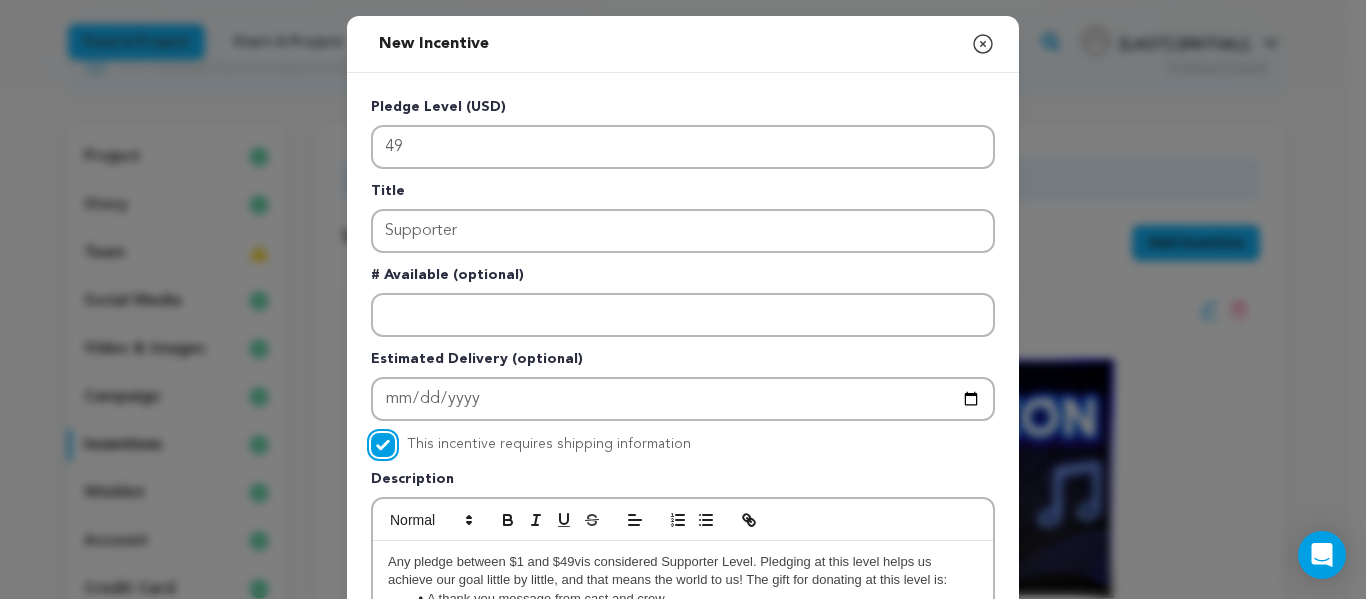 scroll, scrollTop: 474, scrollLeft: 0, axis: vertical 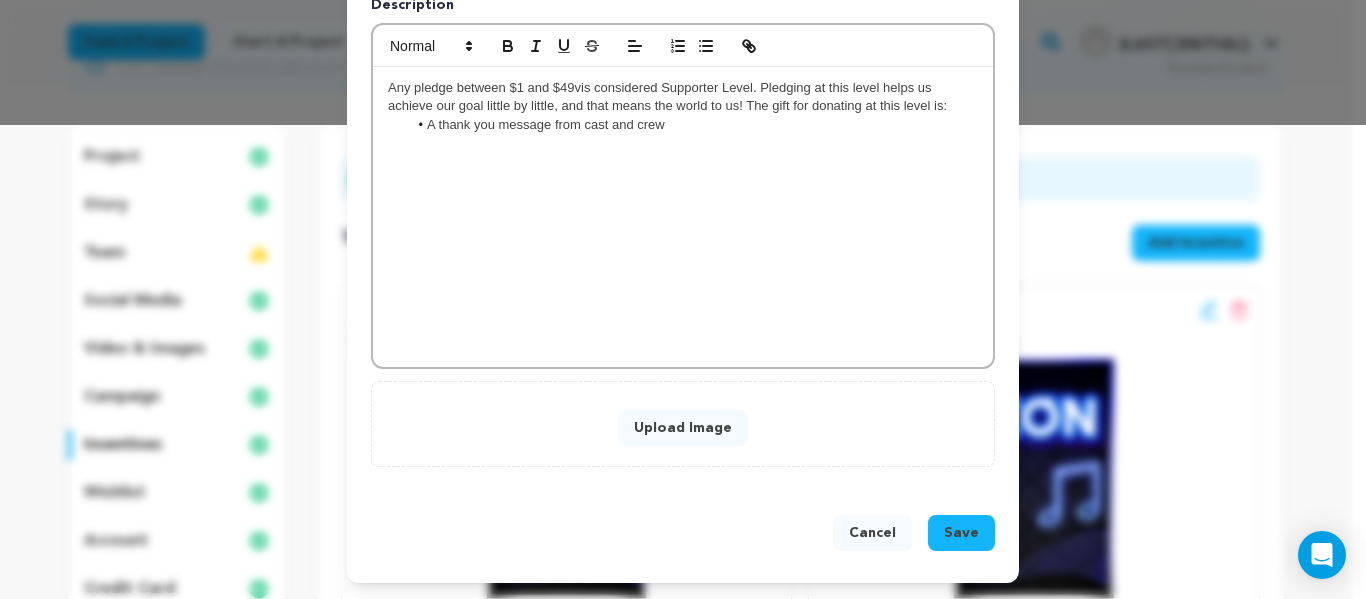 click on "Upload Image" at bounding box center [683, 428] 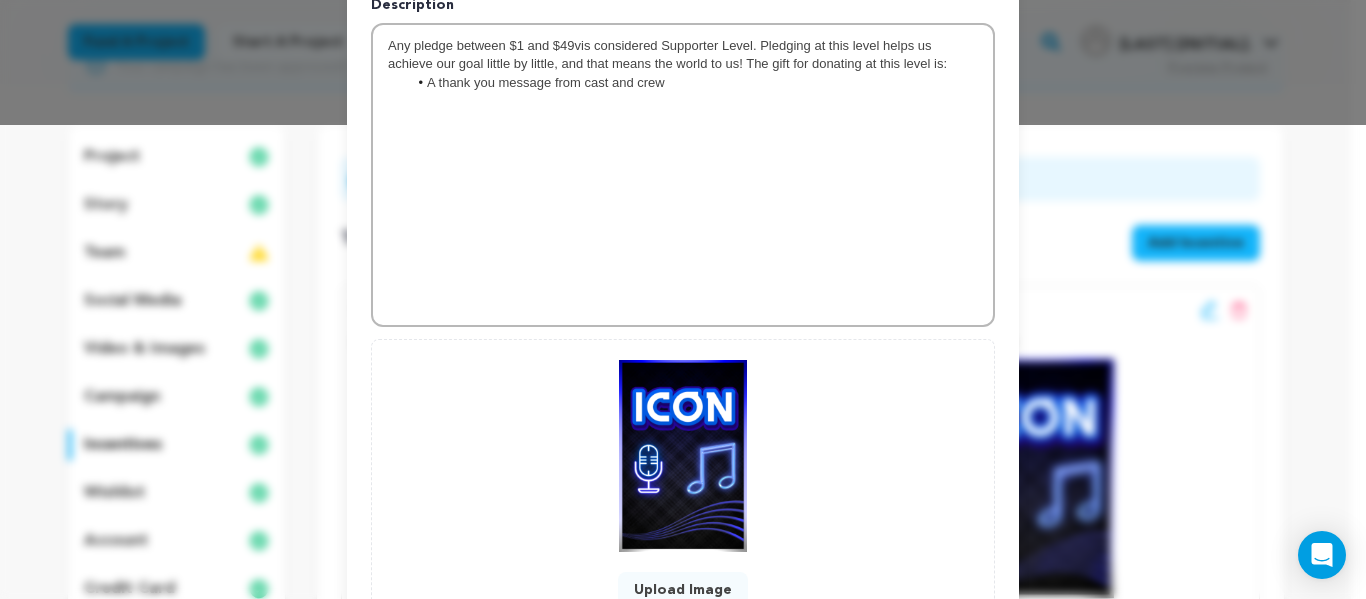 scroll, scrollTop: 636, scrollLeft: 0, axis: vertical 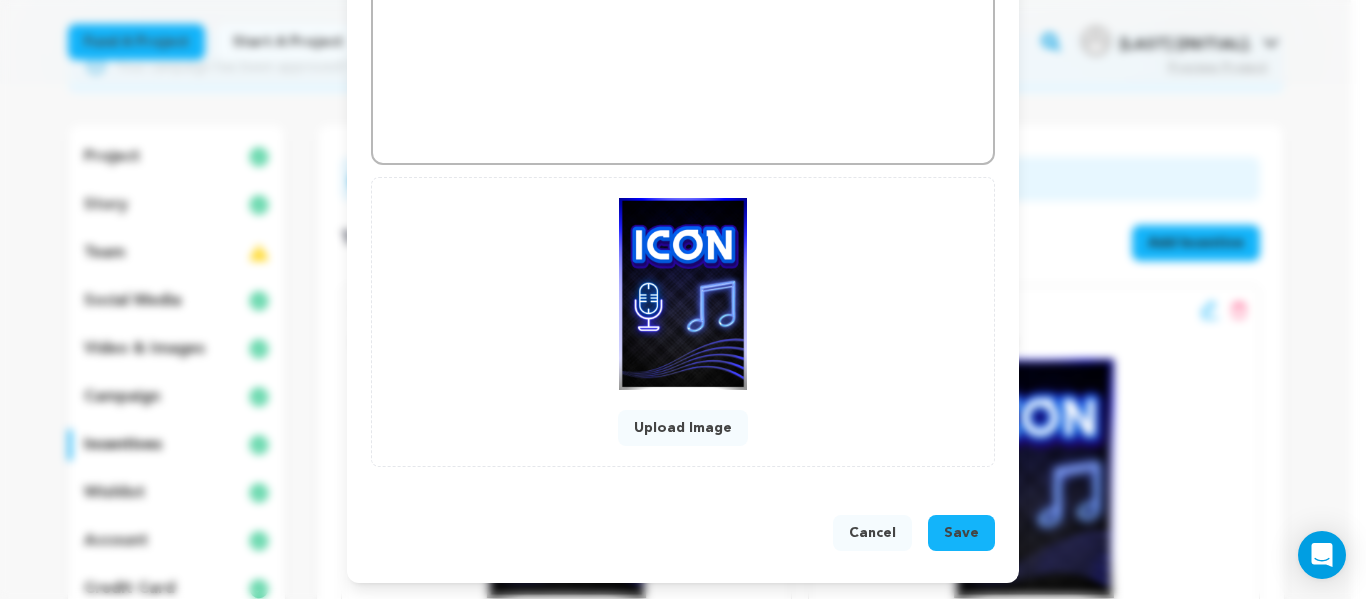 click on "Save" at bounding box center [961, 533] 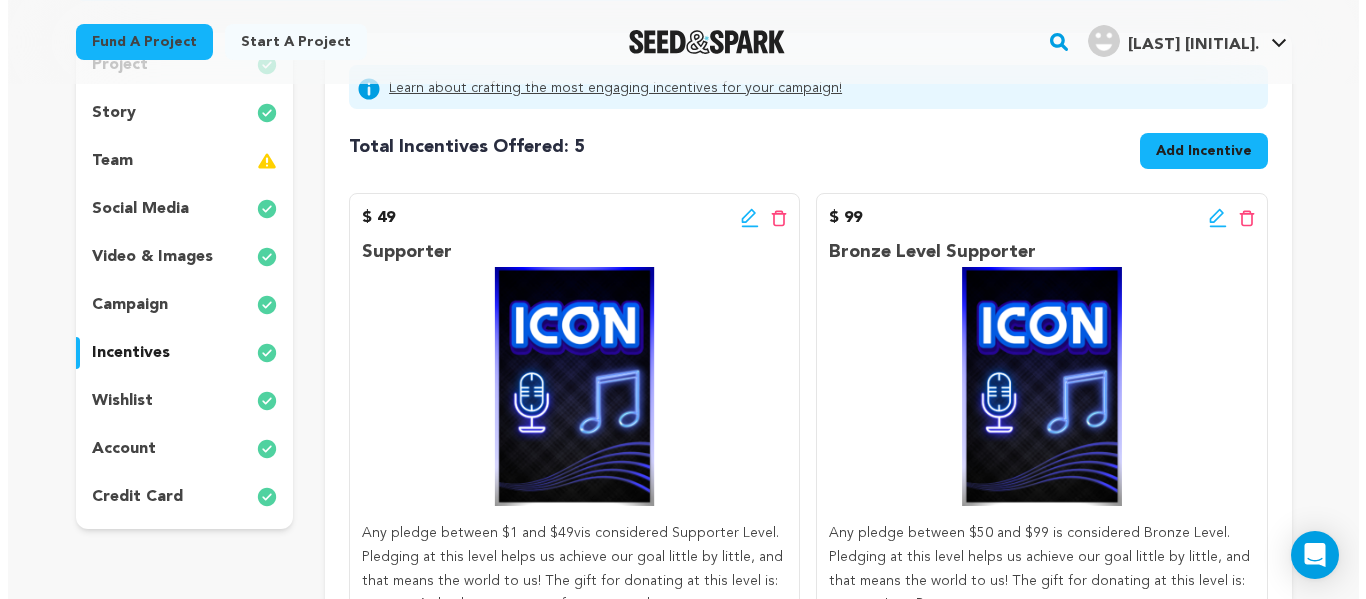 scroll, scrollTop: 281, scrollLeft: 0, axis: vertical 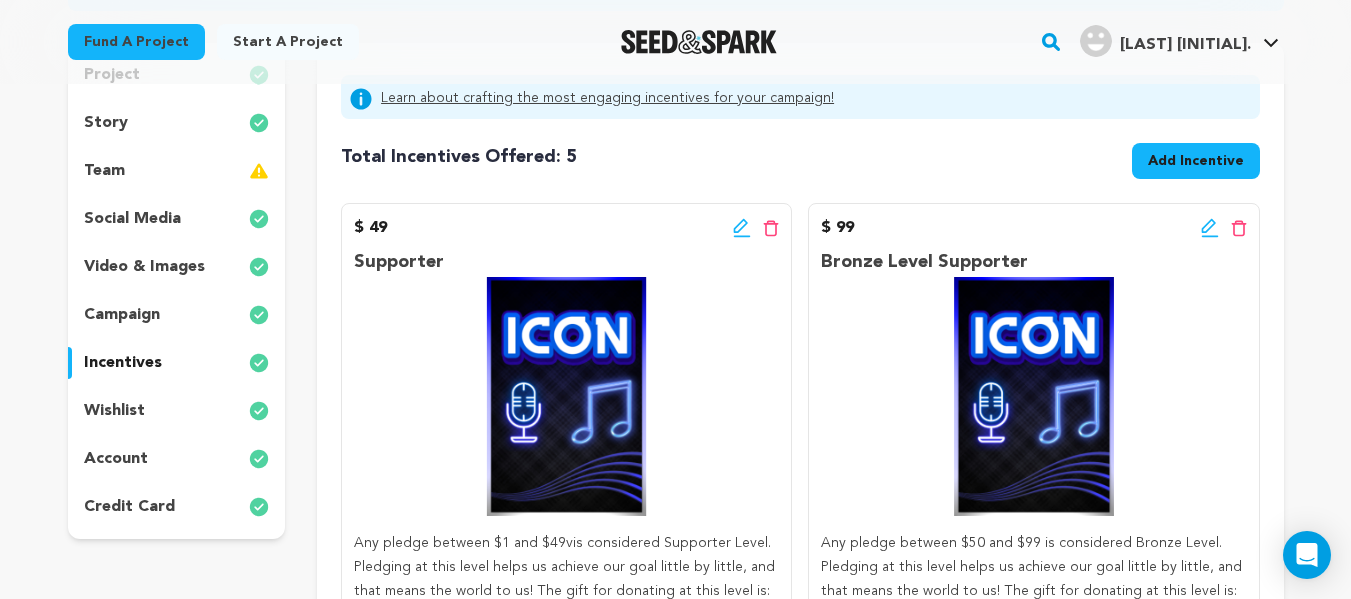click 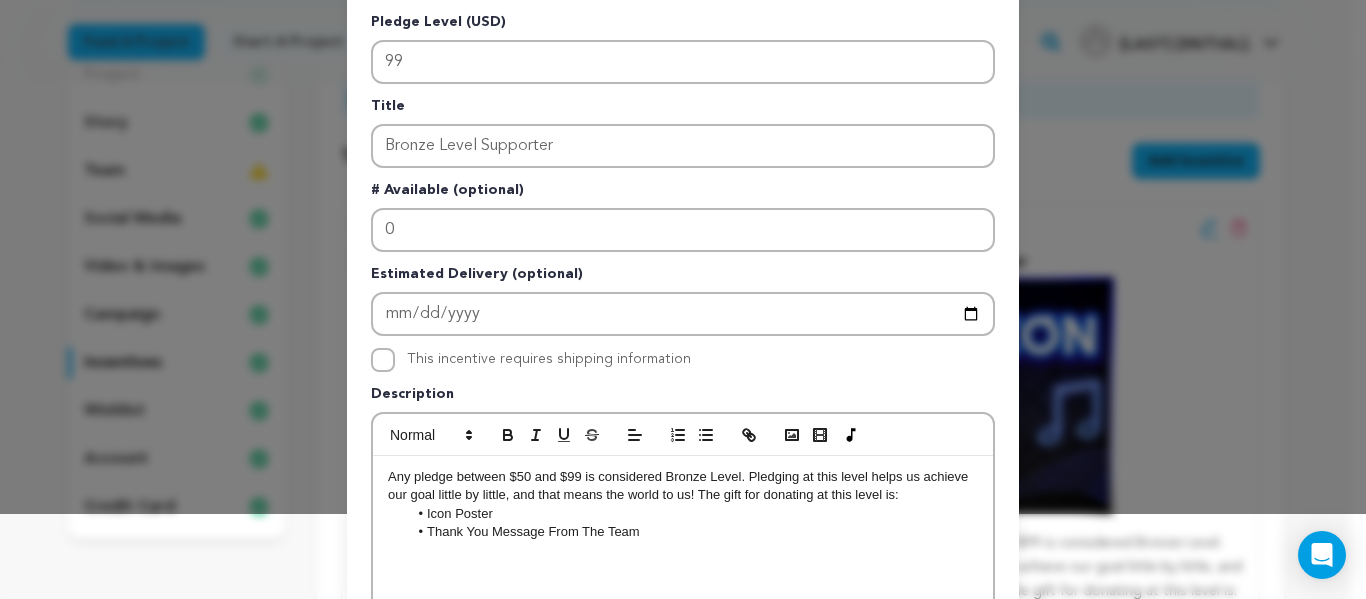 scroll, scrollTop: 82, scrollLeft: 0, axis: vertical 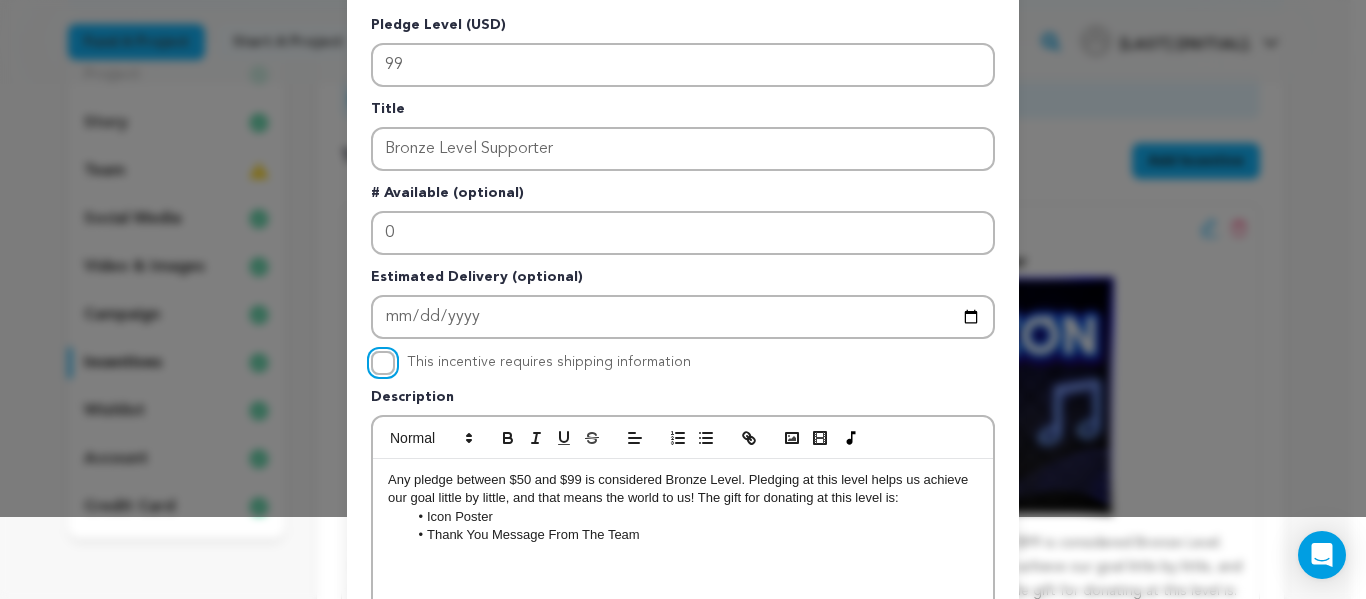 click on "This incentive requires shipping information" at bounding box center (383, 363) 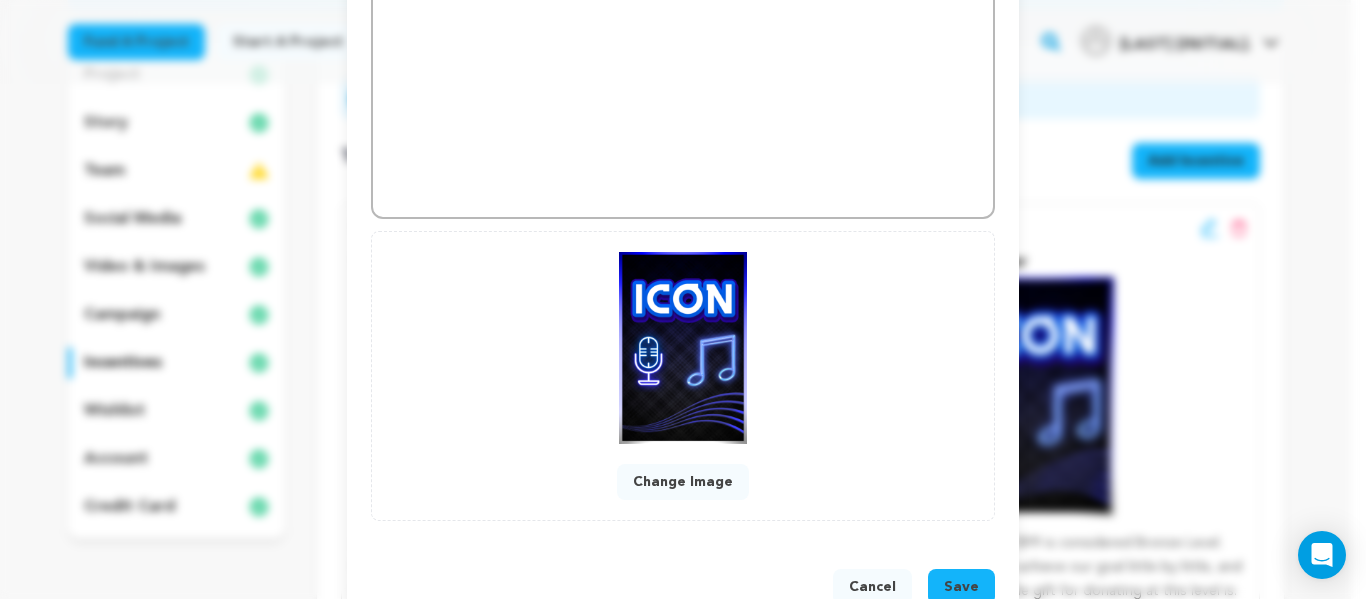 scroll, scrollTop: 678, scrollLeft: 0, axis: vertical 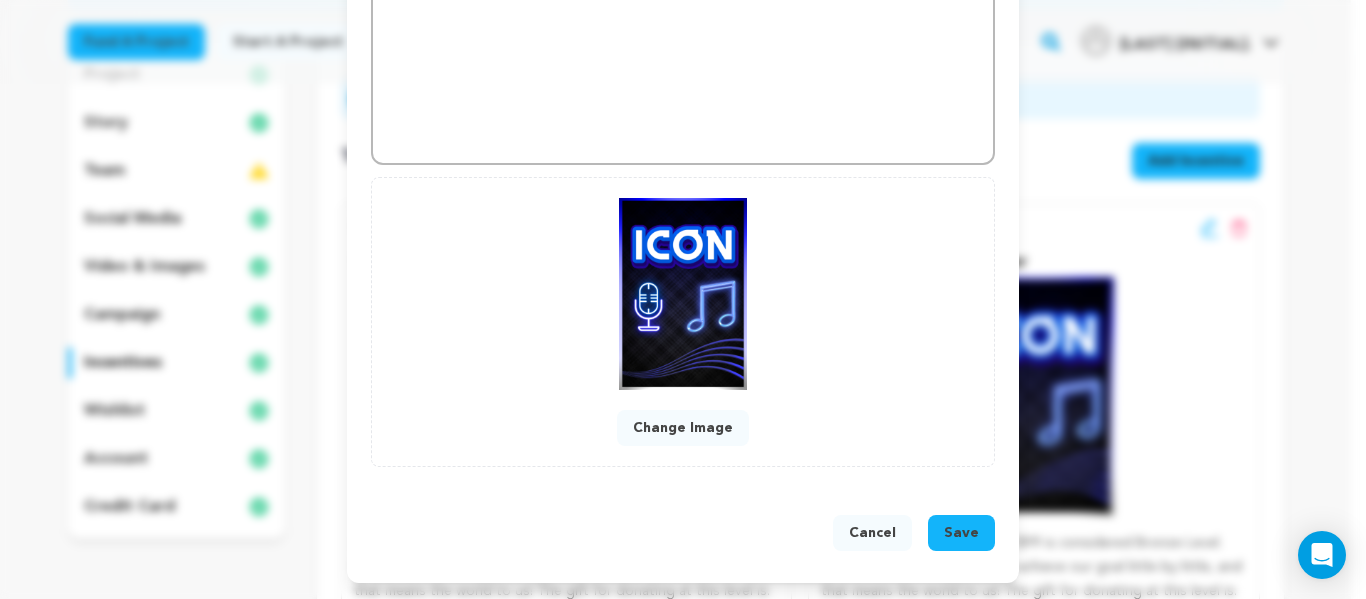 click on "Save" at bounding box center (961, 533) 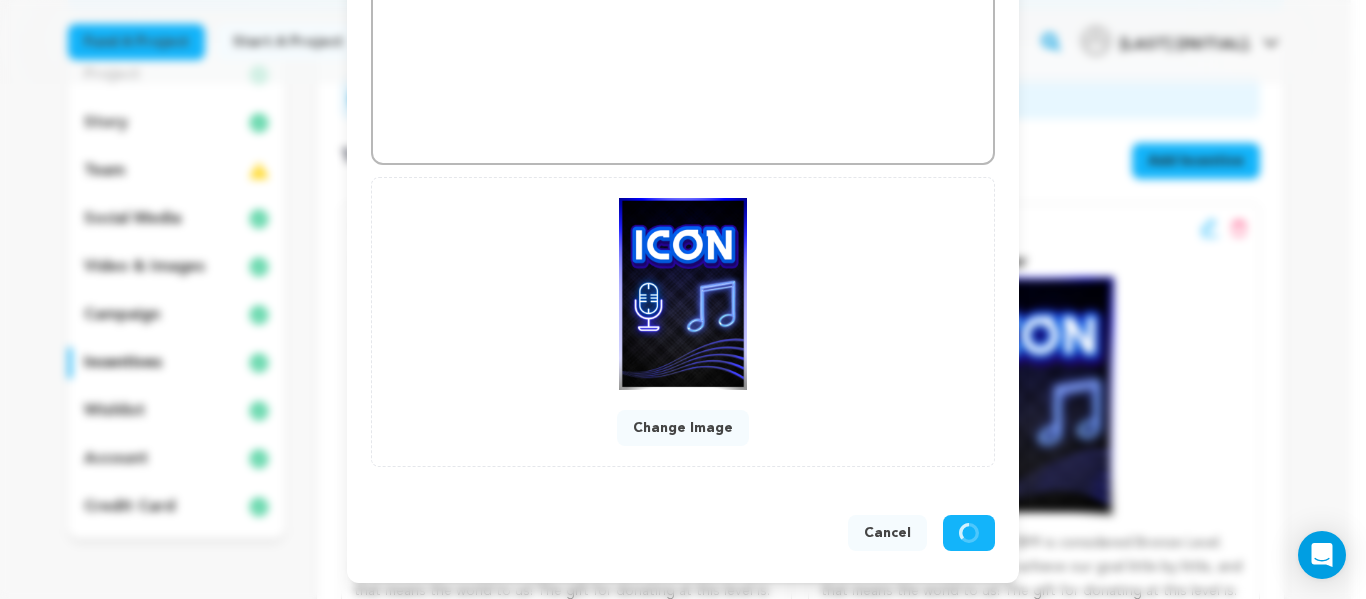 scroll, scrollTop: 636, scrollLeft: 0, axis: vertical 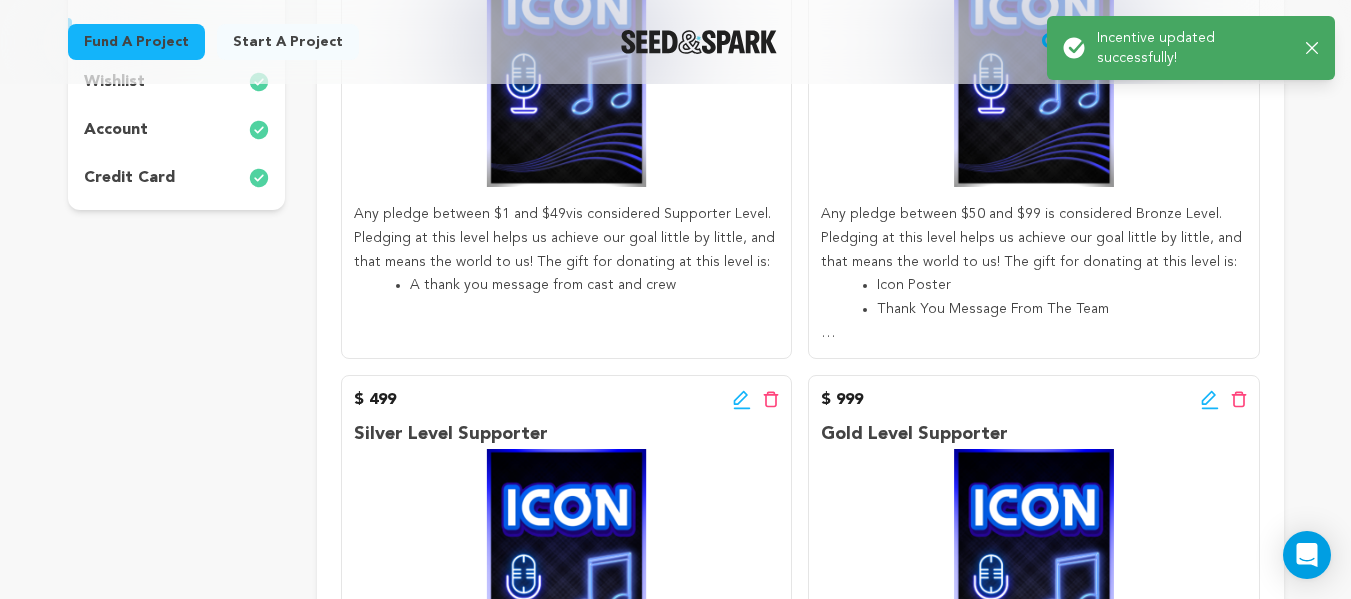 click 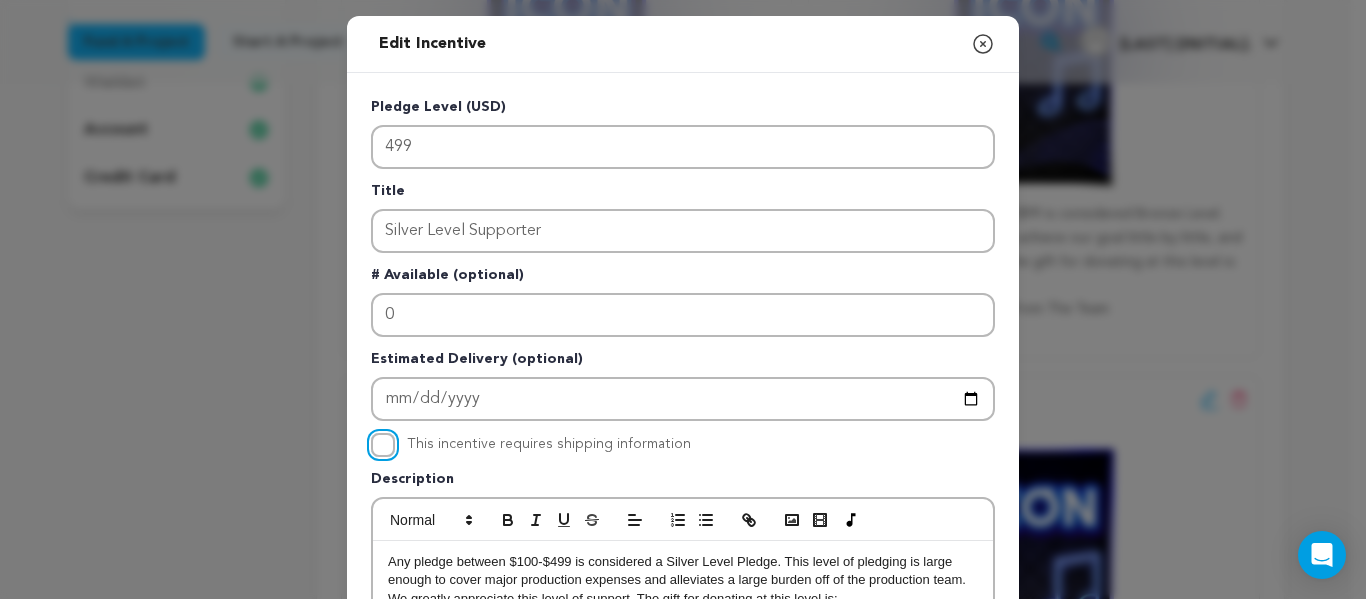 click on "This incentive requires shipping information" at bounding box center [383, 445] 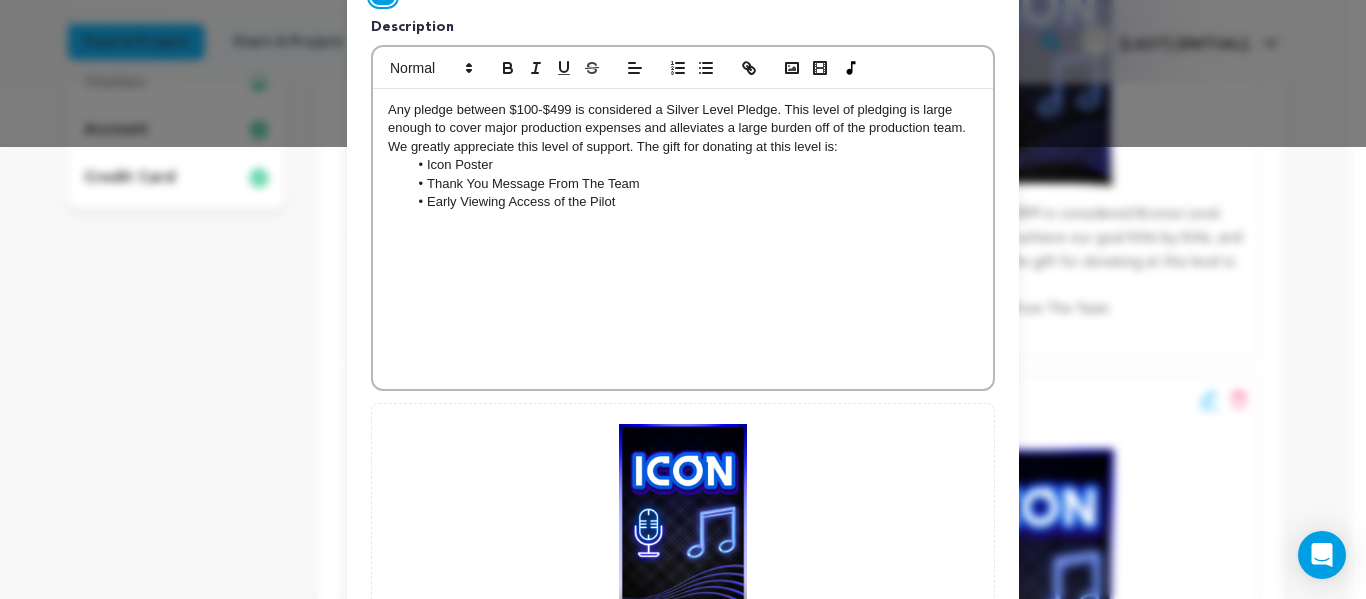 scroll, scrollTop: 678, scrollLeft: 0, axis: vertical 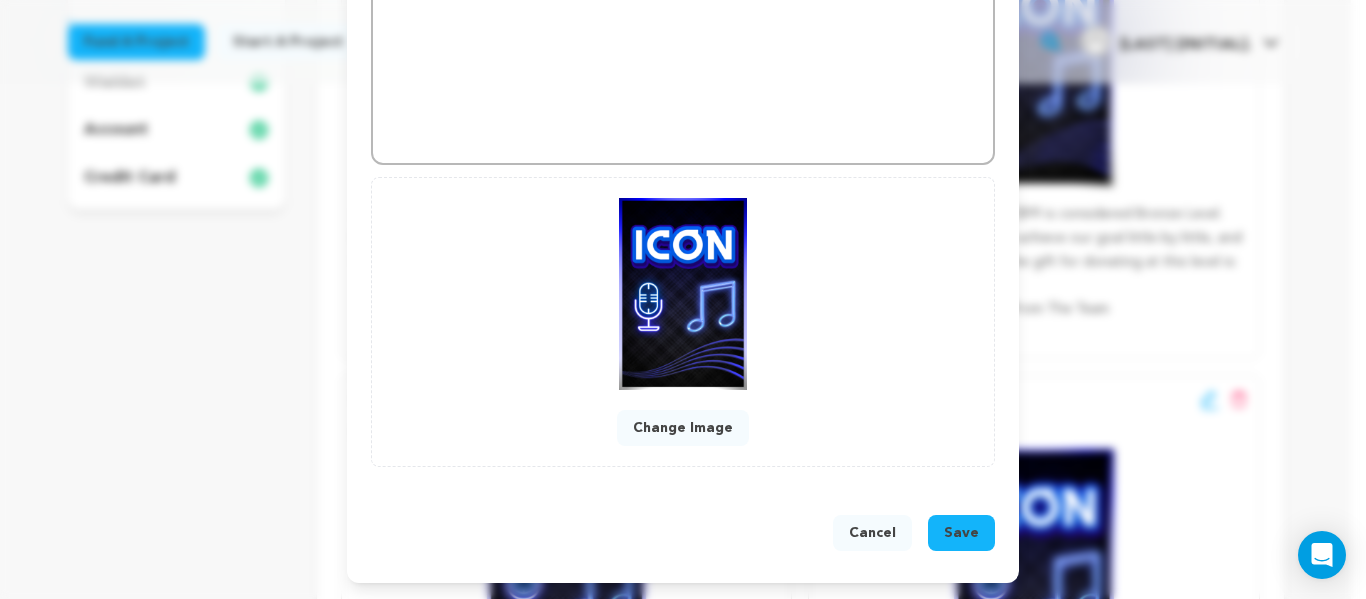 click on "Save" at bounding box center [961, 533] 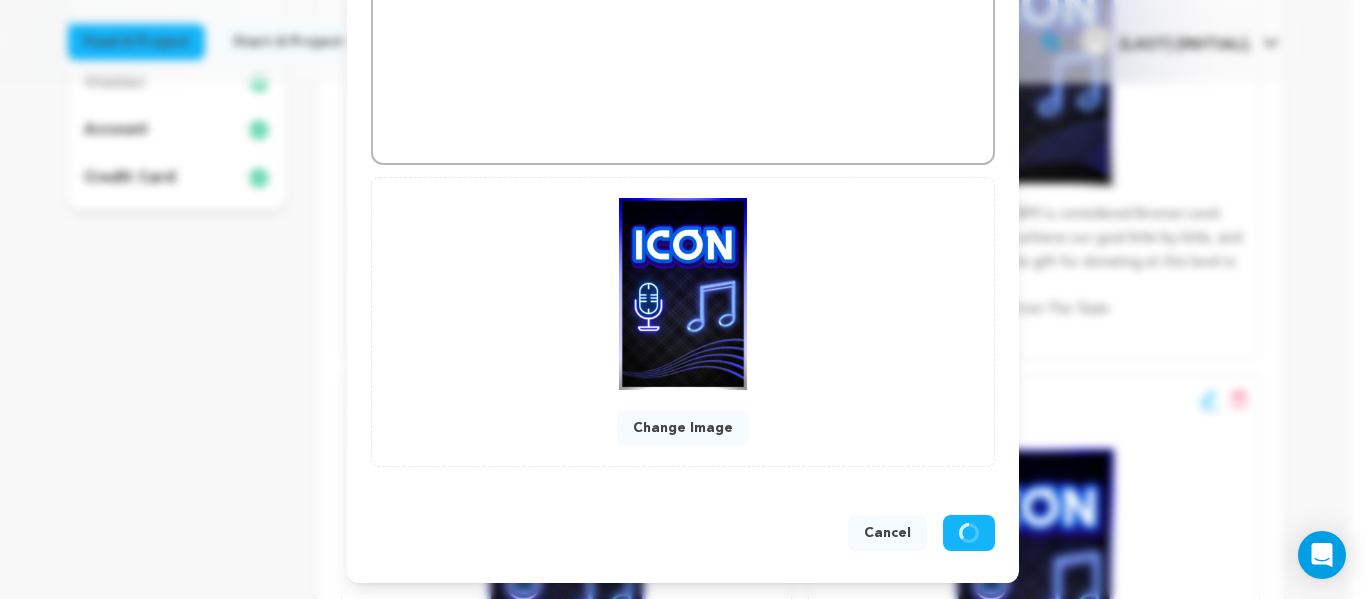 scroll, scrollTop: 636, scrollLeft: 0, axis: vertical 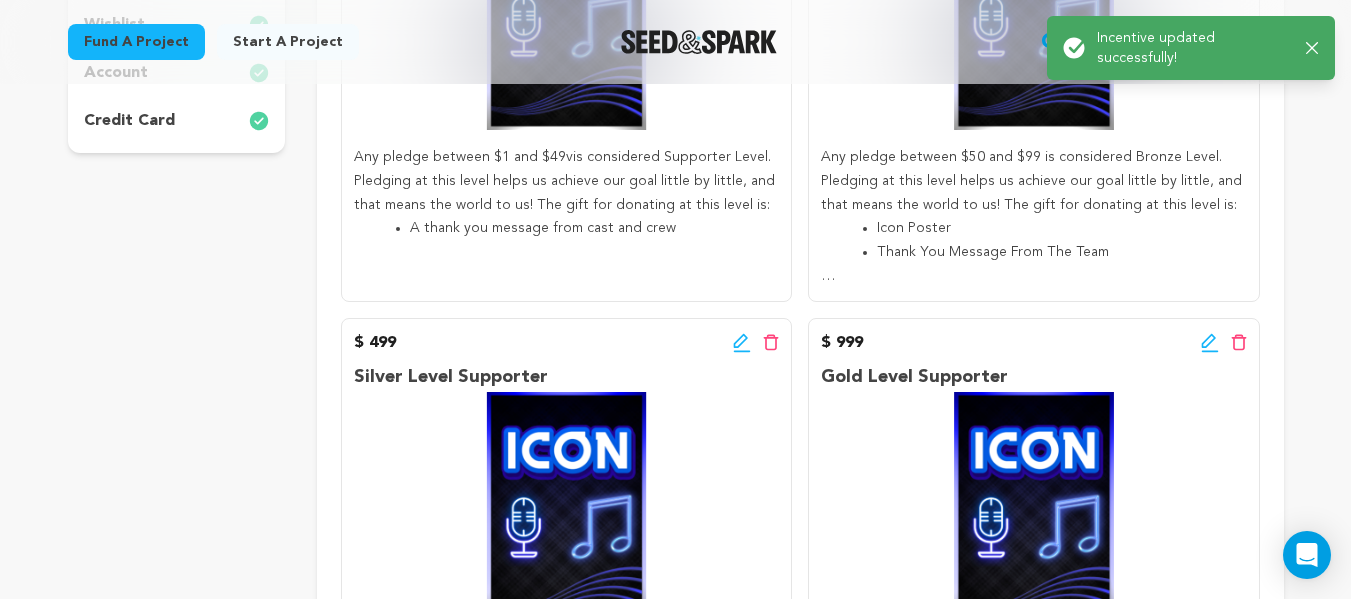 click on "$ 999
Edit incentive button
Delete incentive button" at bounding box center (1033, 343) 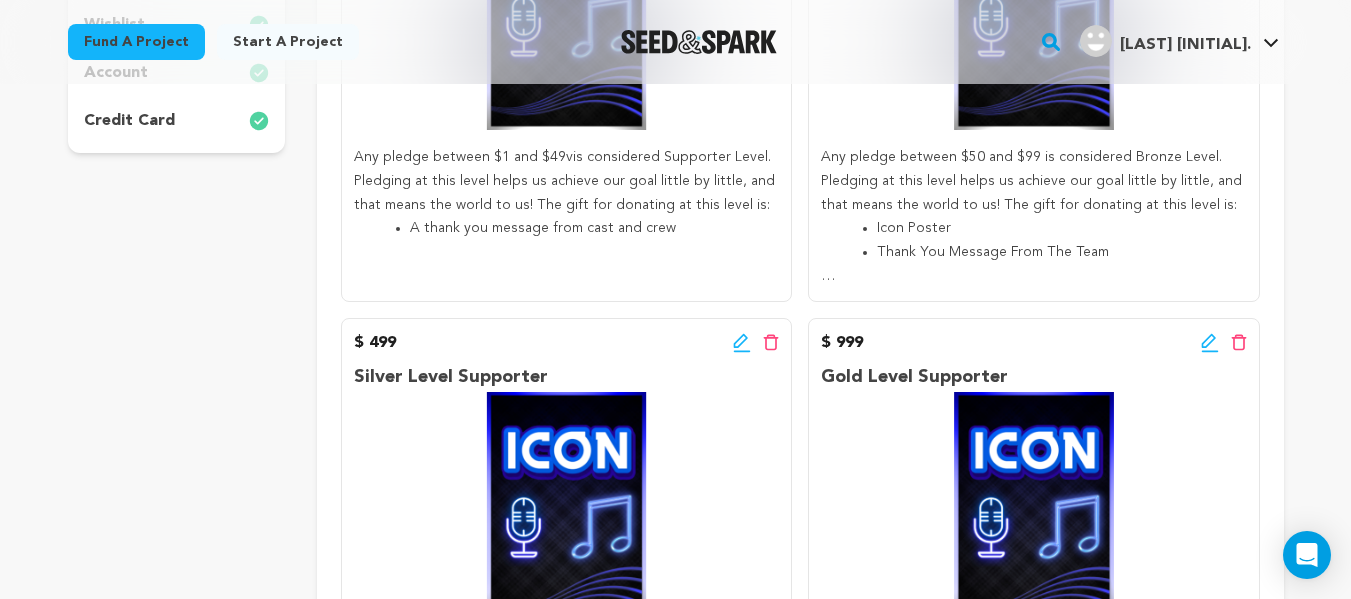 click 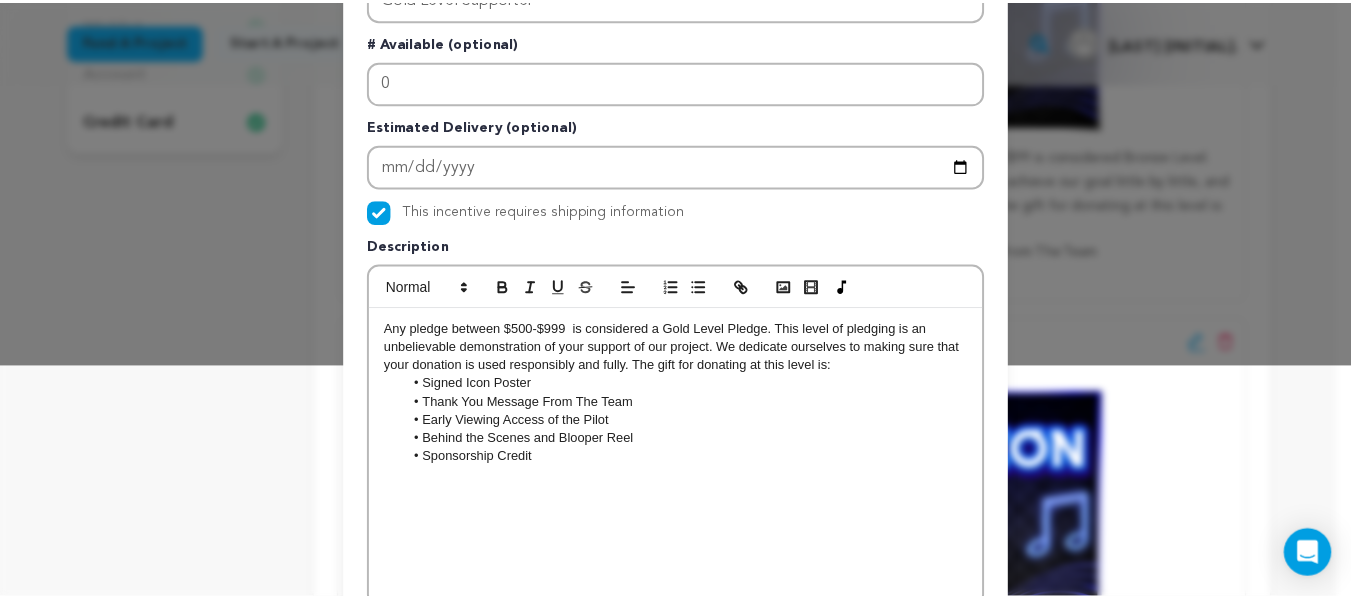 scroll, scrollTop: 0, scrollLeft: 0, axis: both 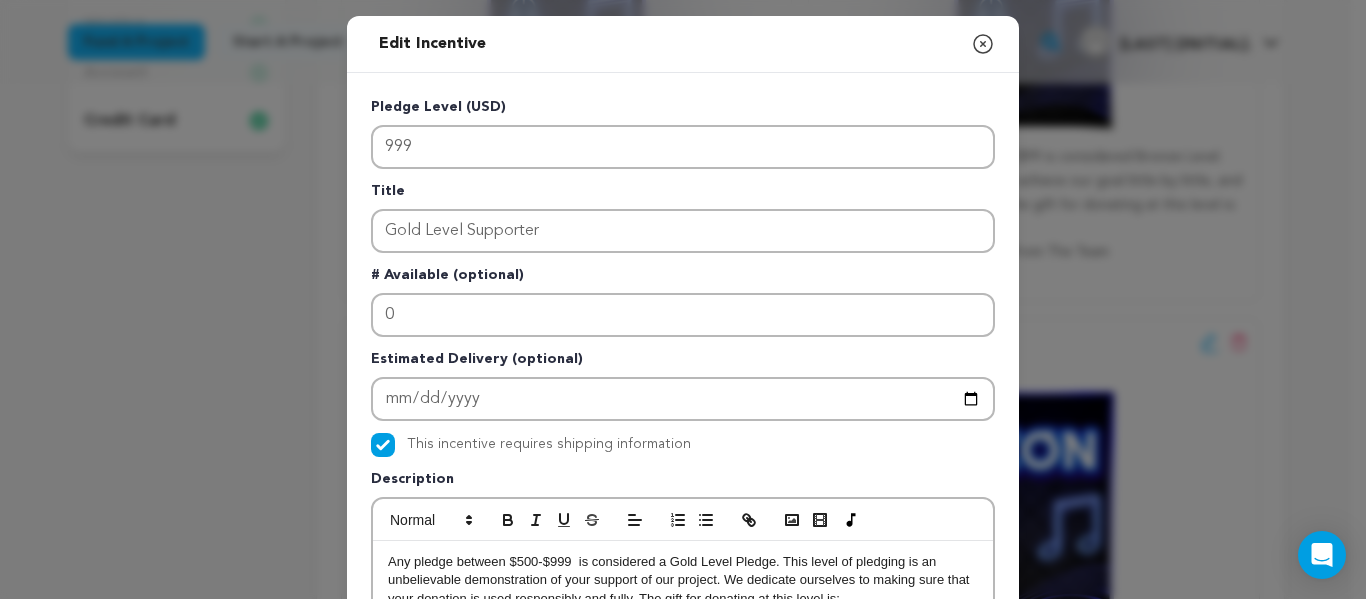 click 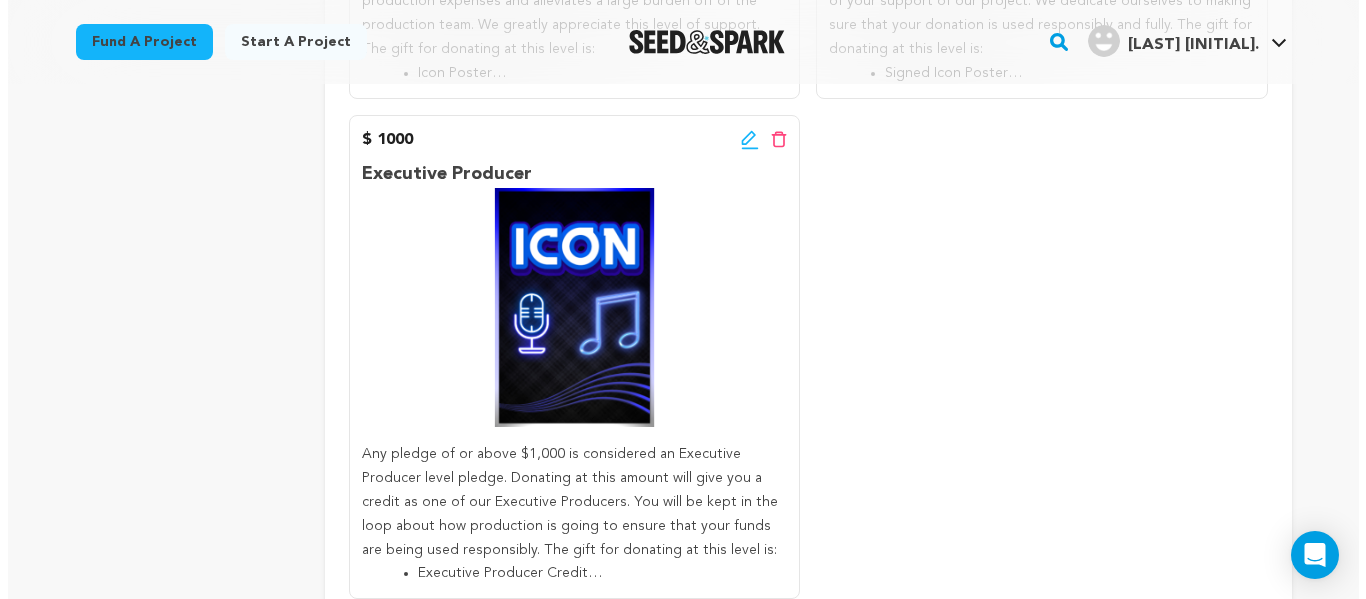 scroll, scrollTop: 1373, scrollLeft: 0, axis: vertical 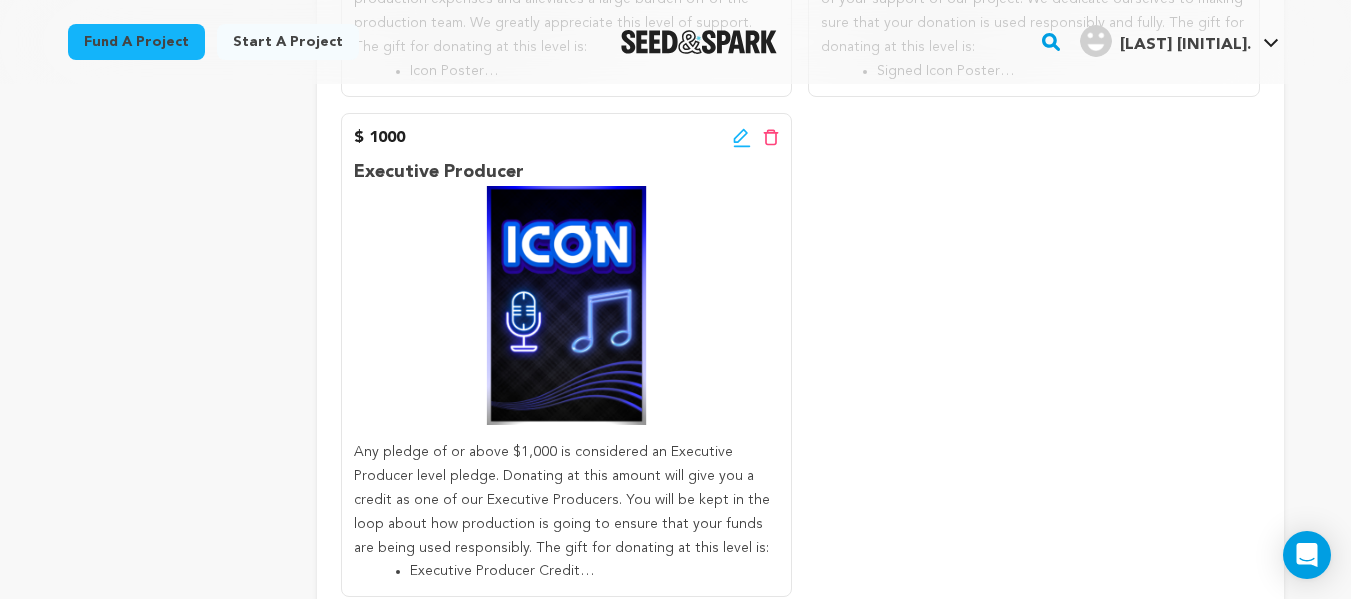 click on "$ 1000
Edit incentive button
Delete incentive button" at bounding box center [566, 138] 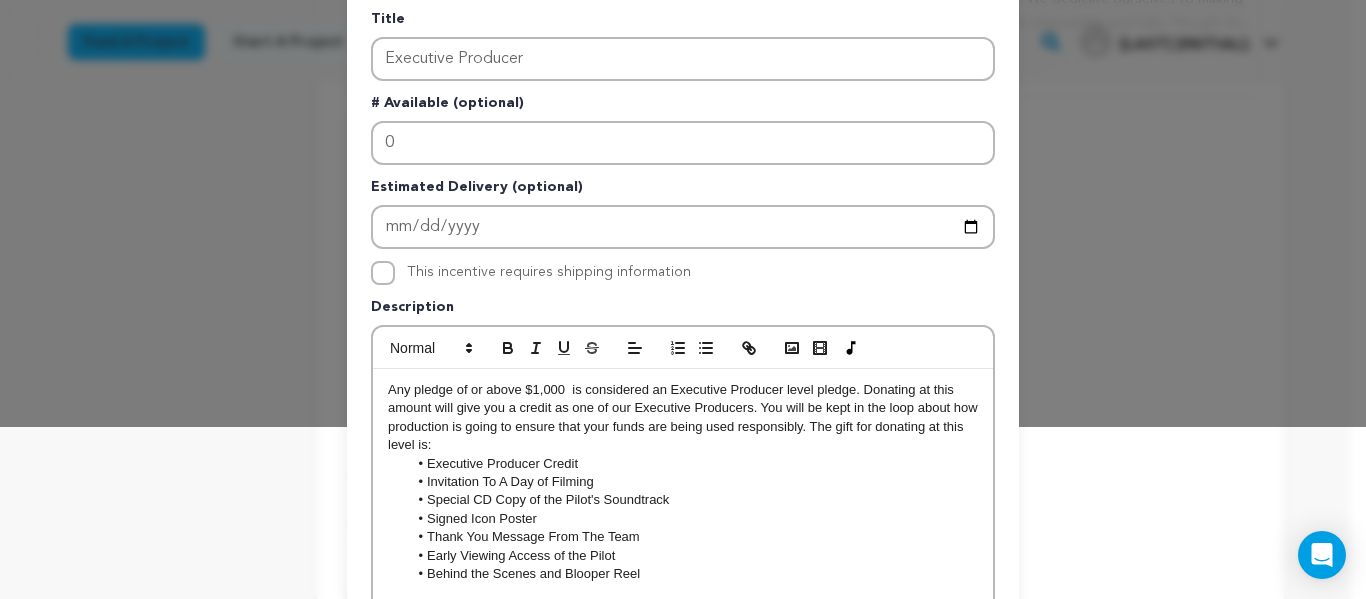 scroll, scrollTop: 171, scrollLeft: 0, axis: vertical 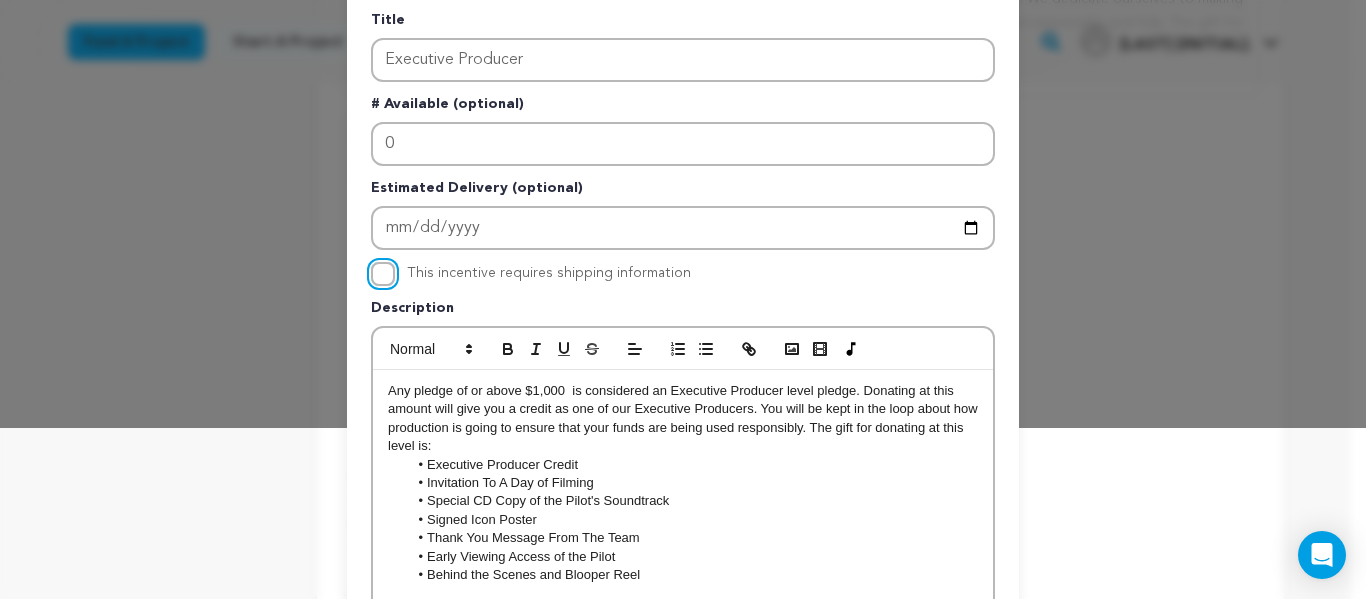 click on "This incentive requires shipping information" at bounding box center [383, 274] 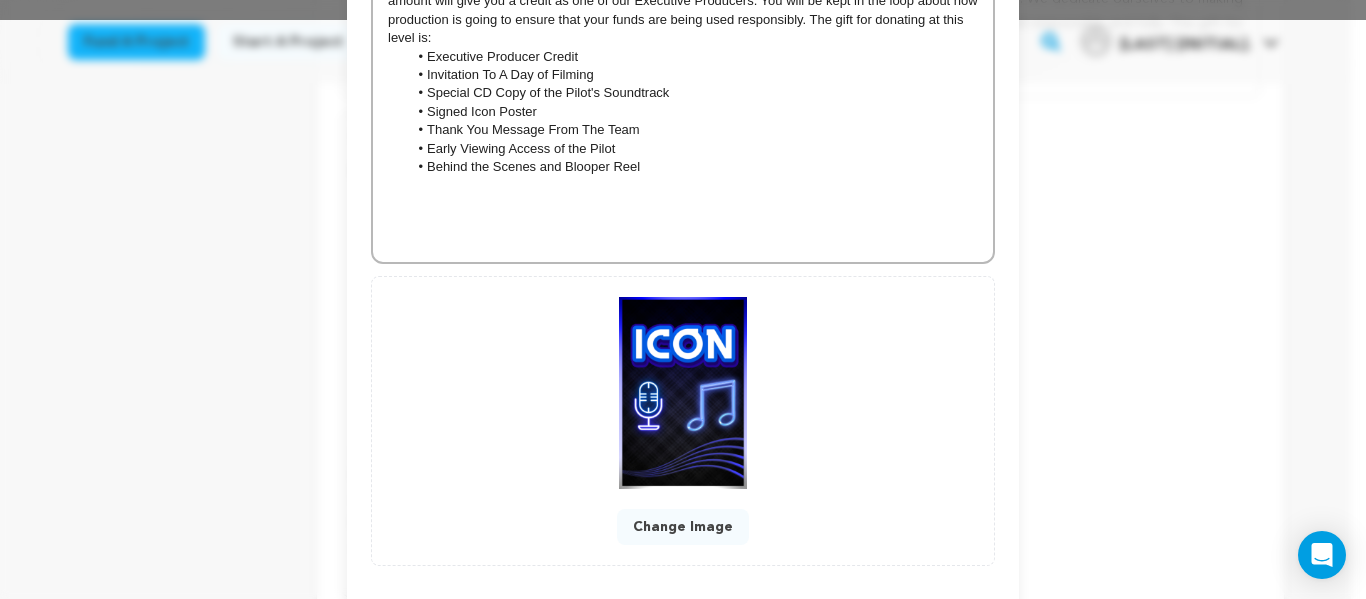 scroll, scrollTop: 678, scrollLeft: 0, axis: vertical 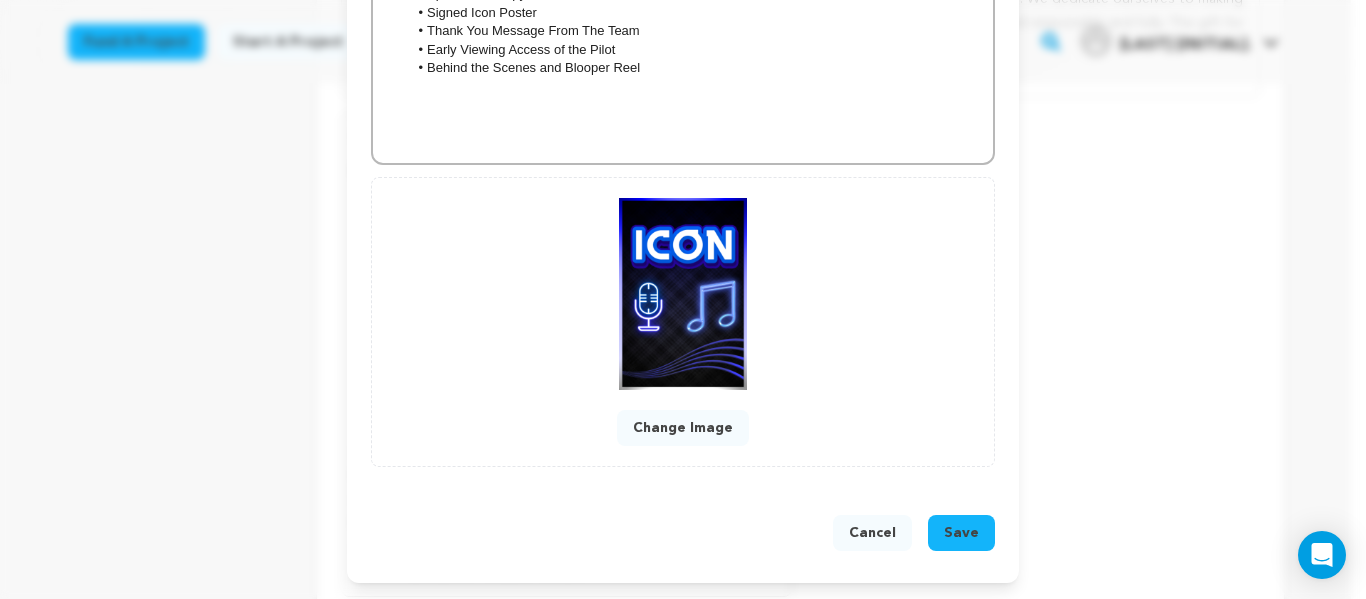 click on "Save" at bounding box center [961, 533] 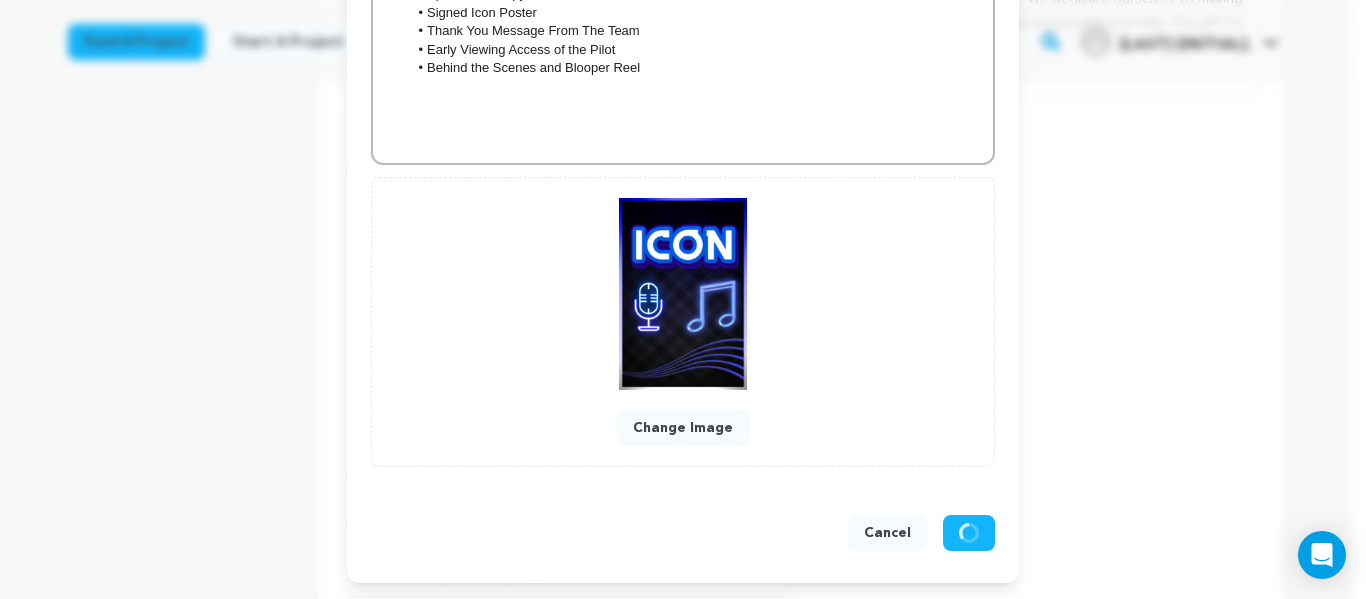 scroll, scrollTop: 636, scrollLeft: 0, axis: vertical 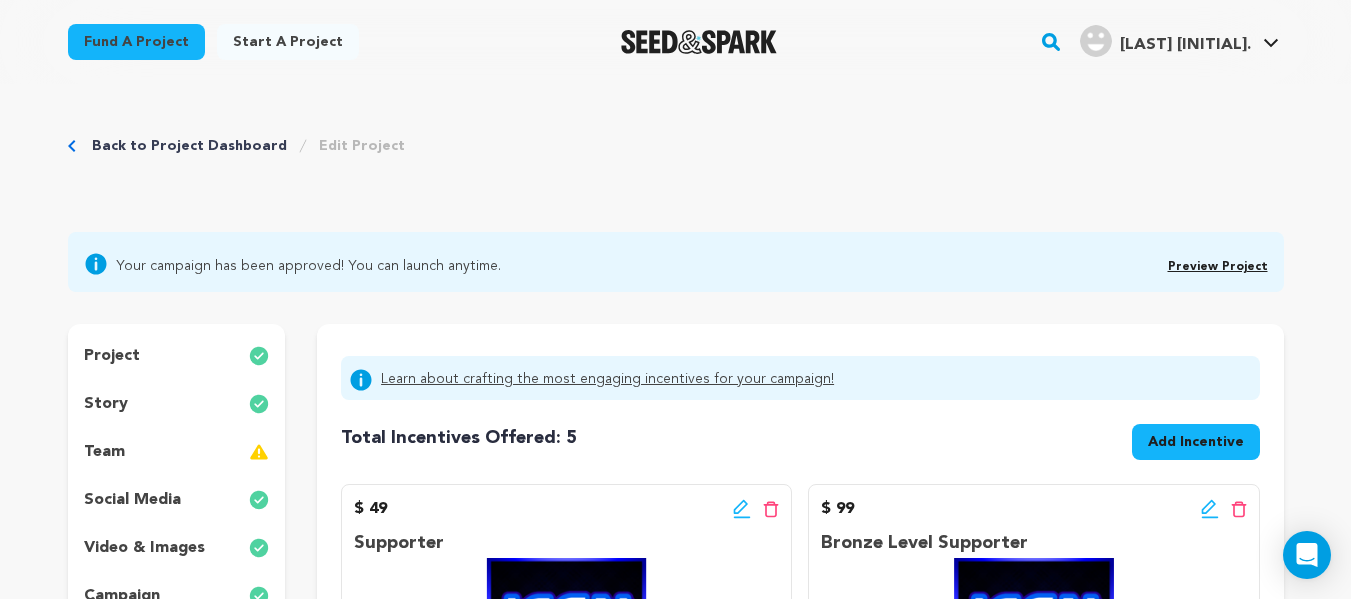 click on "Learn about crafting the most engaging incentives for your campaign!" at bounding box center (607, 380) 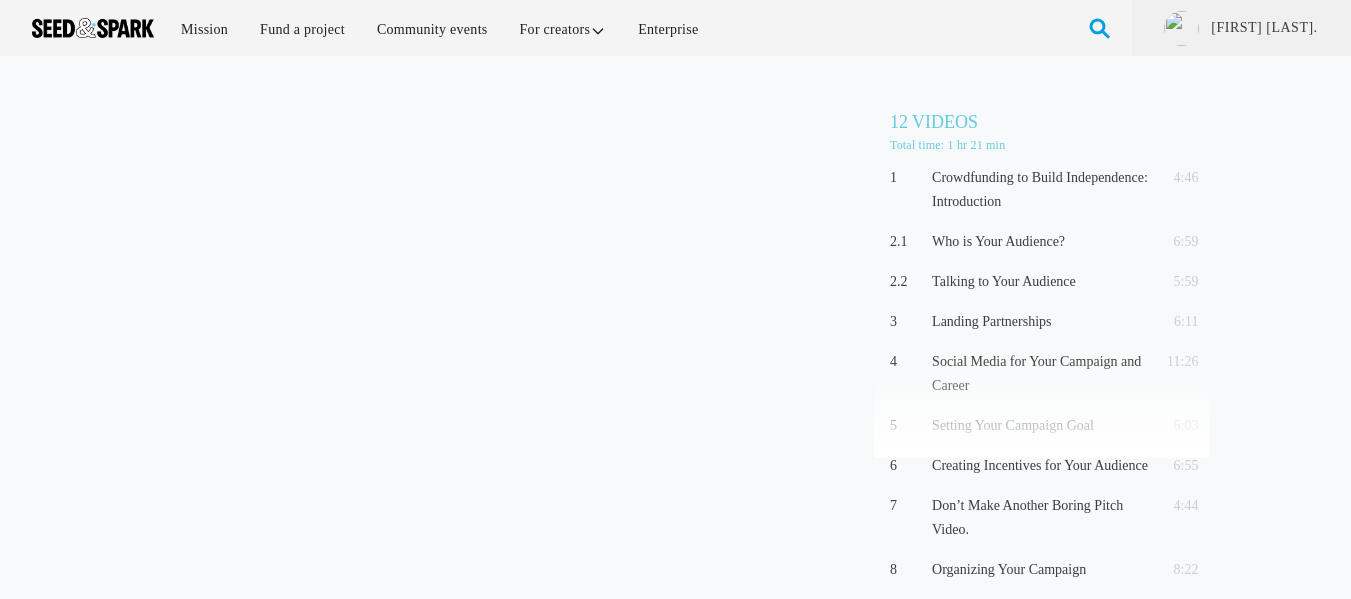 scroll, scrollTop: 0, scrollLeft: 0, axis: both 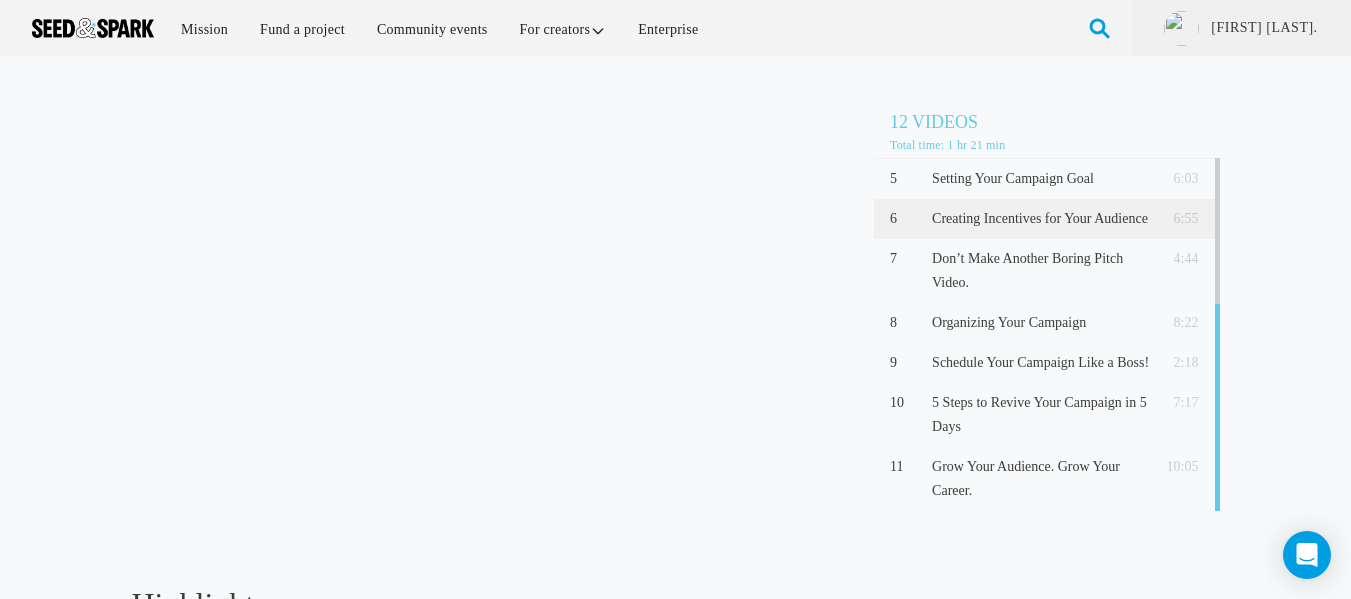 click on "Schedule Your Campaign Like a Boss!" at bounding box center [1040, 363] 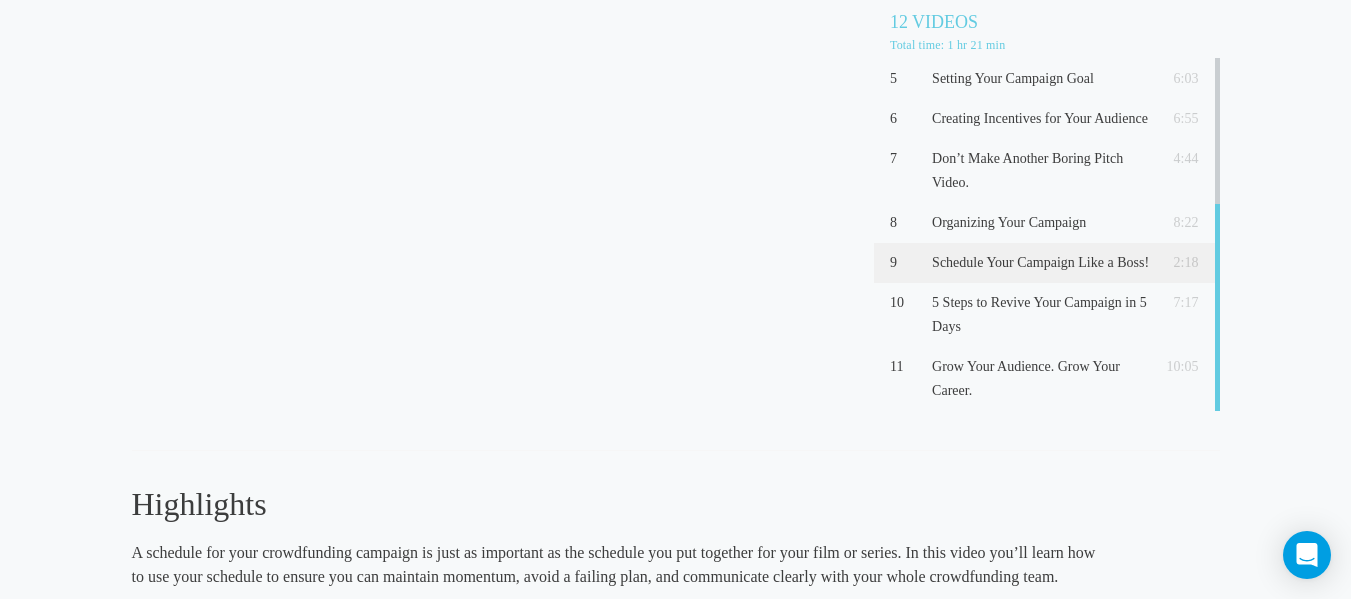 scroll, scrollTop: 101, scrollLeft: 0, axis: vertical 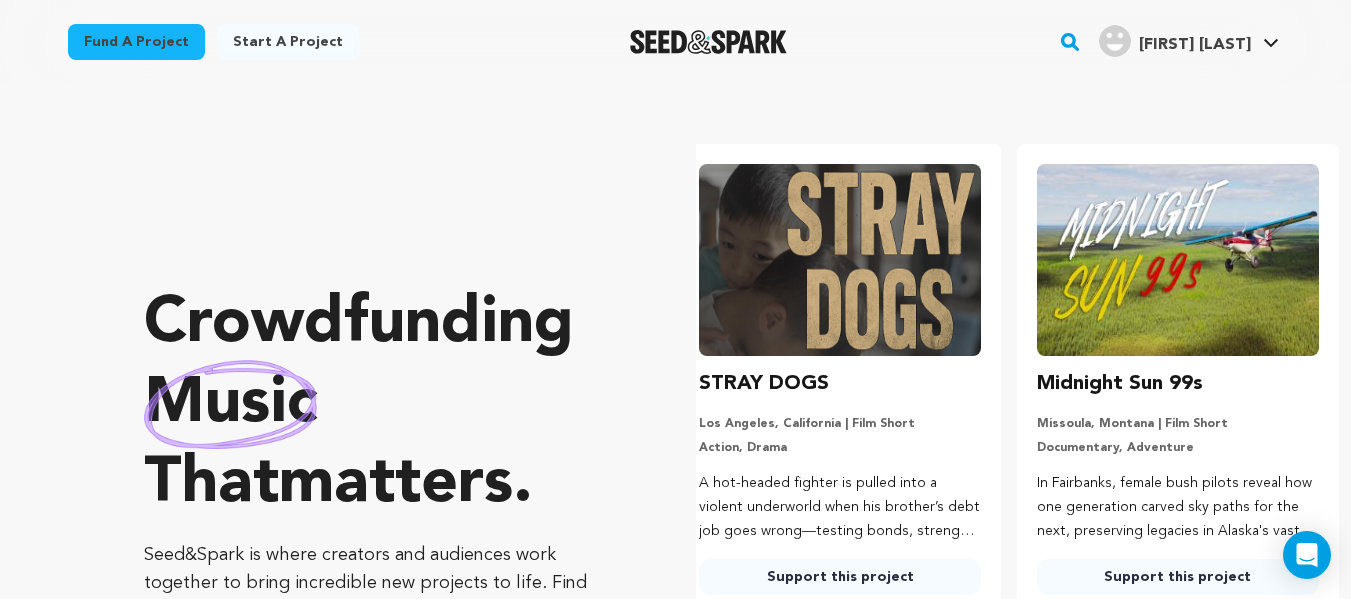 click on "[FIRST] [L]." at bounding box center (1195, 45) 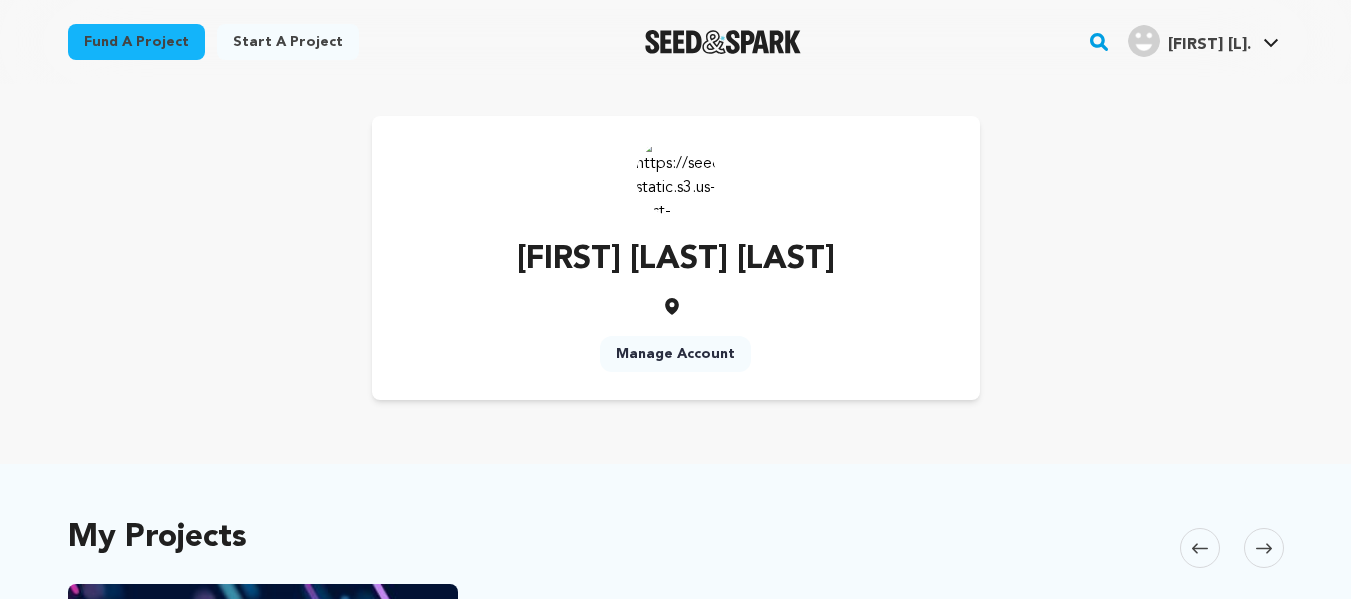 click on "[FIRST] [L]." at bounding box center [1209, 45] 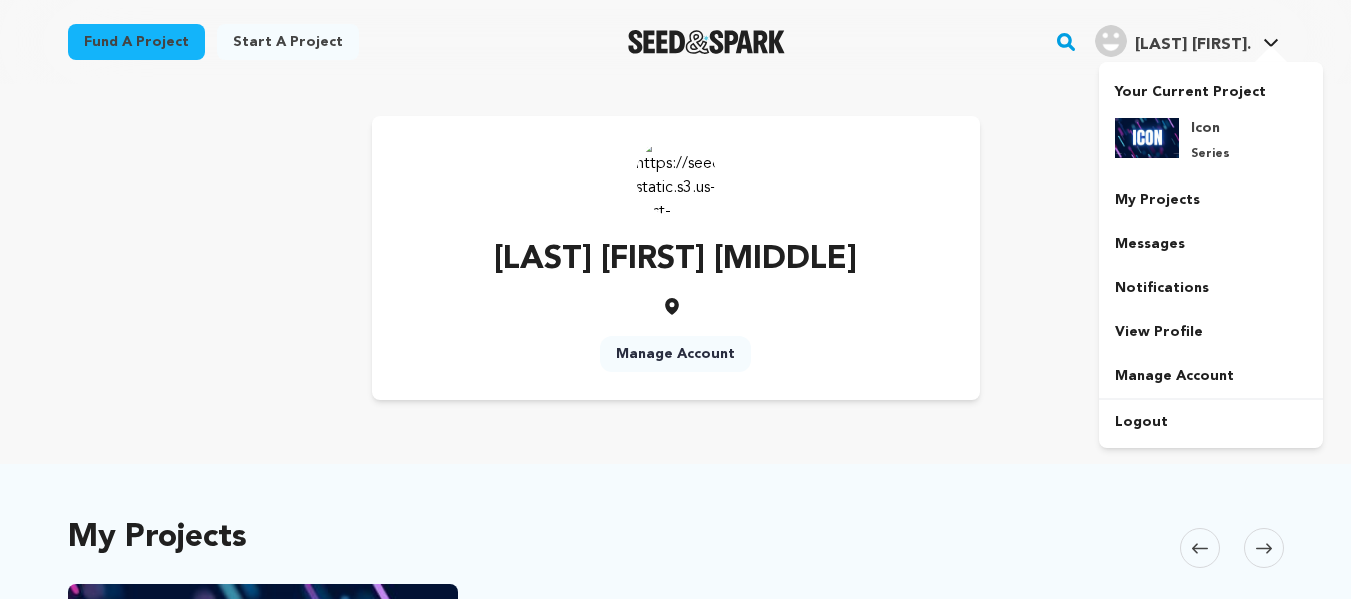 scroll, scrollTop: 0, scrollLeft: 0, axis: both 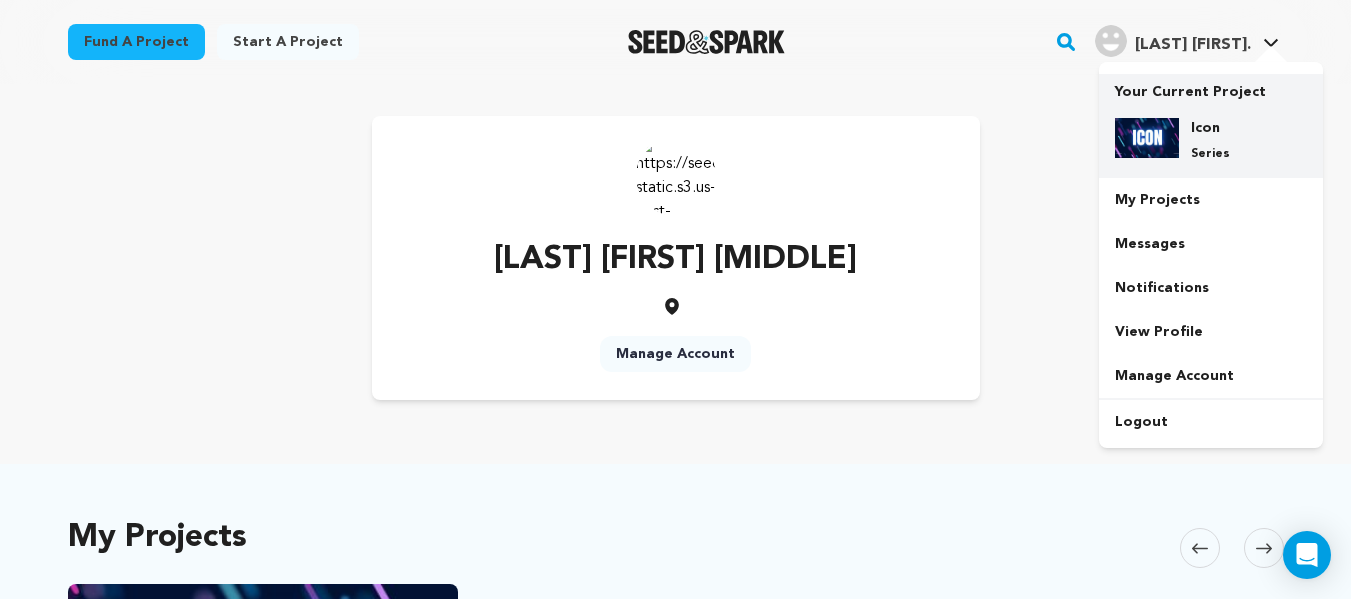click on "Series" at bounding box center [1227, 154] 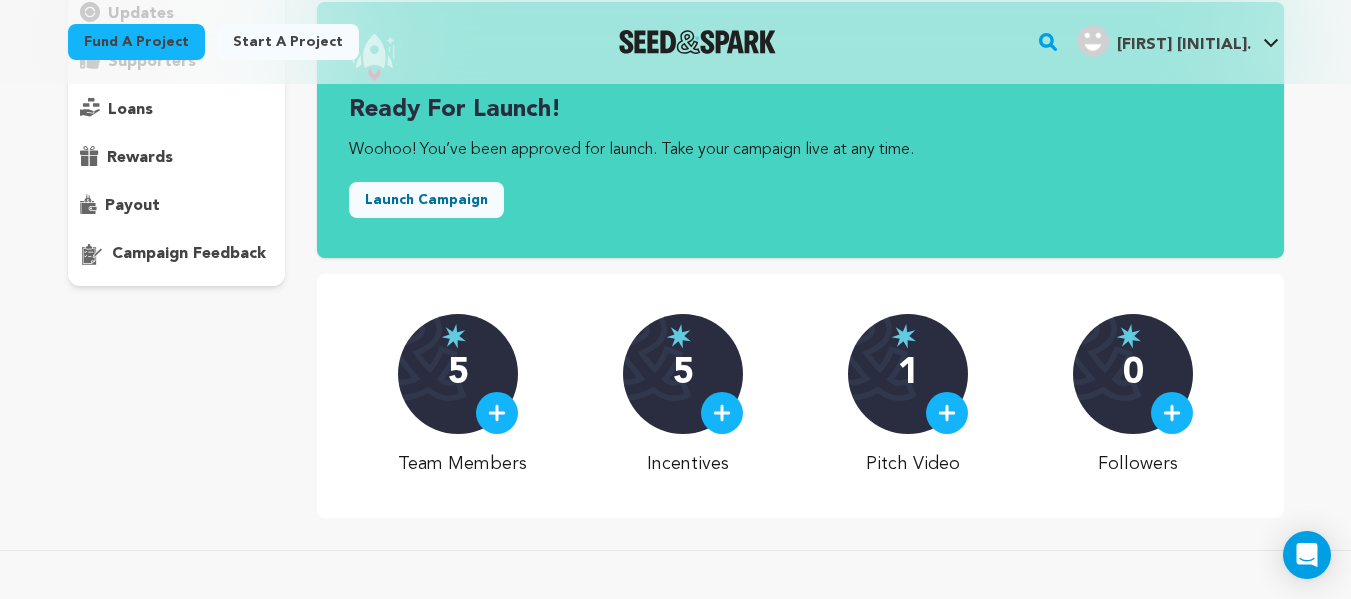 scroll, scrollTop: 274, scrollLeft: 0, axis: vertical 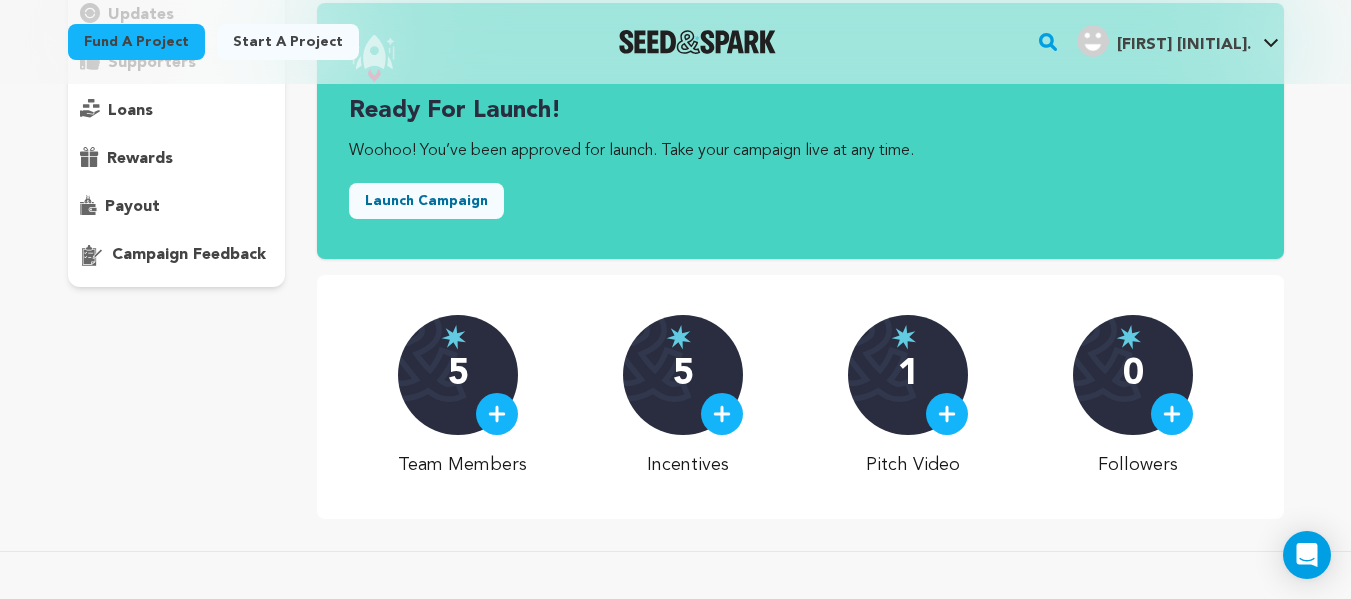 click on "payout" at bounding box center (177, 207) 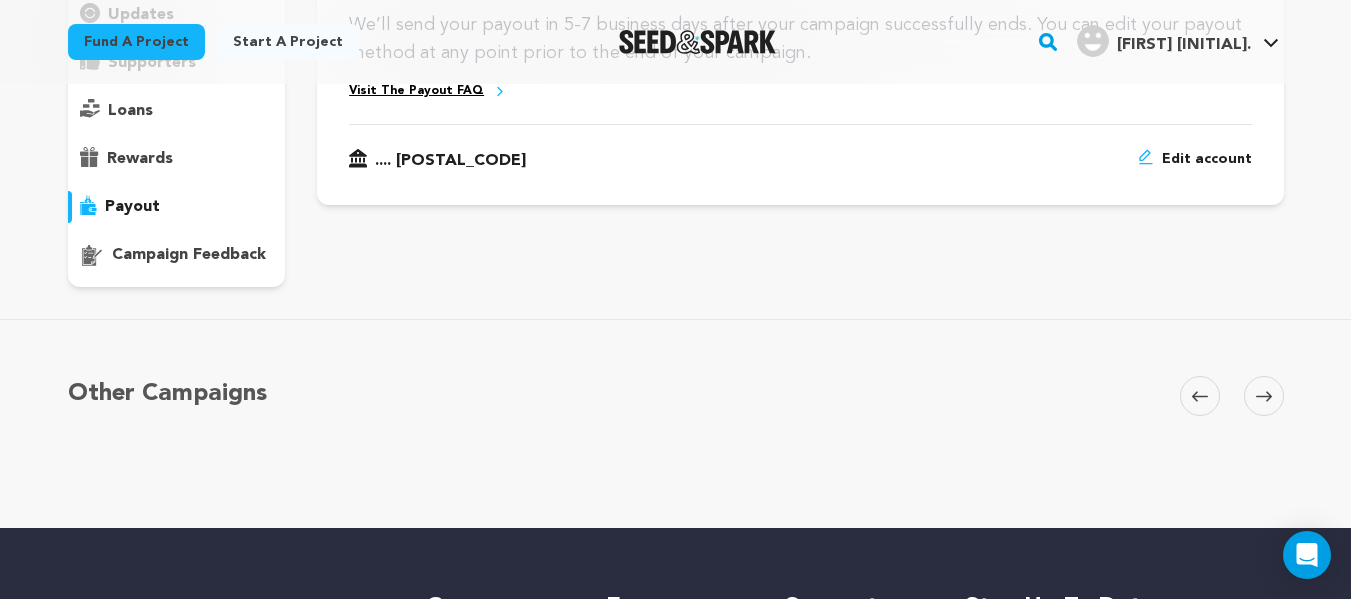 click on "rewards" at bounding box center (177, 159) 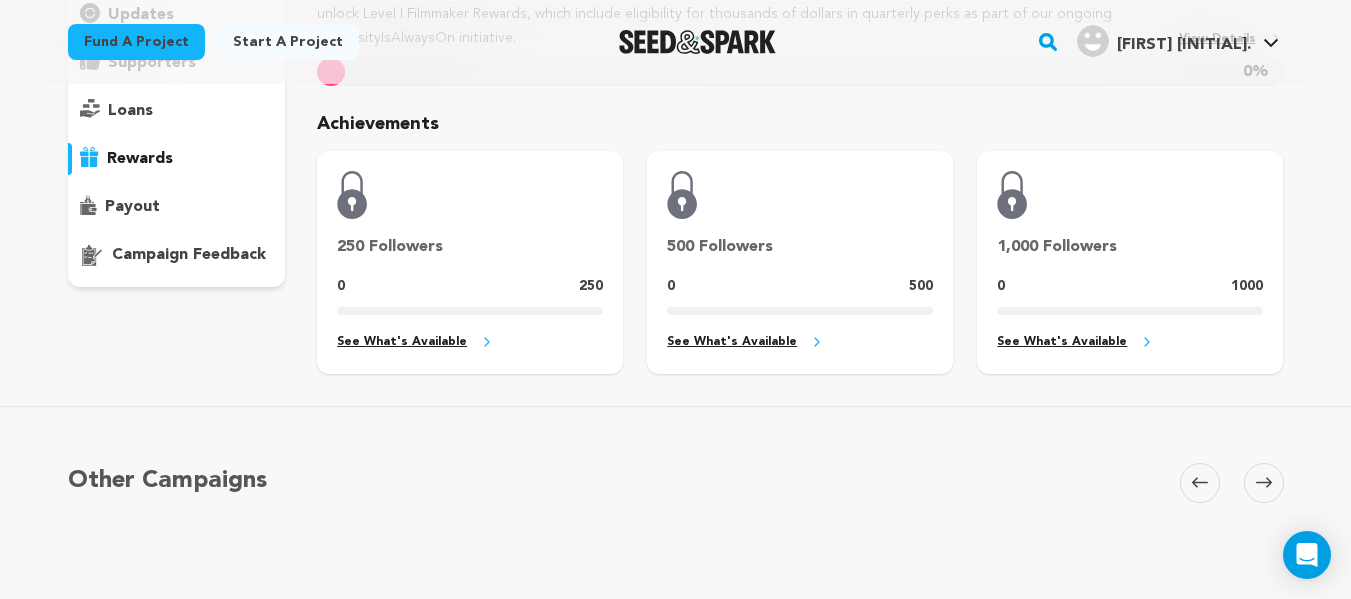click on "loans" at bounding box center (177, 111) 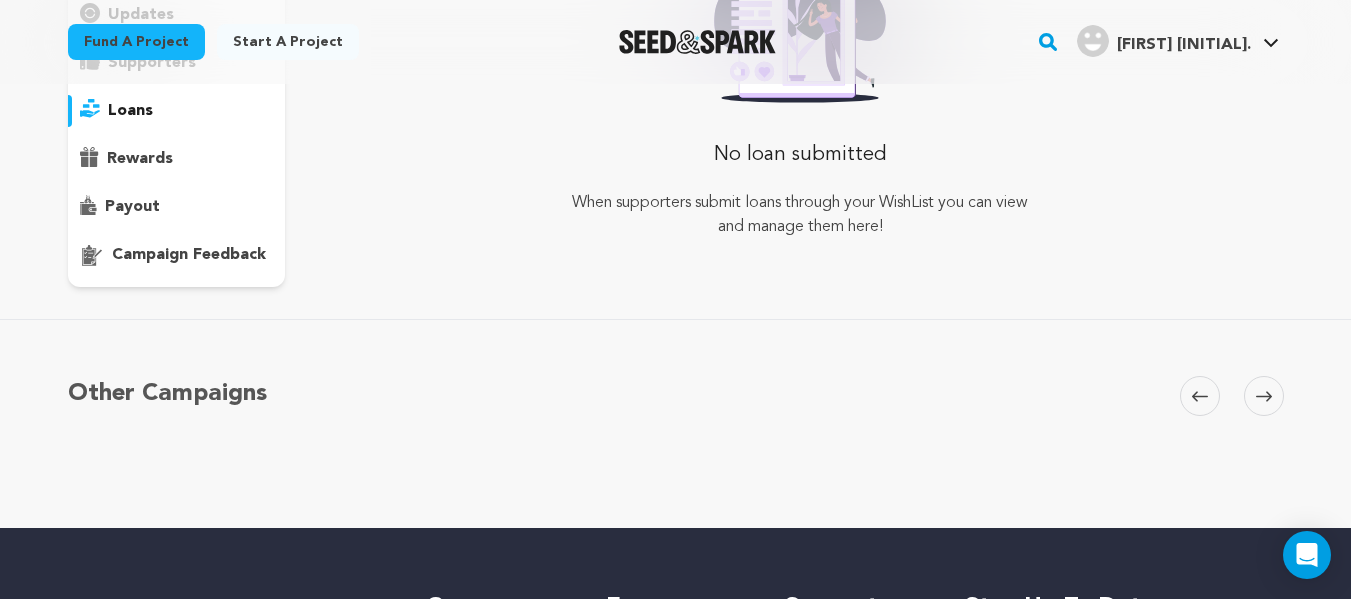 click on "campaign feedback" at bounding box center (189, 255) 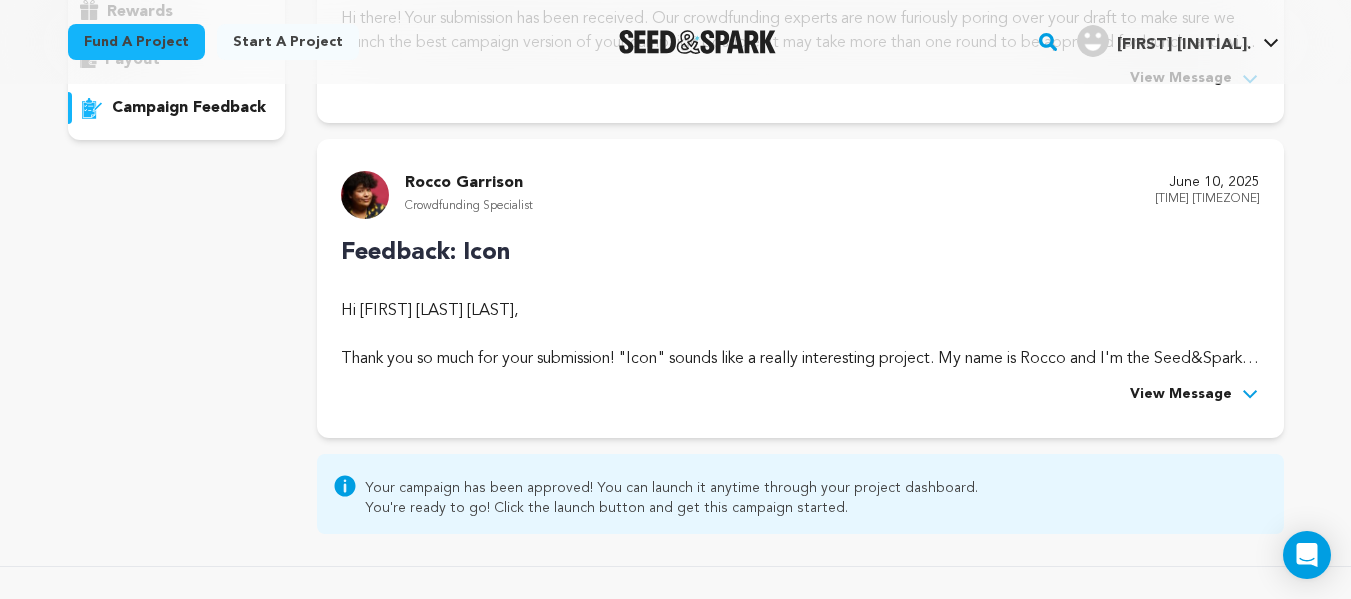 scroll, scrollTop: 422, scrollLeft: 0, axis: vertical 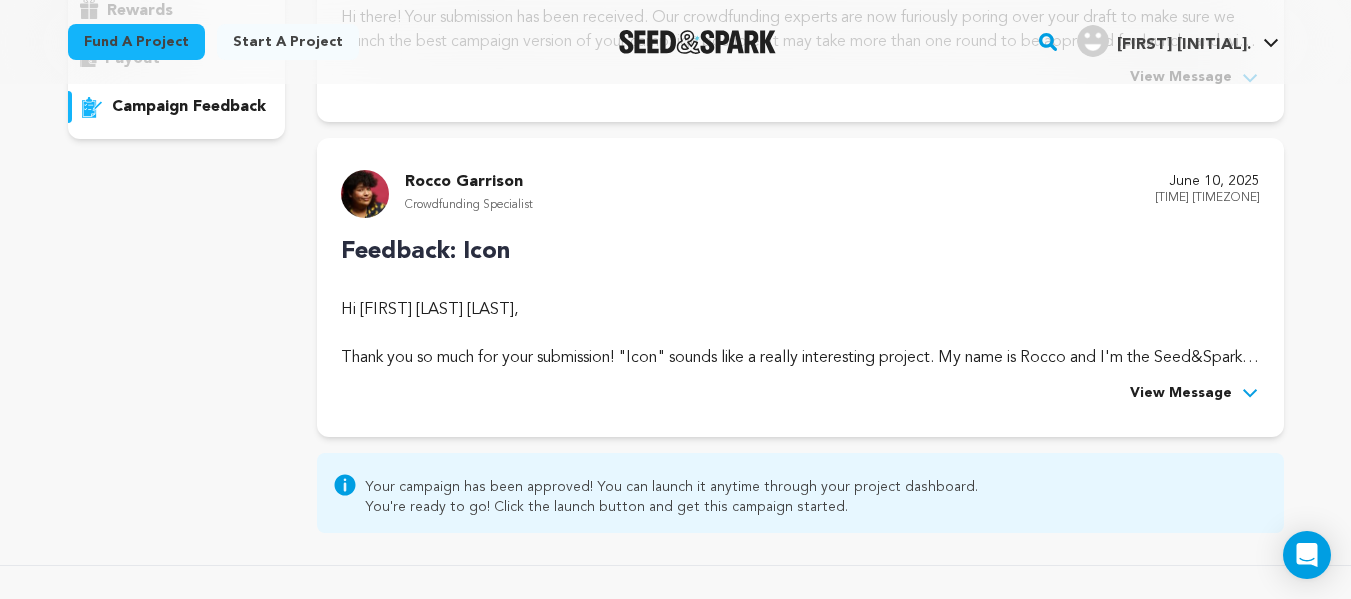 click on "View Message" at bounding box center (1181, 394) 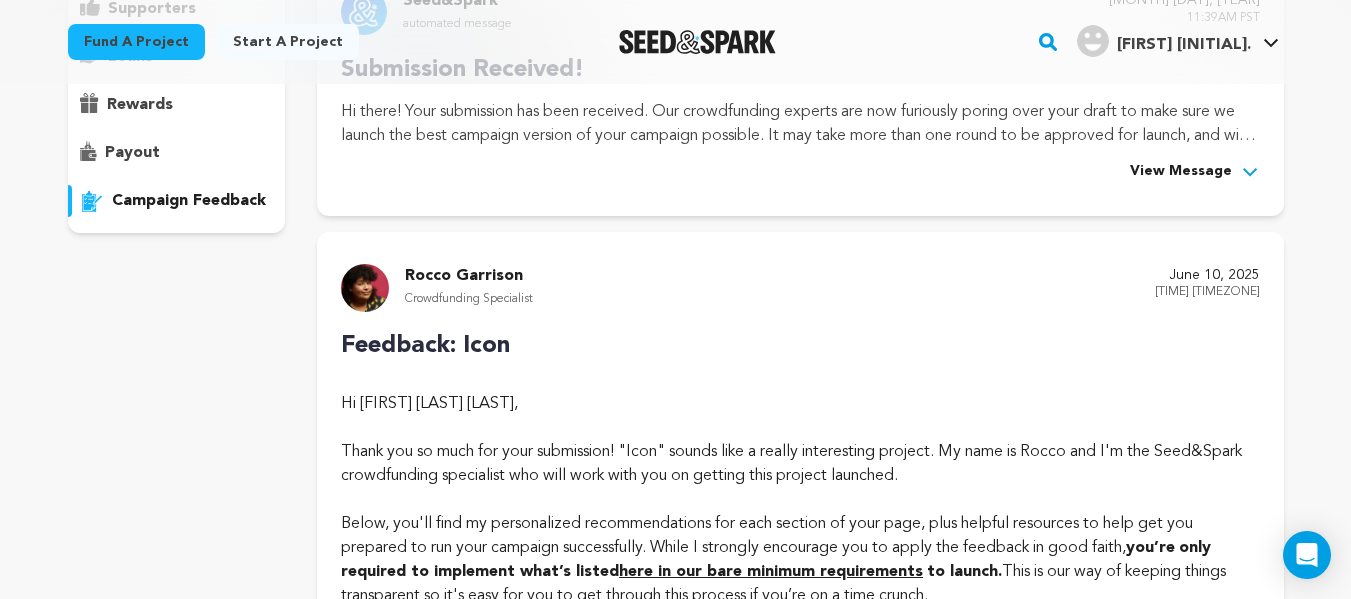 scroll, scrollTop: 0, scrollLeft: 0, axis: both 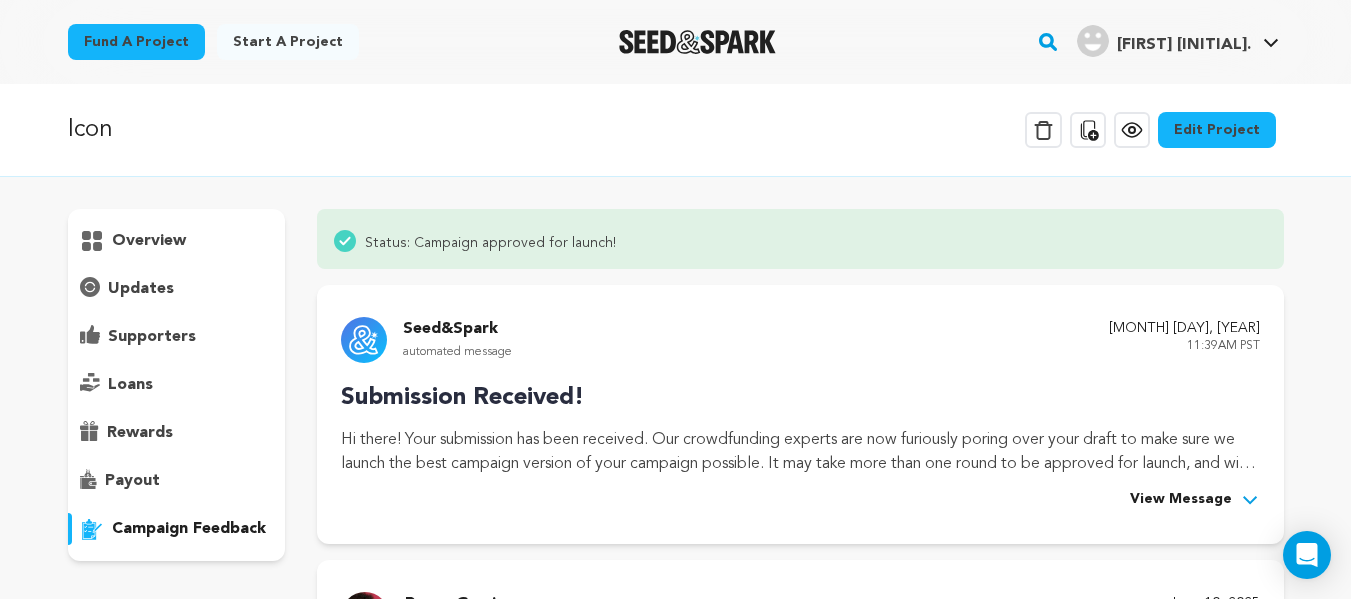 click on "Edit Project" at bounding box center (1217, 130) 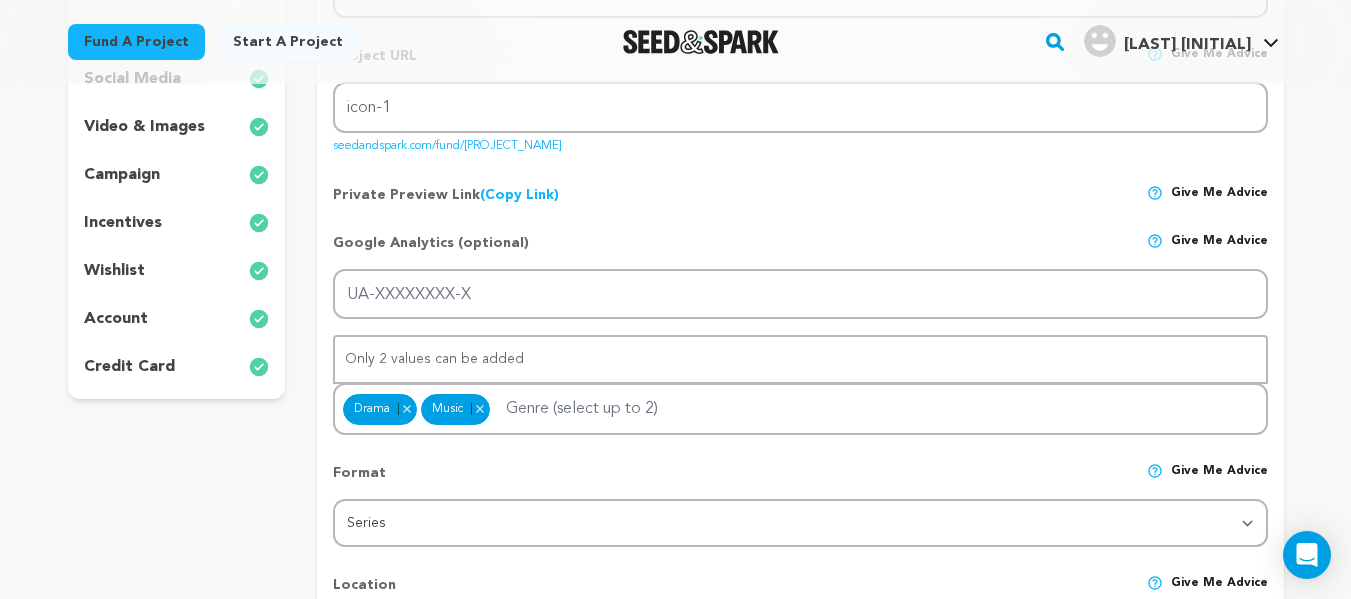 scroll, scrollTop: 422, scrollLeft: 0, axis: vertical 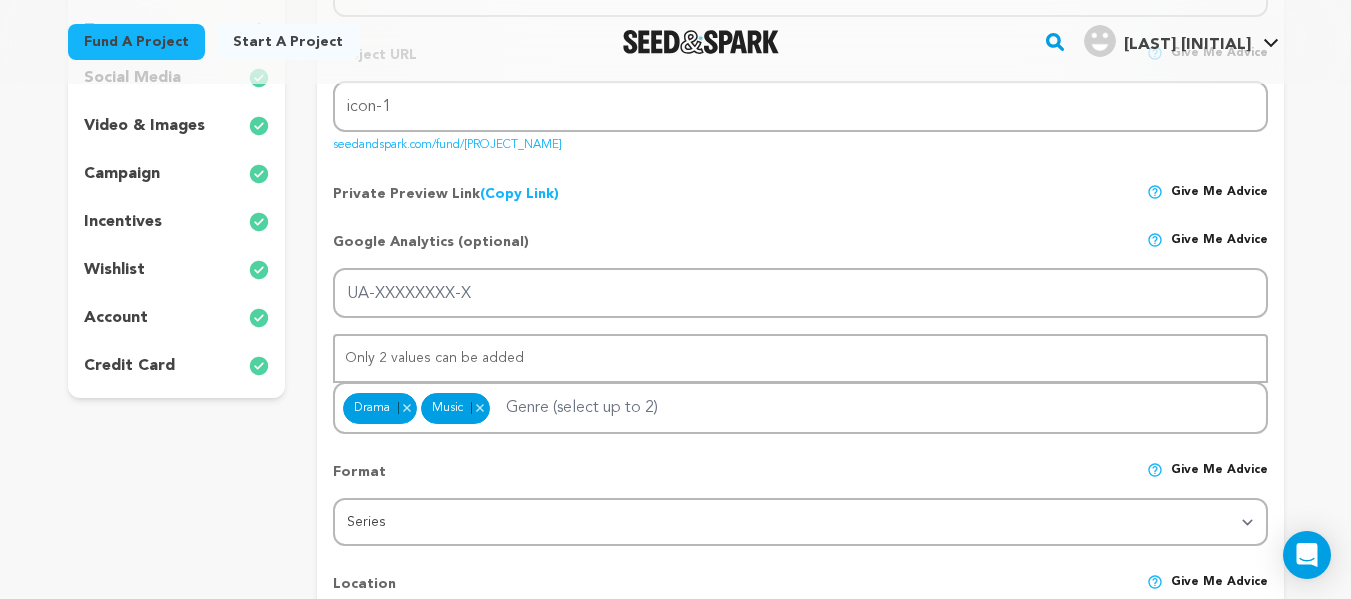 click on "incentives" at bounding box center [177, 222] 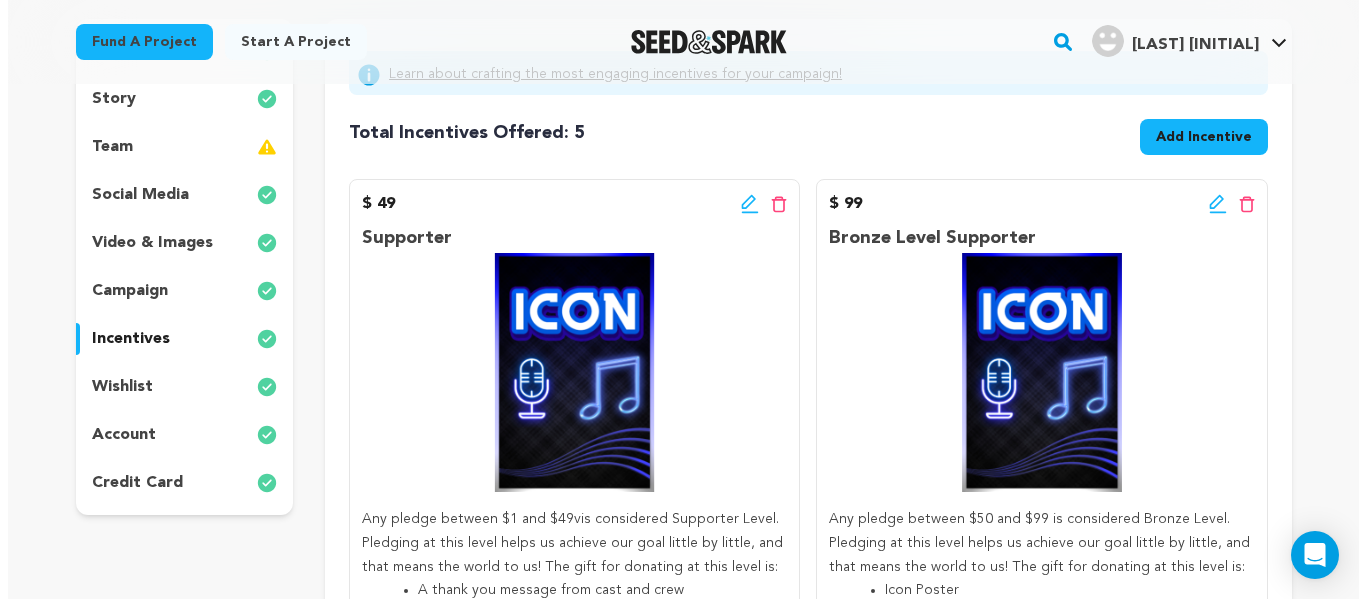 scroll, scrollTop: 300, scrollLeft: 0, axis: vertical 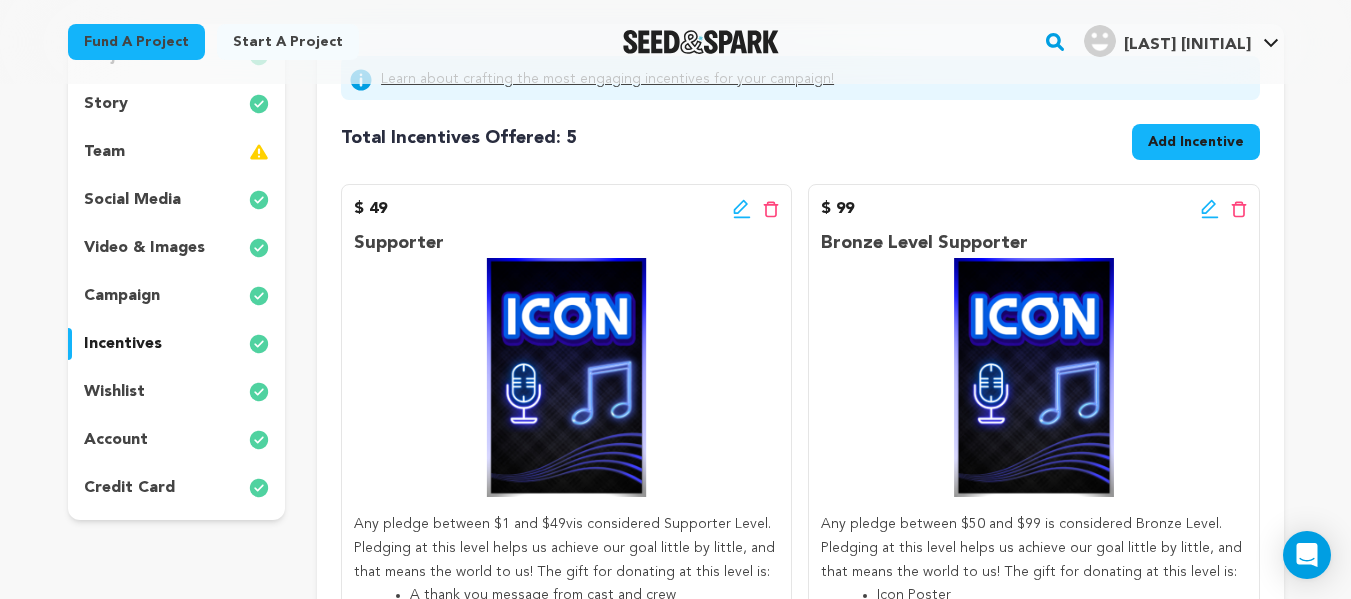 click 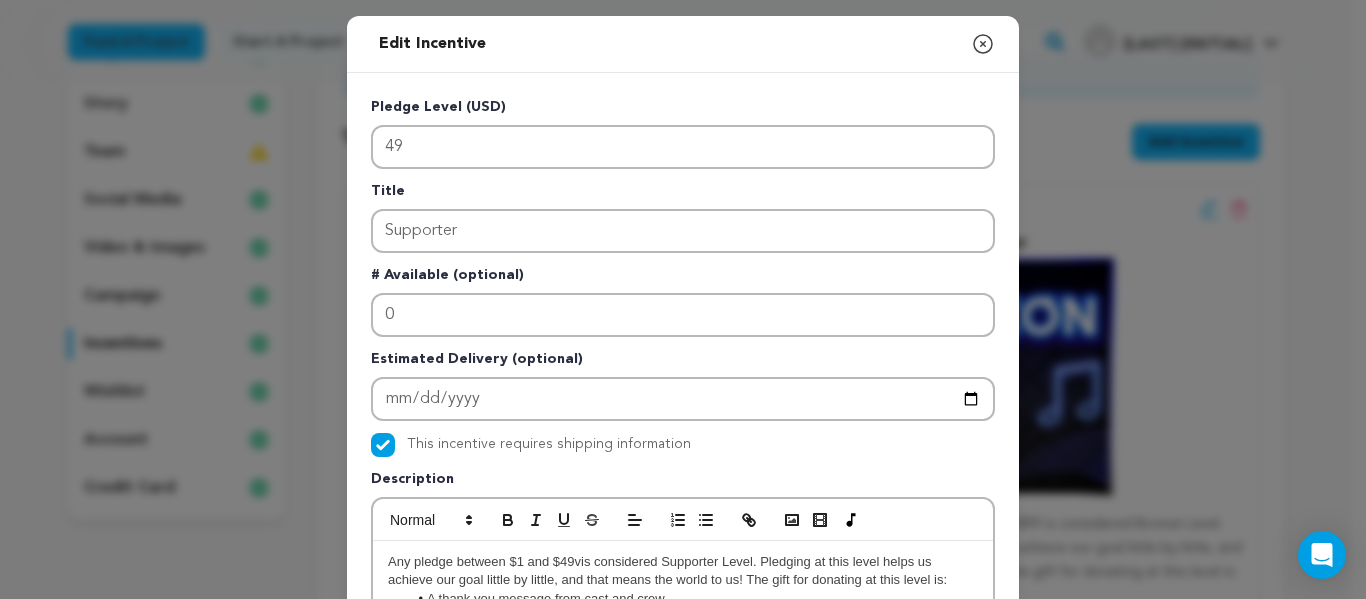 click on "Any pledge between $1 and $49vis considered Supporter Level. Pledging at this level helps us achieve our goal little by little, and that means the world to us! The gift for donating at this level is:" at bounding box center [667, 570] 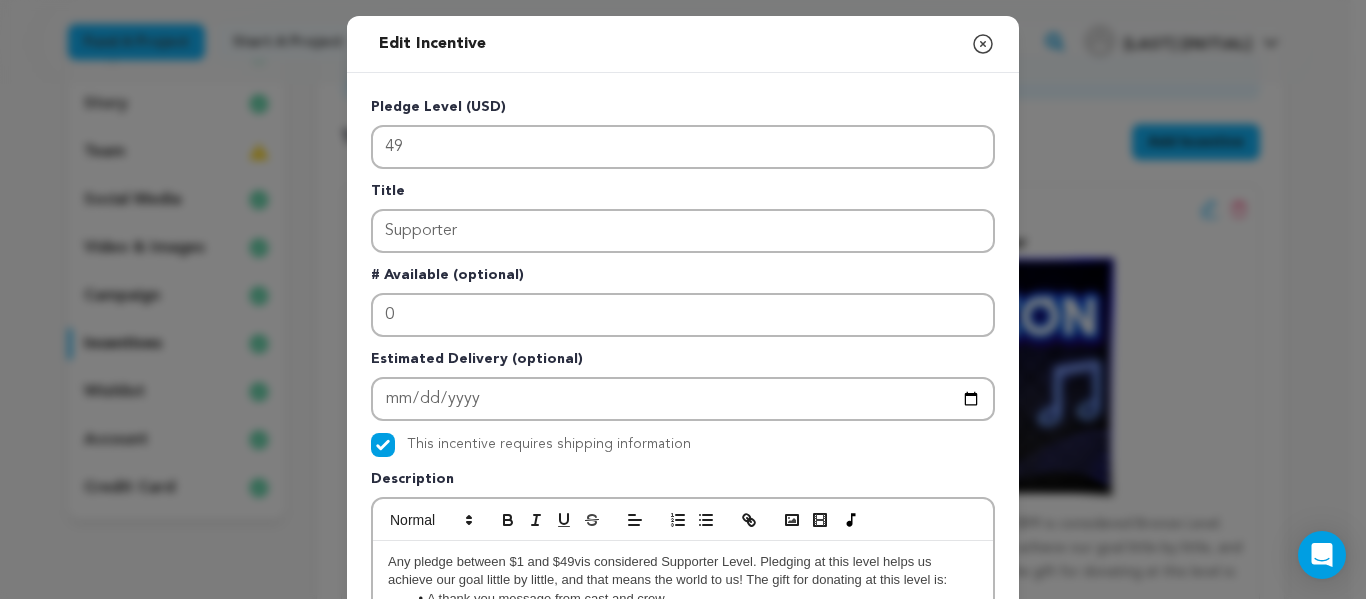type 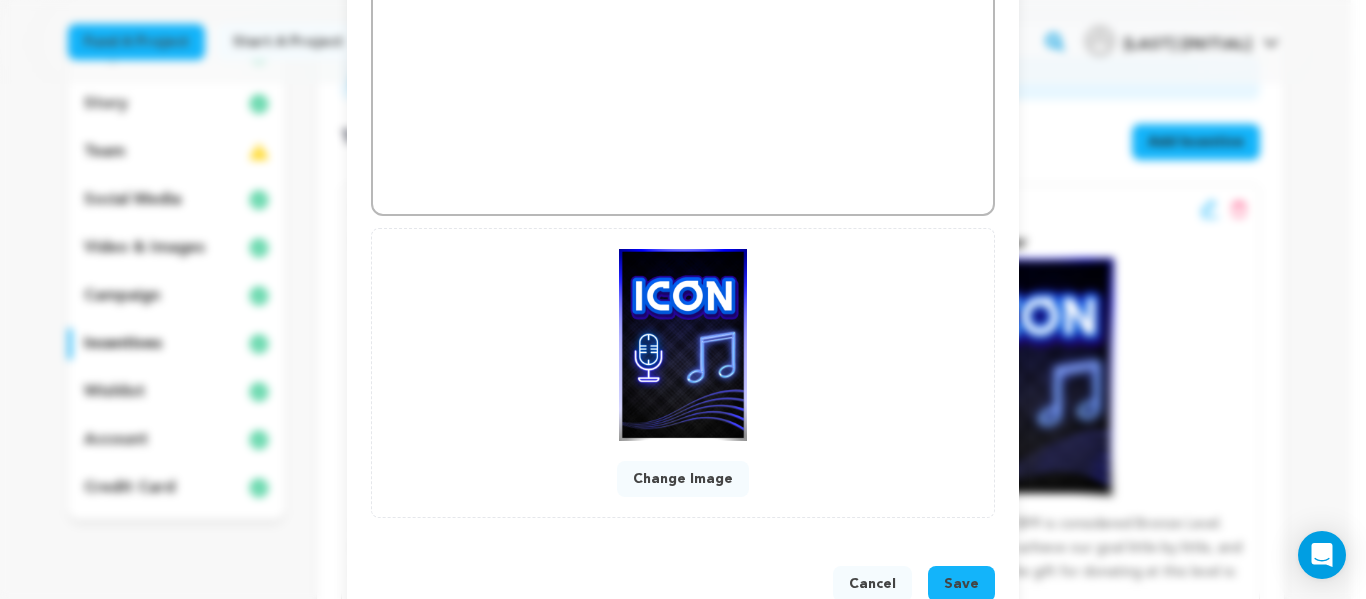 scroll, scrollTop: 678, scrollLeft: 0, axis: vertical 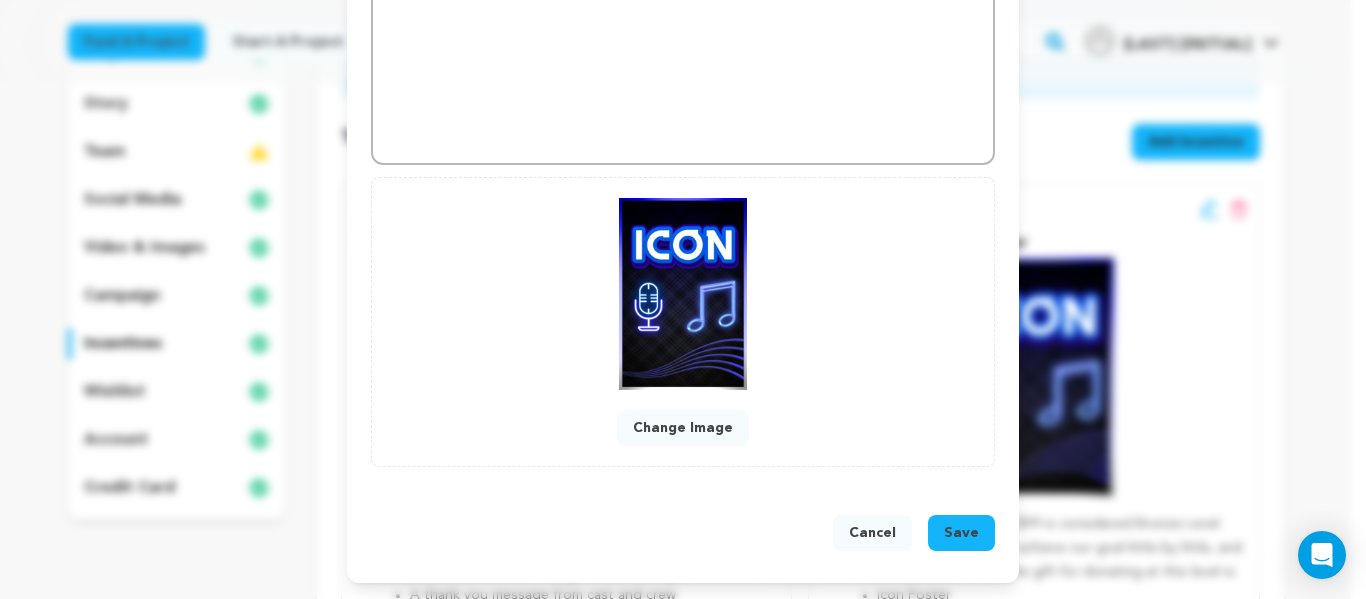 click on "Save" at bounding box center [961, 533] 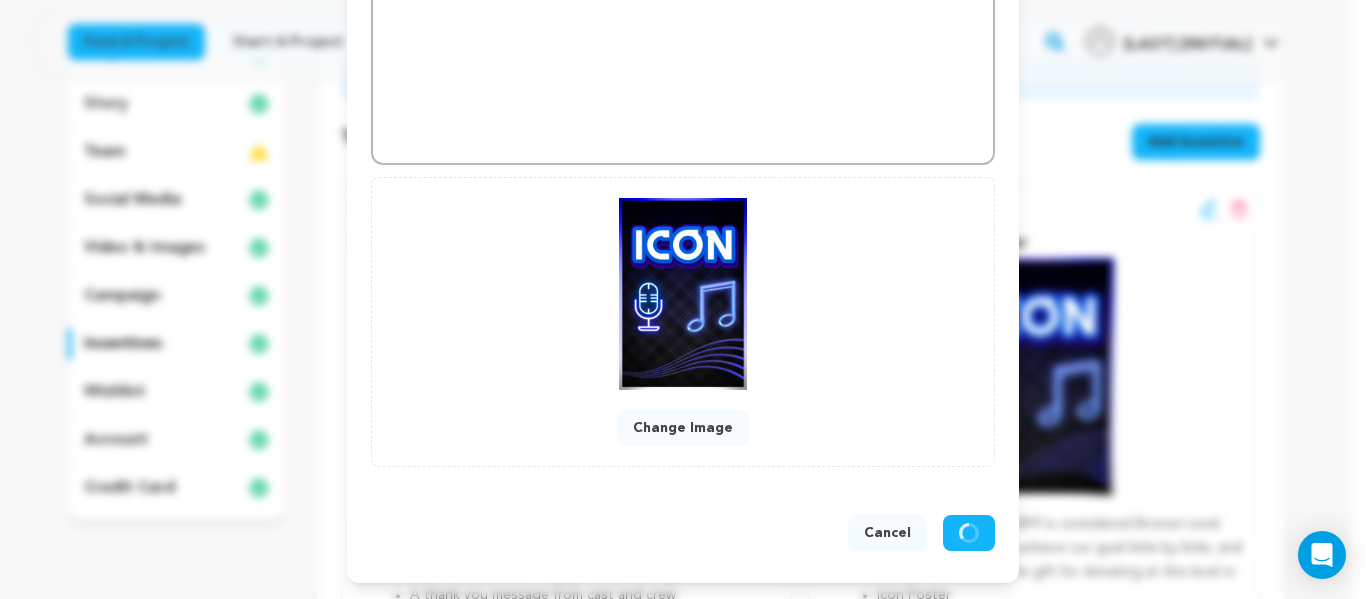 scroll, scrollTop: 636, scrollLeft: 0, axis: vertical 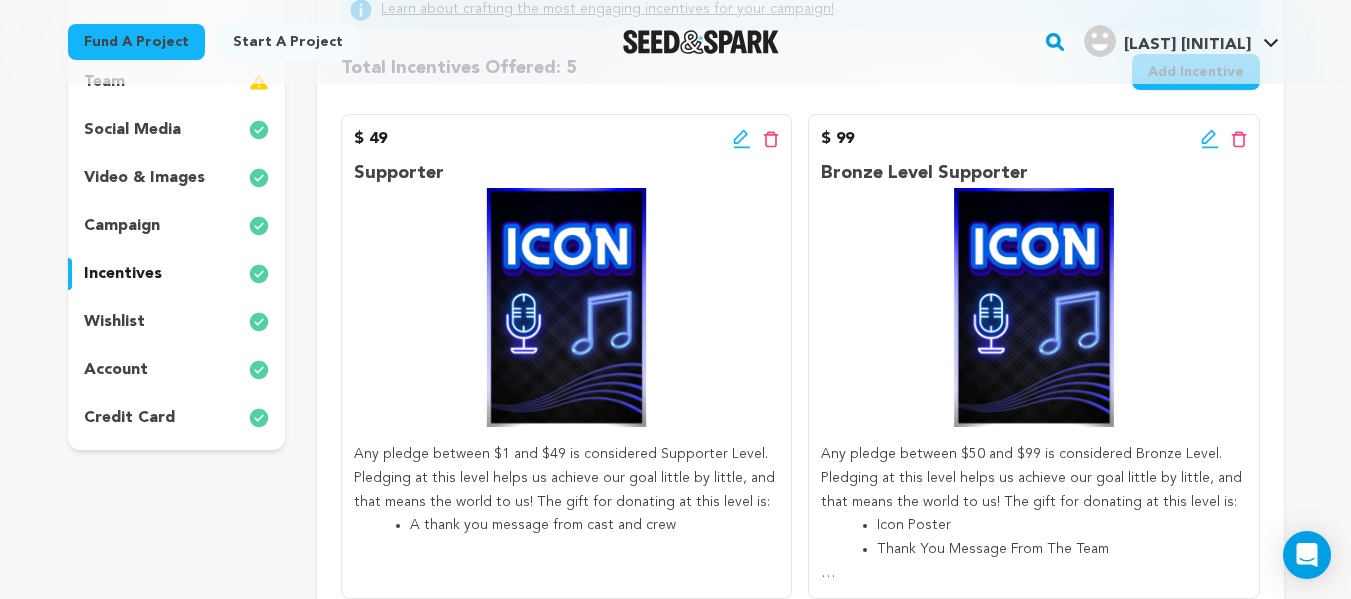 click 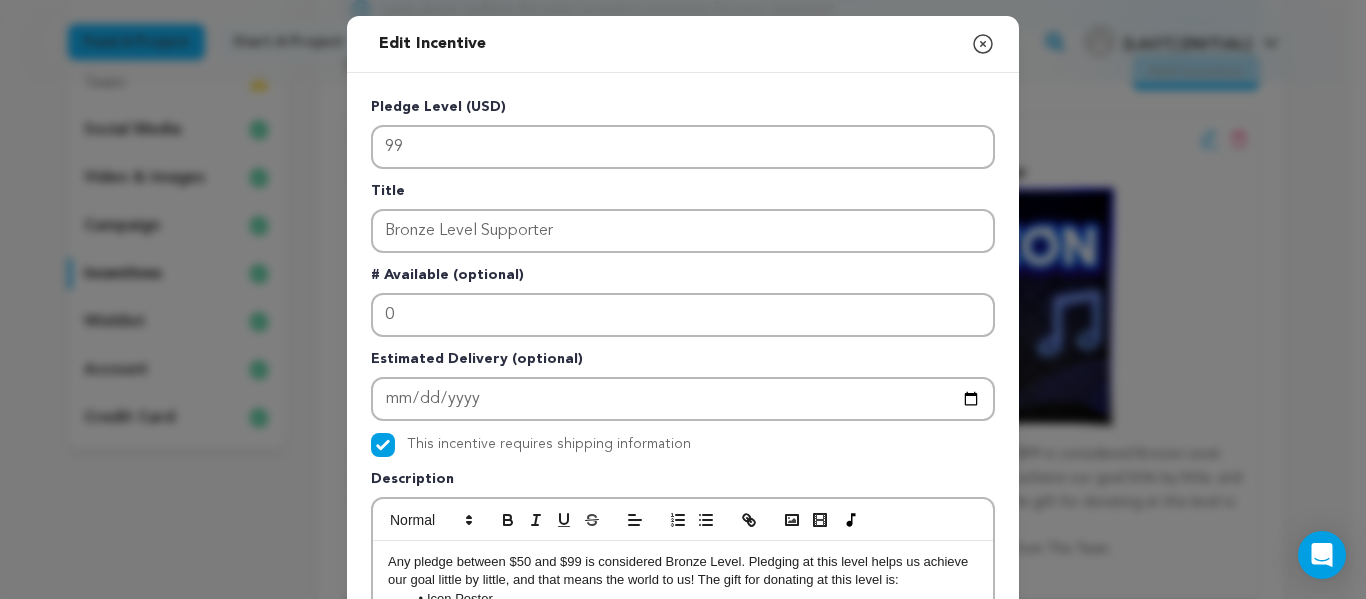 scroll, scrollTop: 678, scrollLeft: 0, axis: vertical 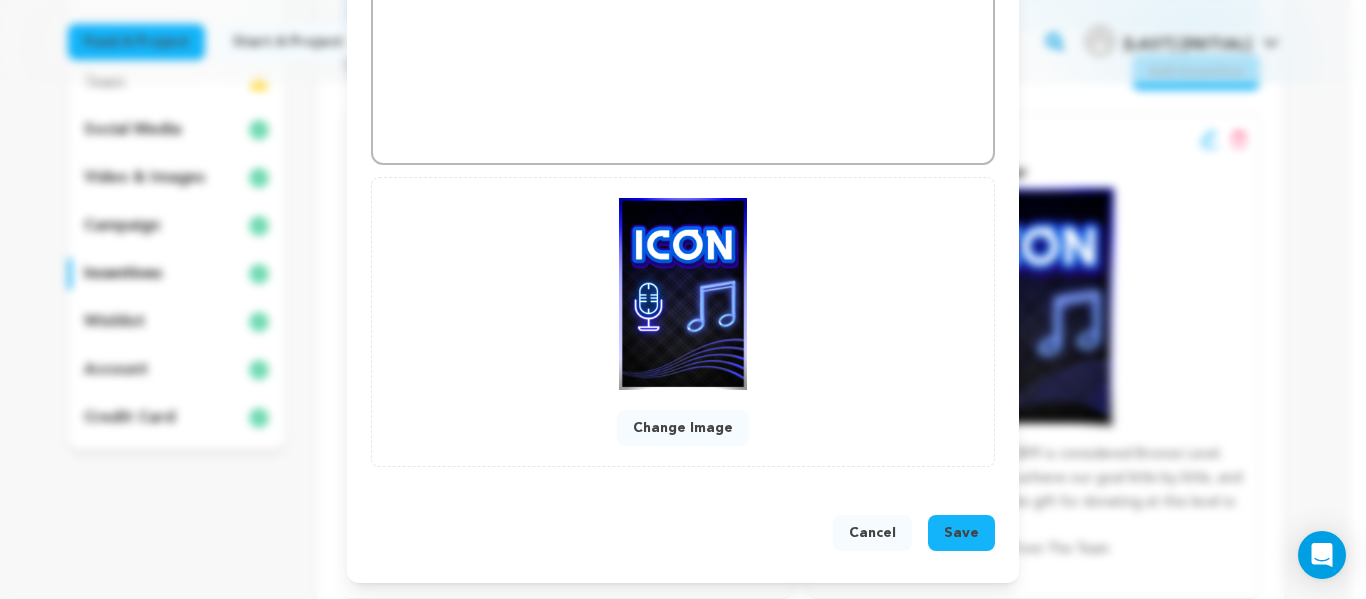 click on "Save" at bounding box center [961, 533] 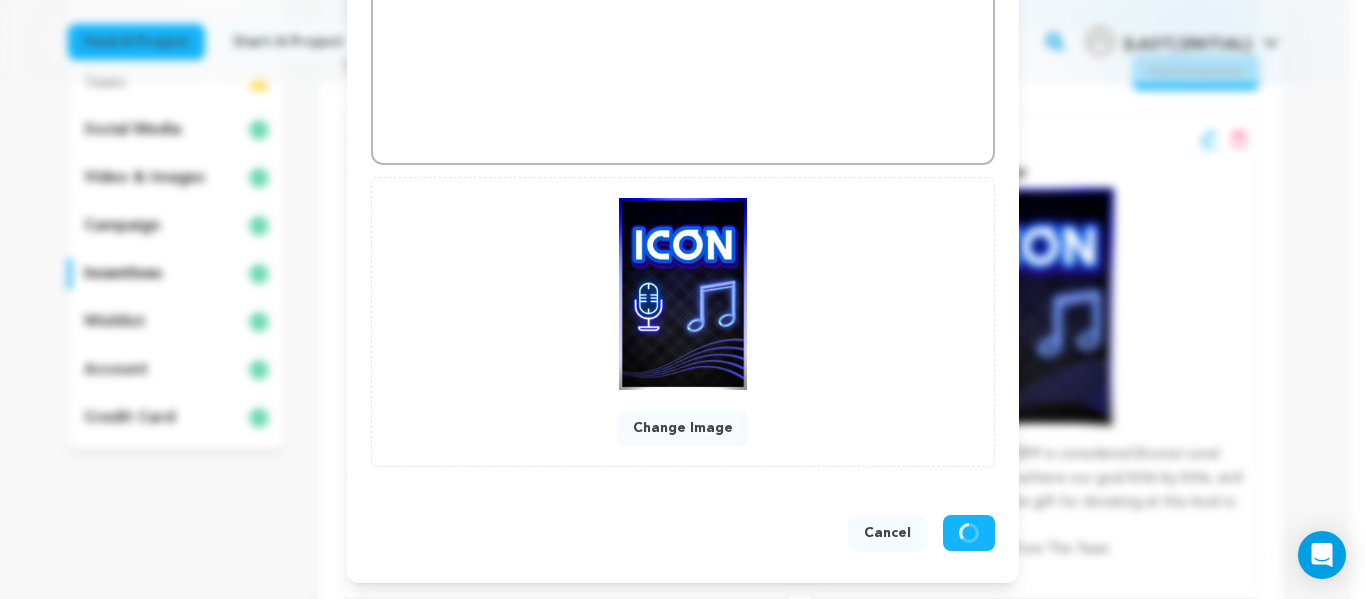 scroll, scrollTop: 636, scrollLeft: 0, axis: vertical 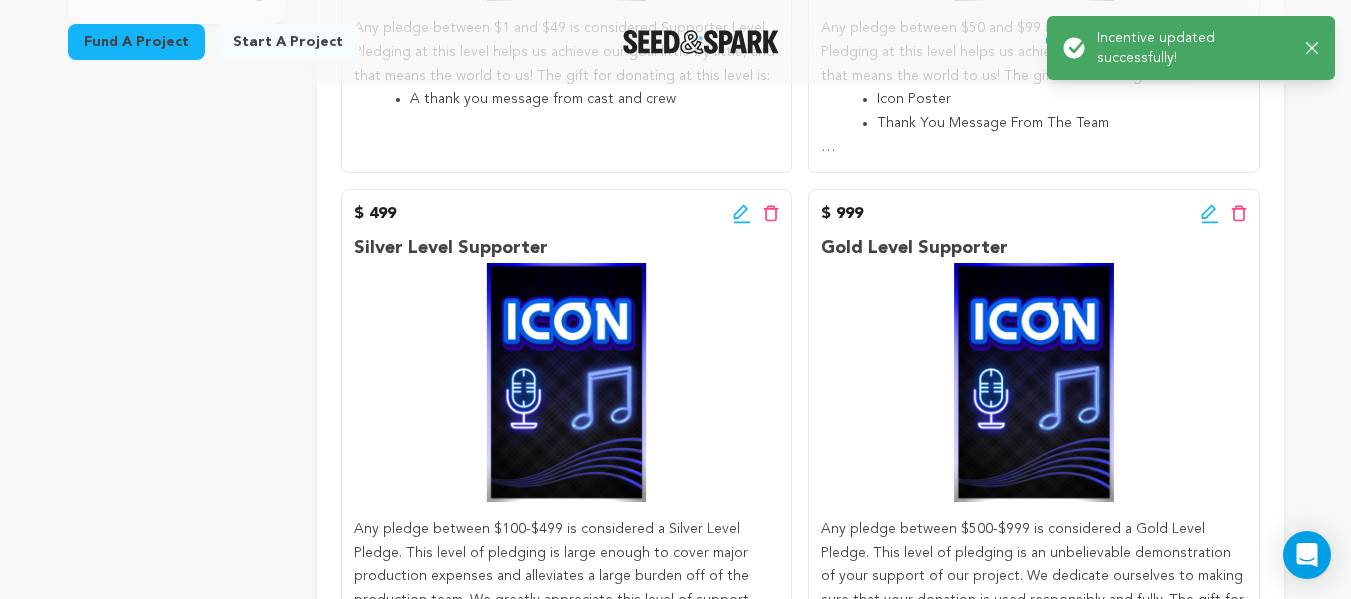 click 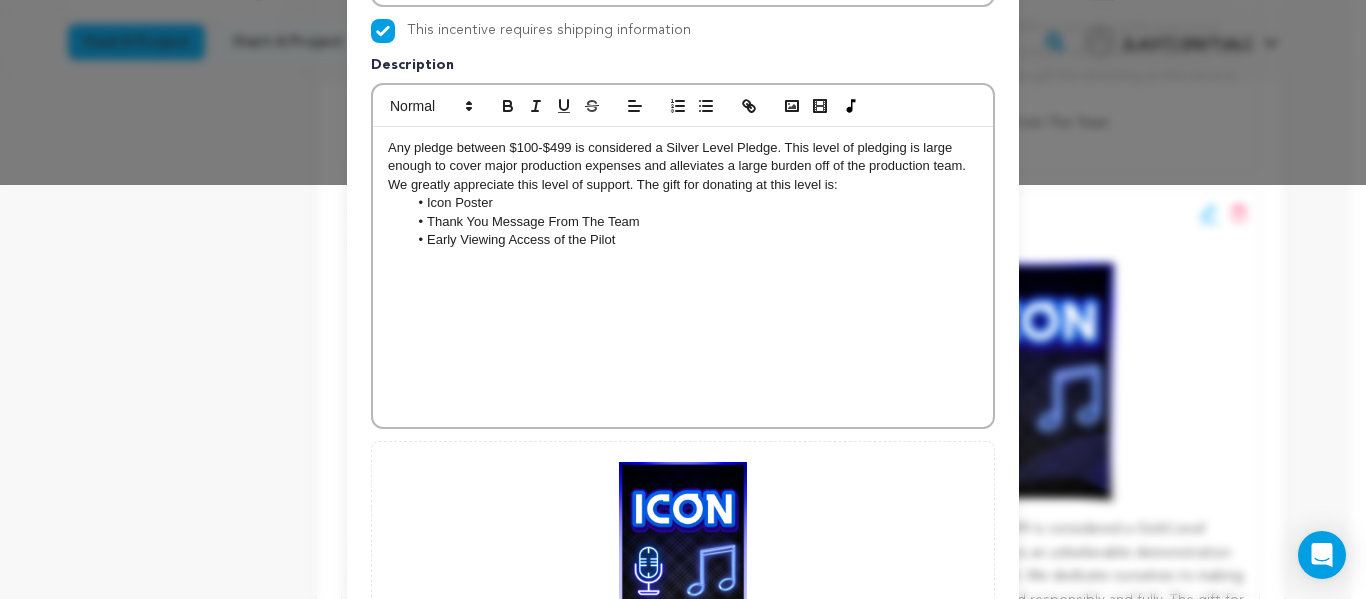 scroll, scrollTop: 415, scrollLeft: 0, axis: vertical 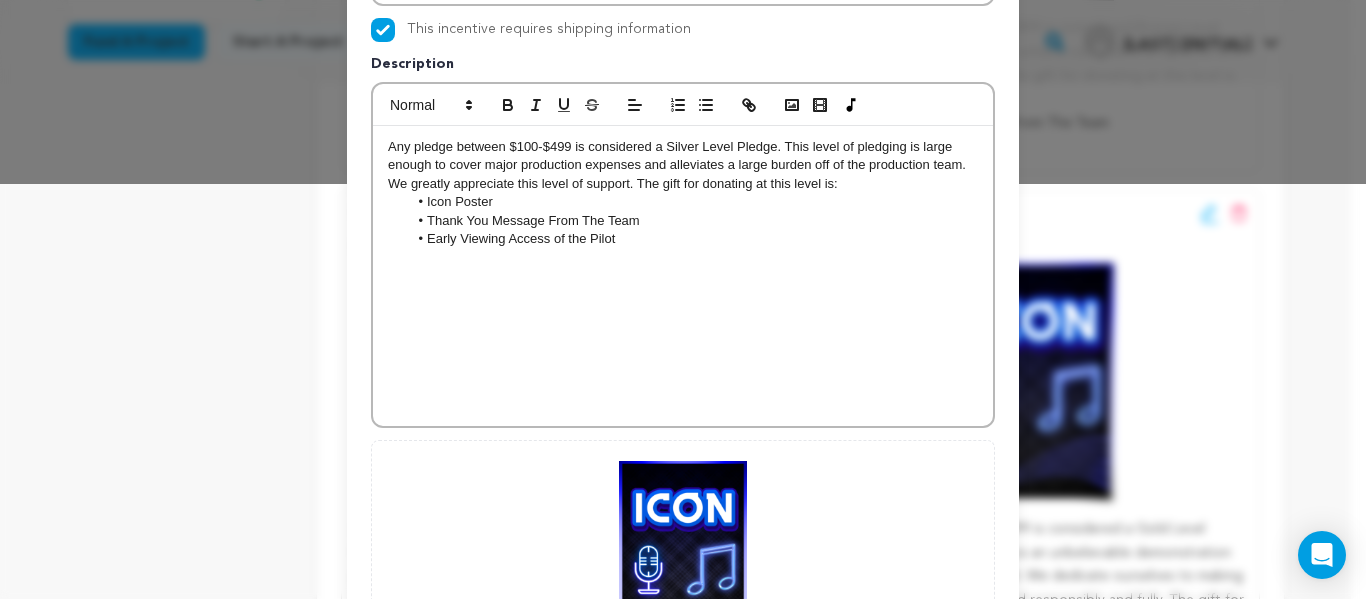 drag, startPoint x: 506, startPoint y: 196, endPoint x: 398, endPoint y: 201, distance: 108.11568 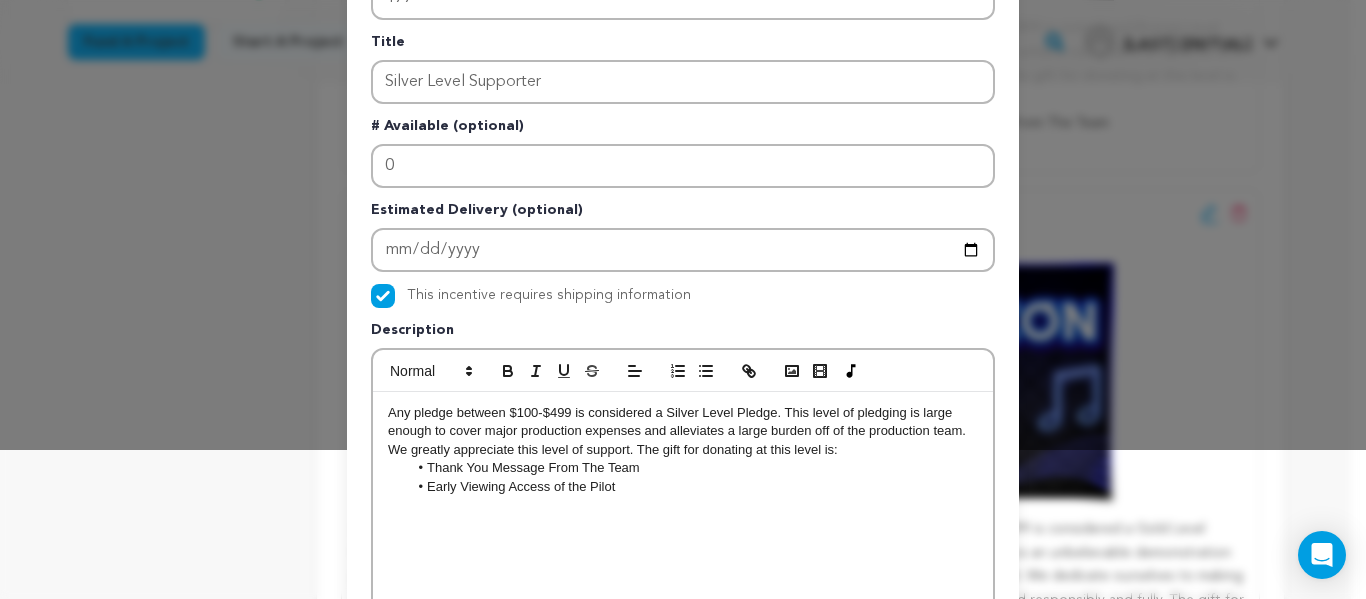 scroll, scrollTop: 678, scrollLeft: 0, axis: vertical 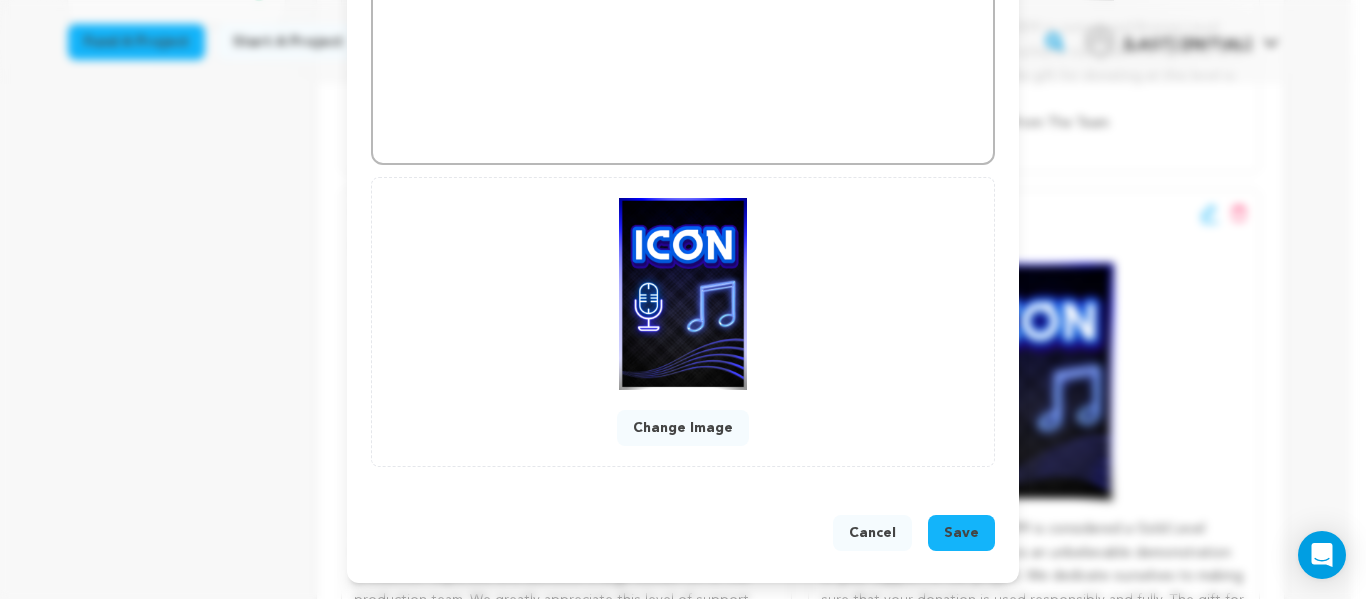 click on "Save" at bounding box center [961, 533] 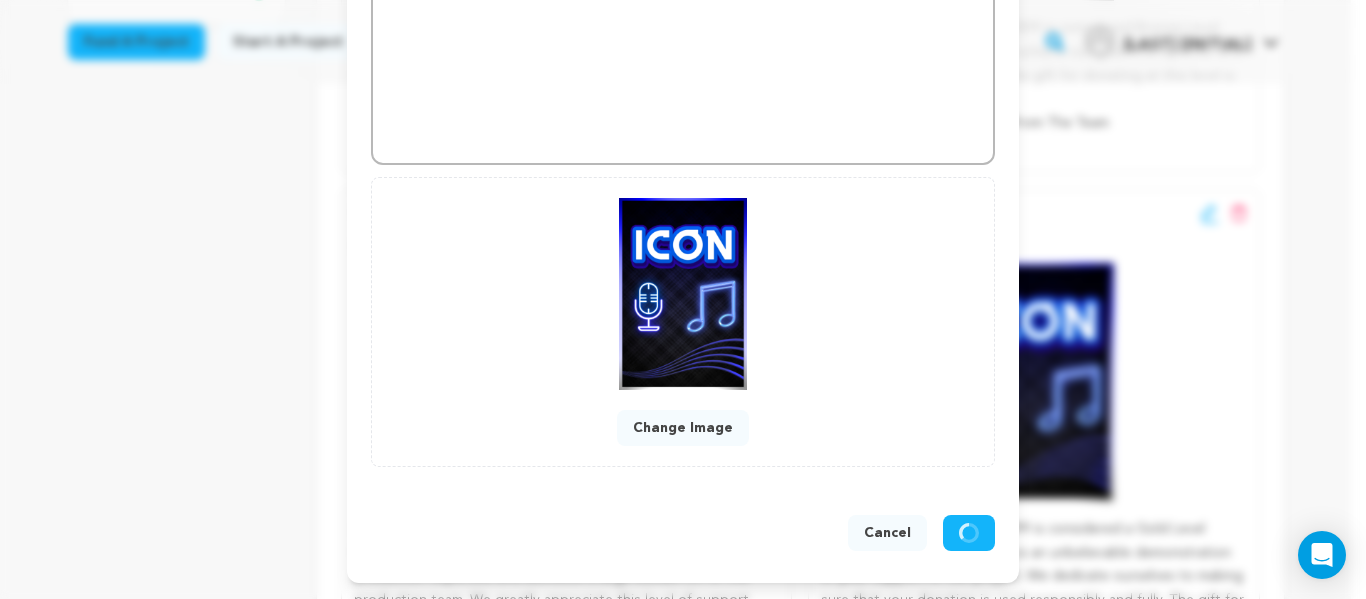 scroll, scrollTop: 636, scrollLeft: 0, axis: vertical 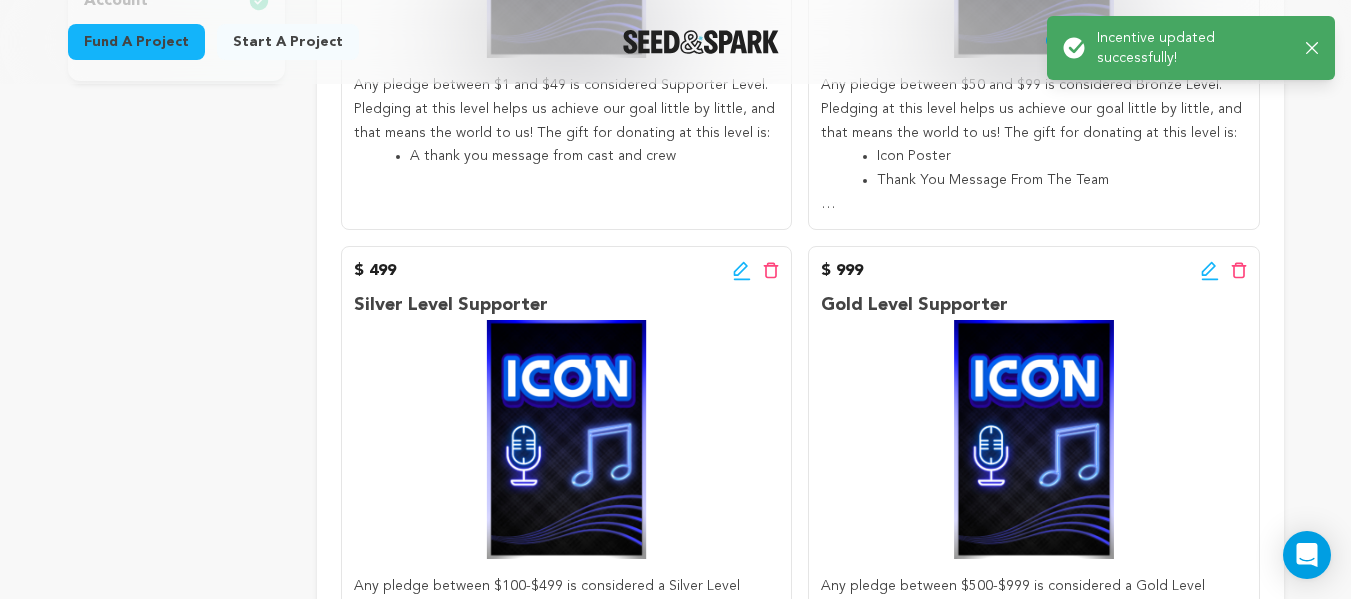 click 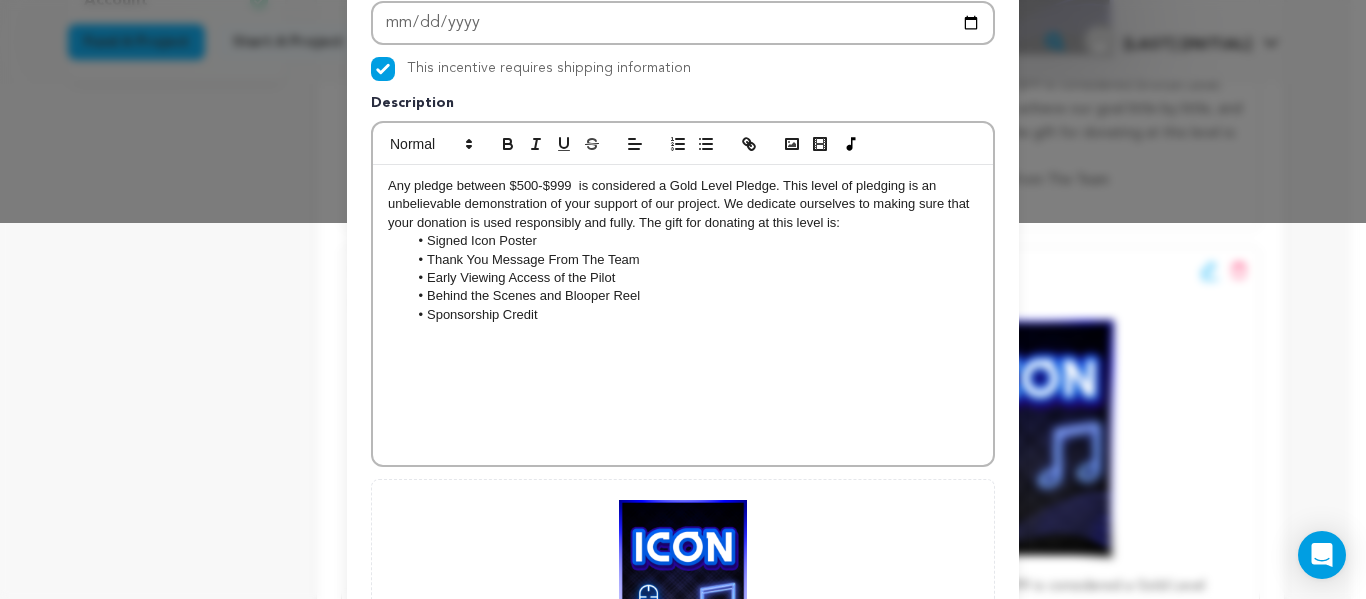 scroll, scrollTop: 377, scrollLeft: 0, axis: vertical 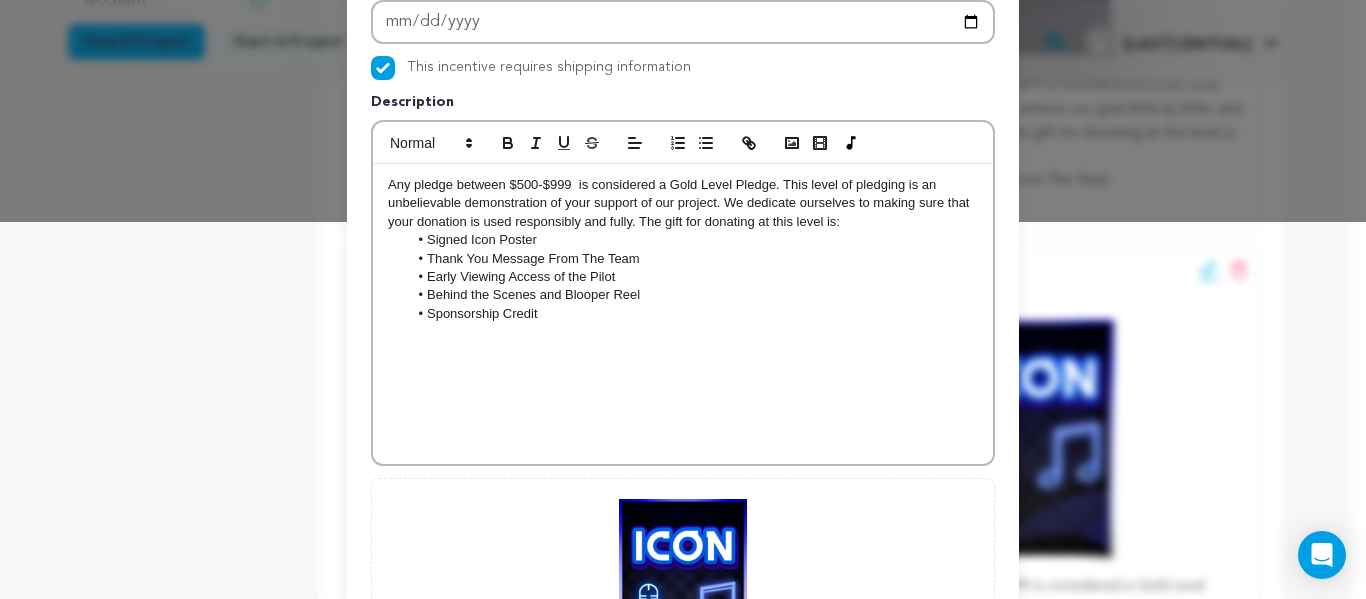 drag, startPoint x: 535, startPoint y: 239, endPoint x: 402, endPoint y: 247, distance: 133.24039 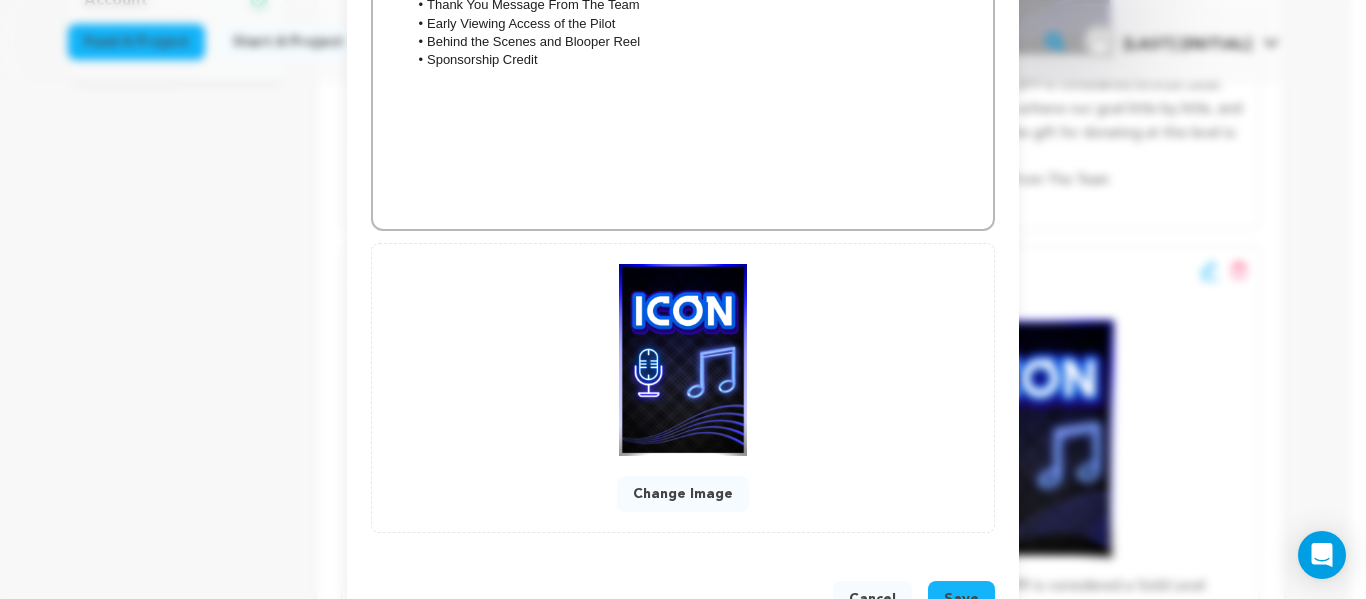 scroll, scrollTop: 678, scrollLeft: 0, axis: vertical 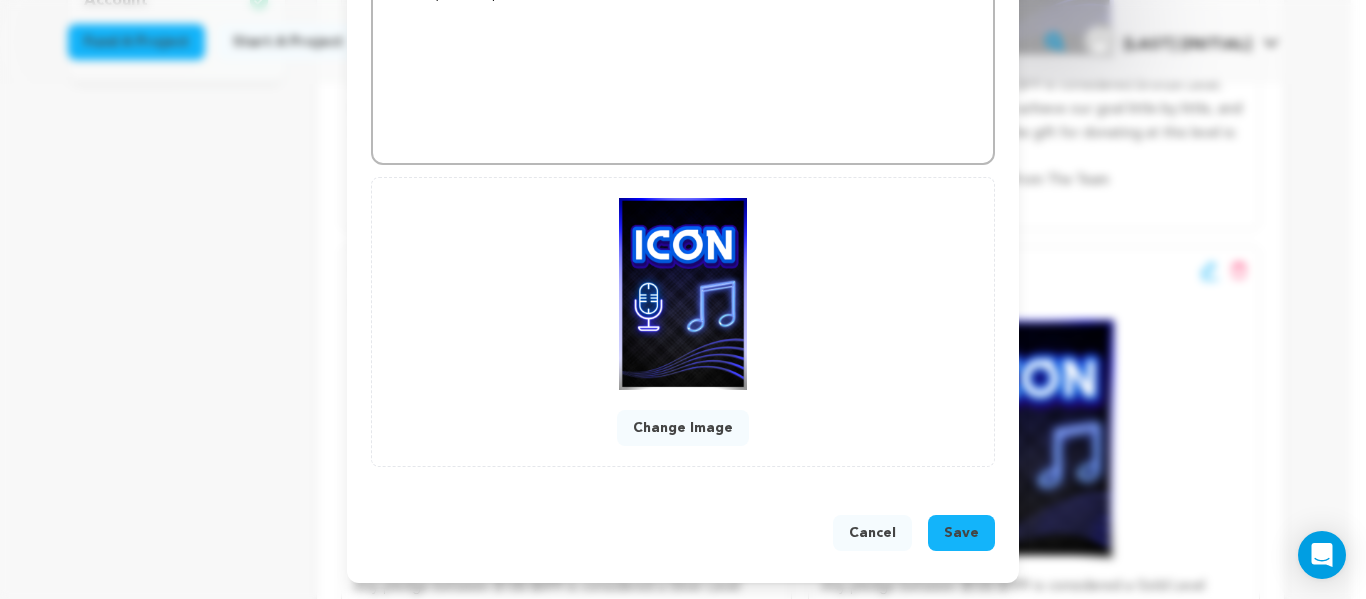 click on "Save" at bounding box center (961, 533) 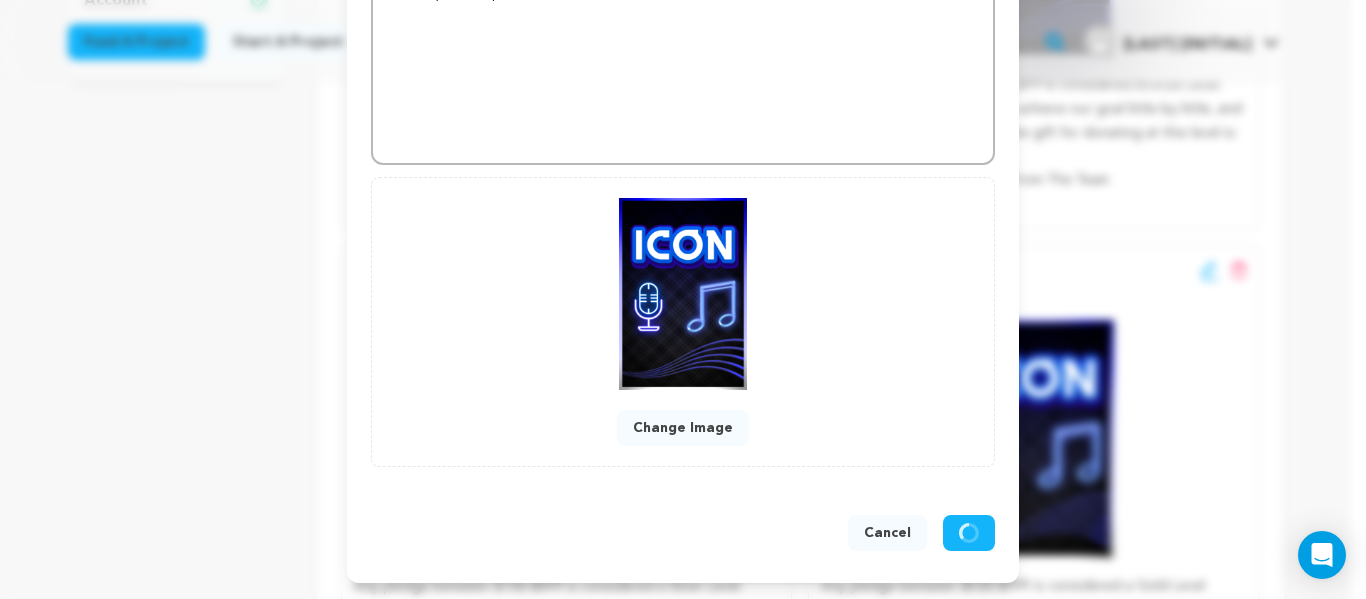 scroll, scrollTop: 636, scrollLeft: 0, axis: vertical 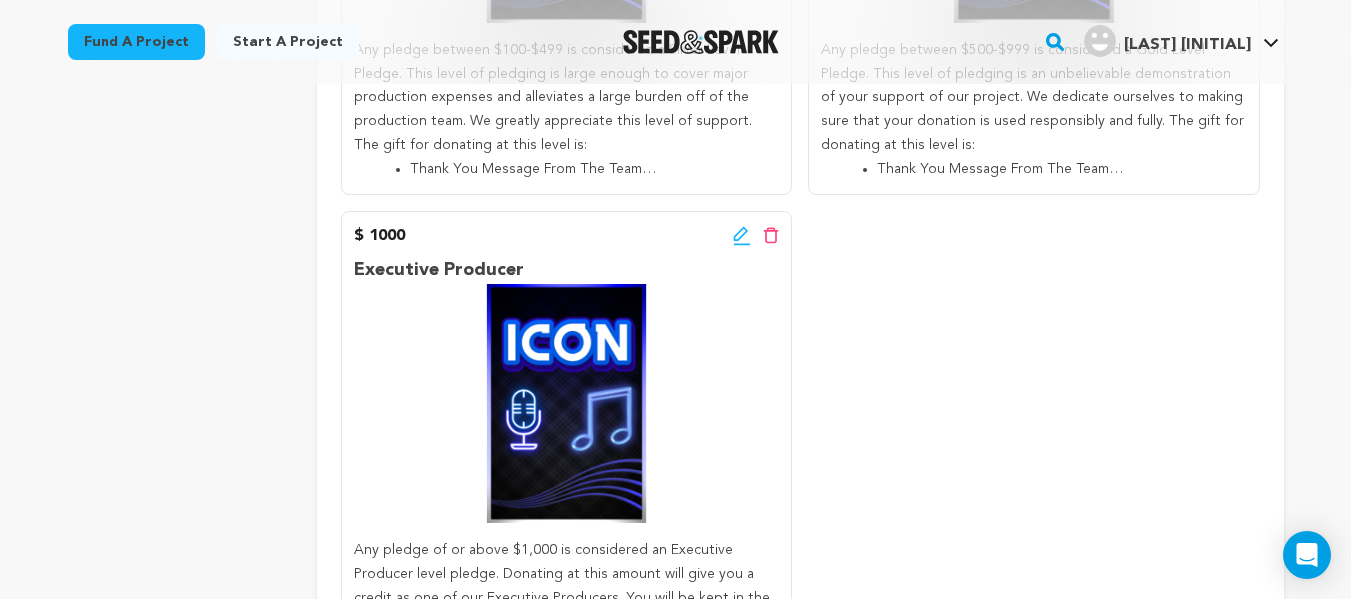 click 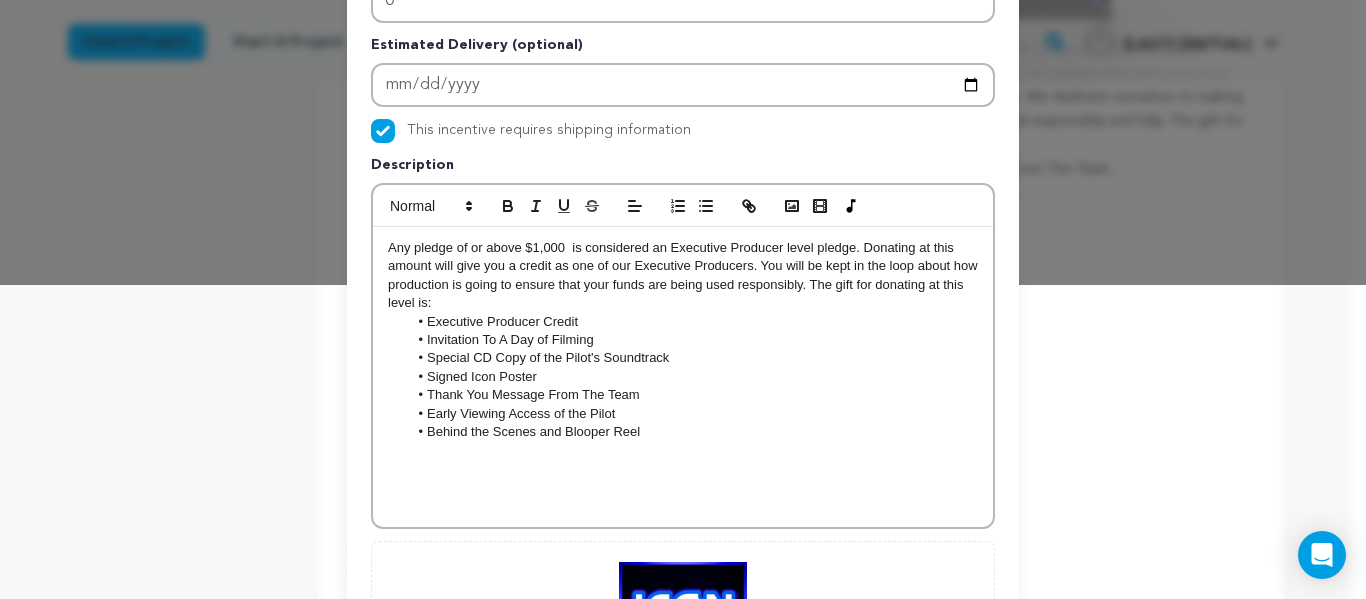 scroll, scrollTop: 316, scrollLeft: 0, axis: vertical 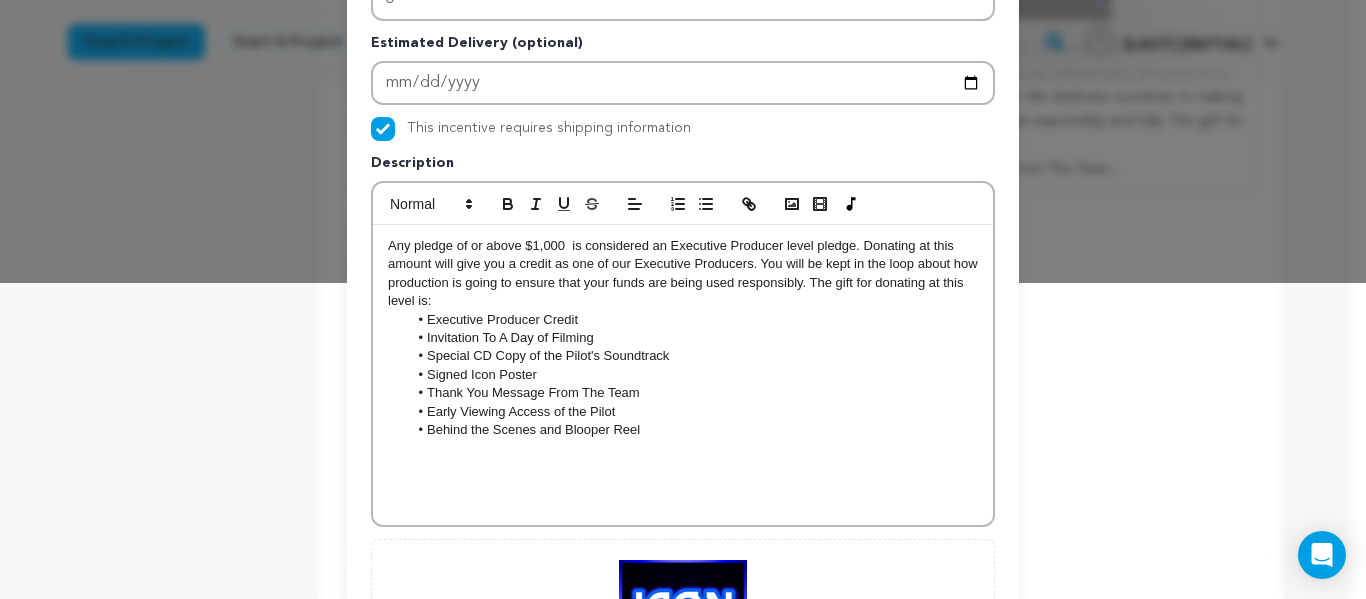 drag, startPoint x: 543, startPoint y: 369, endPoint x: 394, endPoint y: 377, distance: 149.21461 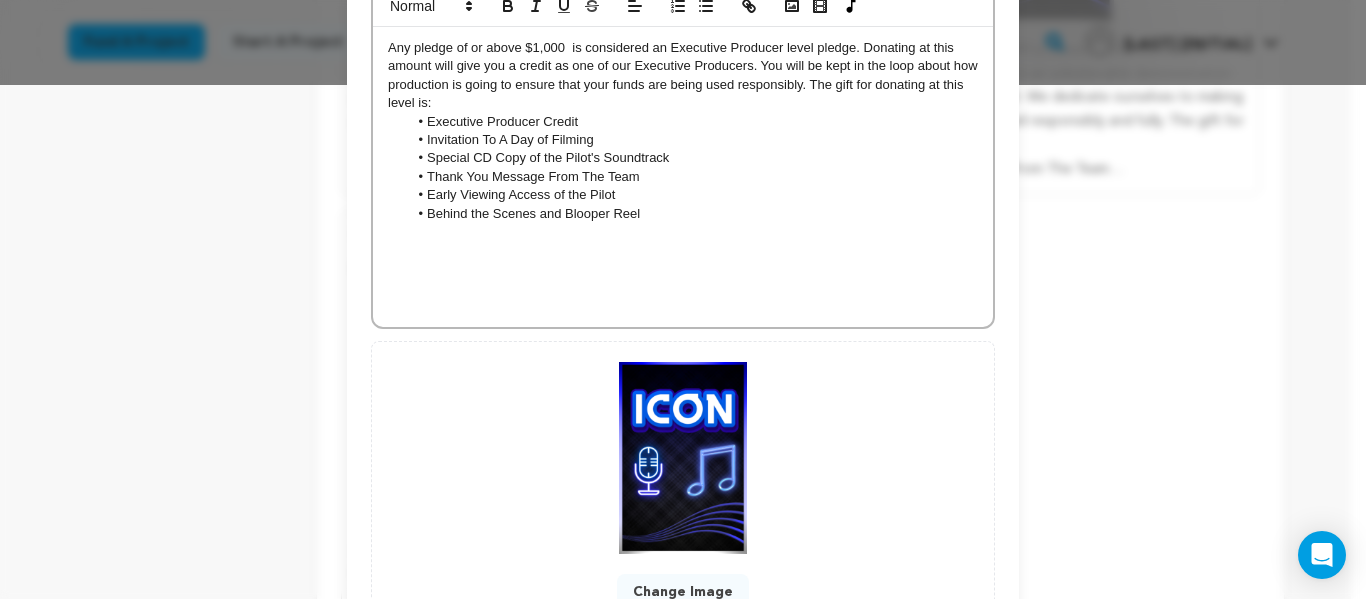 scroll, scrollTop: 678, scrollLeft: 0, axis: vertical 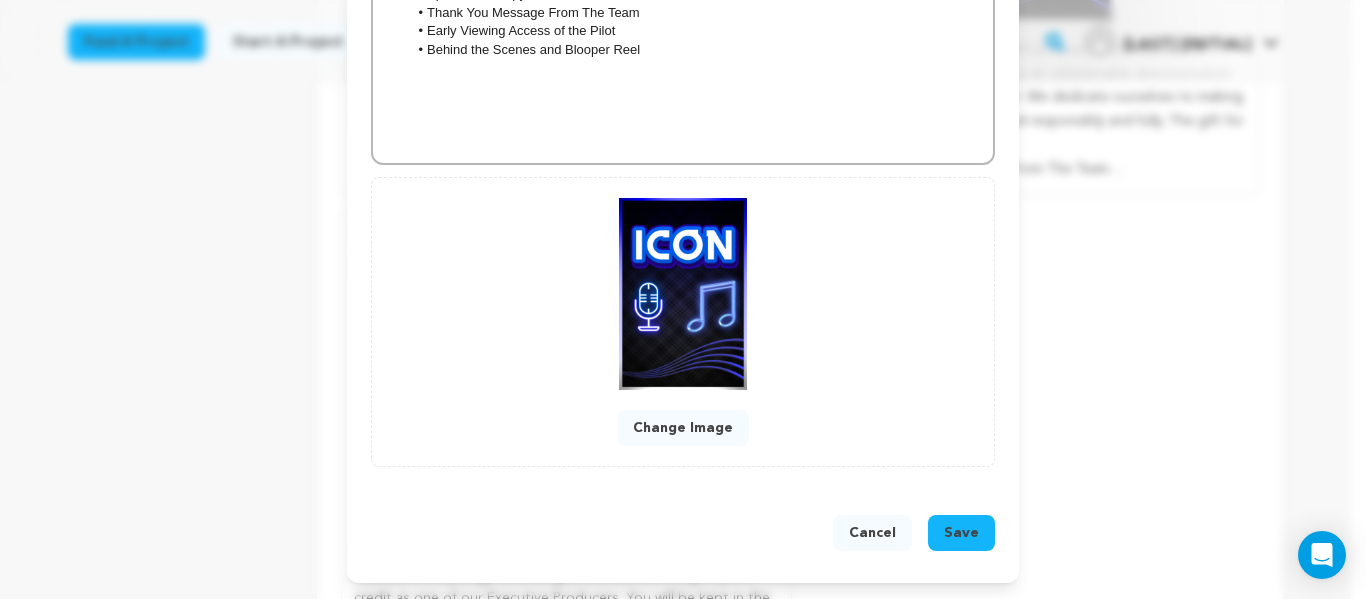 click on "Save" at bounding box center [961, 533] 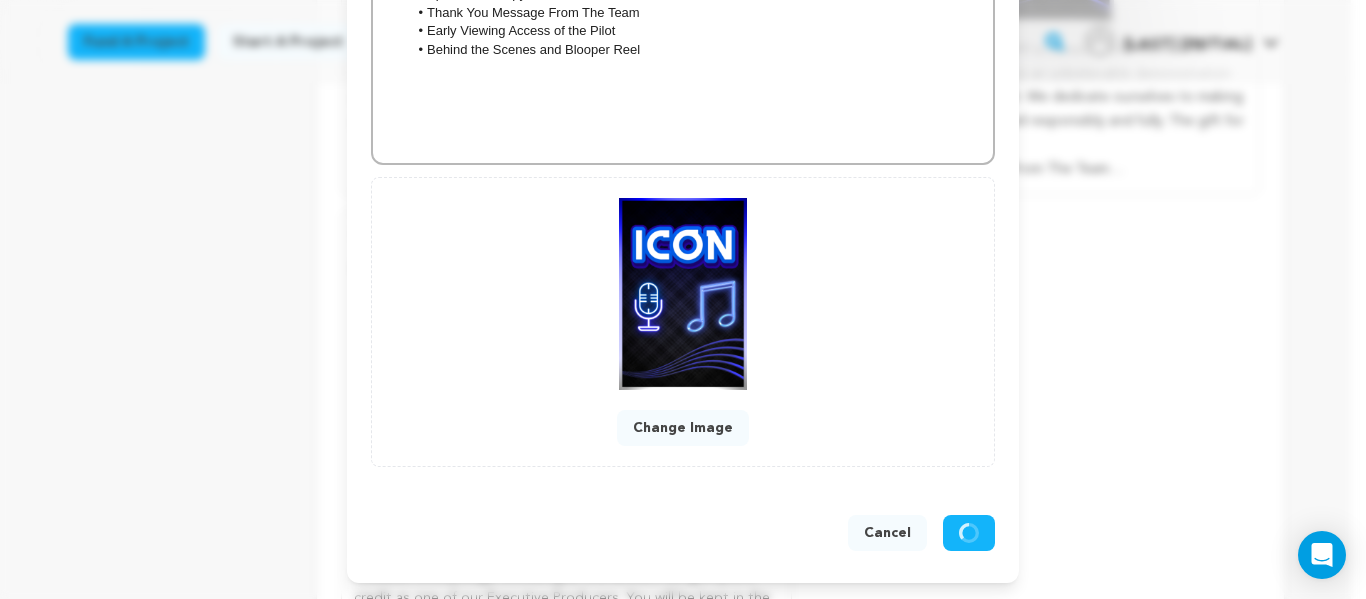 scroll, scrollTop: 636, scrollLeft: 0, axis: vertical 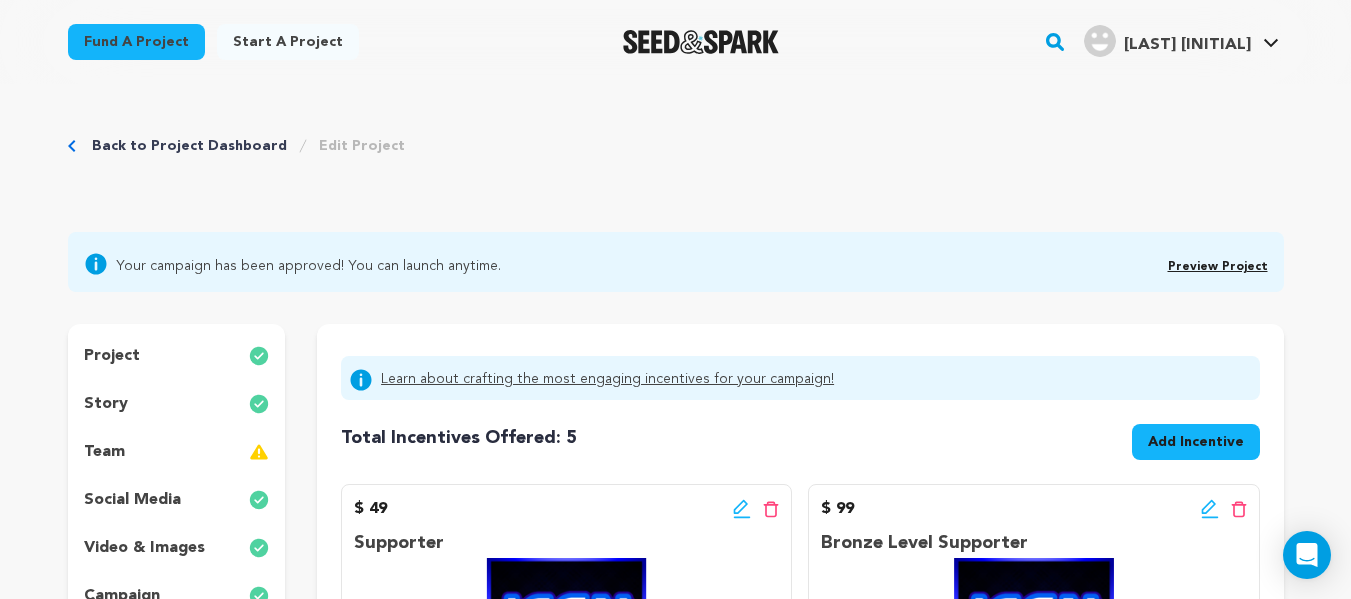 click on "Back to Project Dashboard
Edit Project
Launch Campaign" at bounding box center (676, 166) 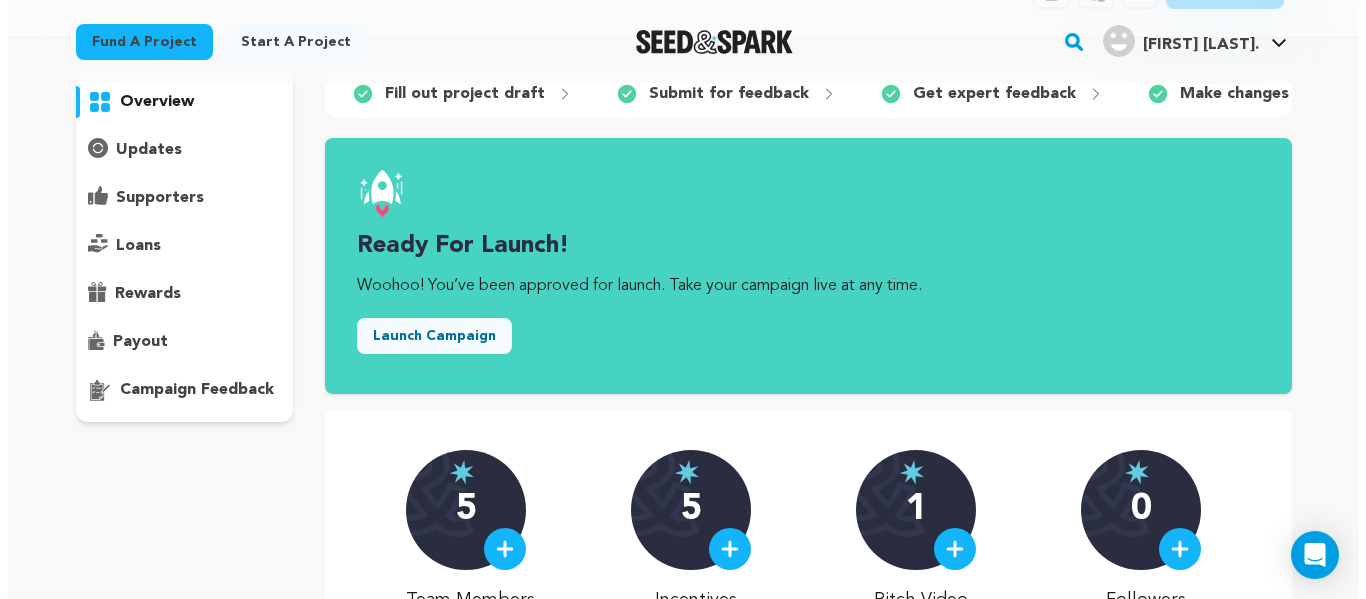 scroll, scrollTop: 0, scrollLeft: 0, axis: both 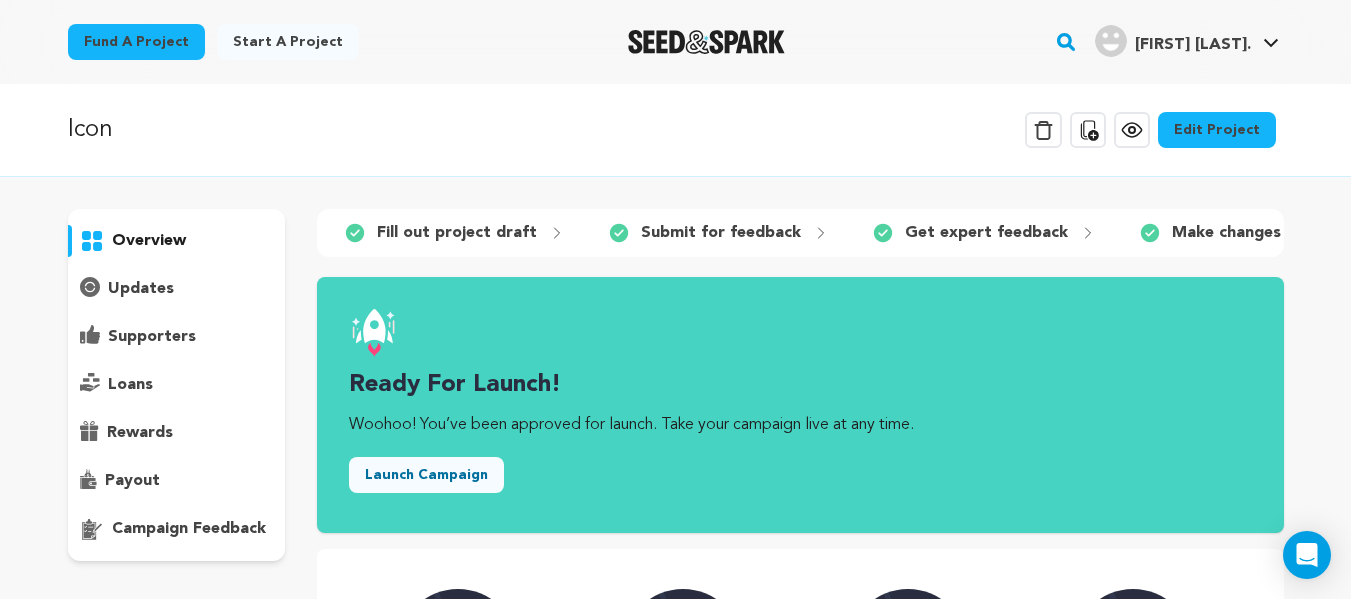 click on "Launch Campaign" at bounding box center (426, 475) 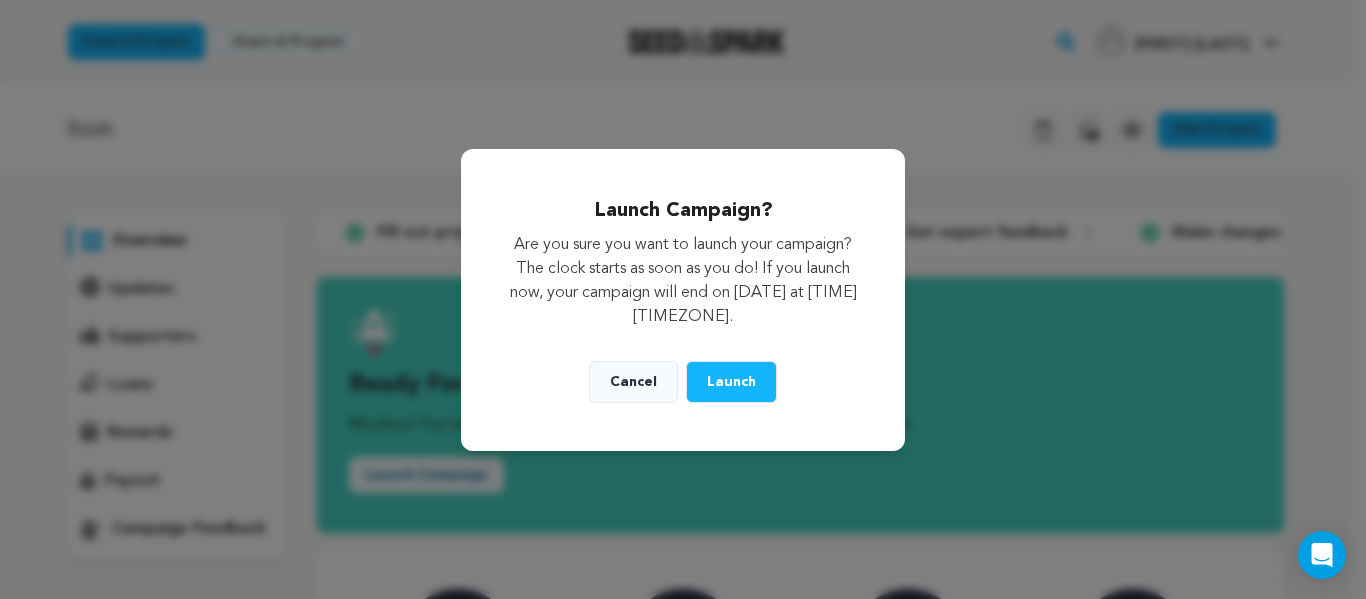 click on "Launch" at bounding box center [731, 382] 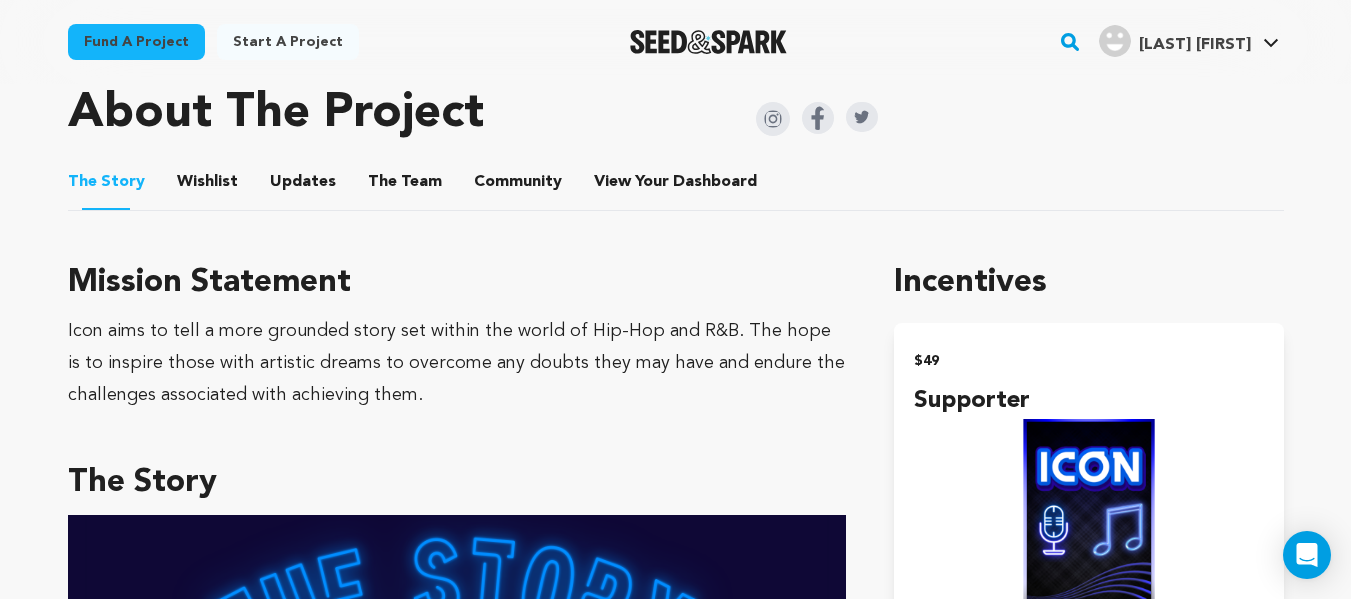 scroll, scrollTop: 1015, scrollLeft: 0, axis: vertical 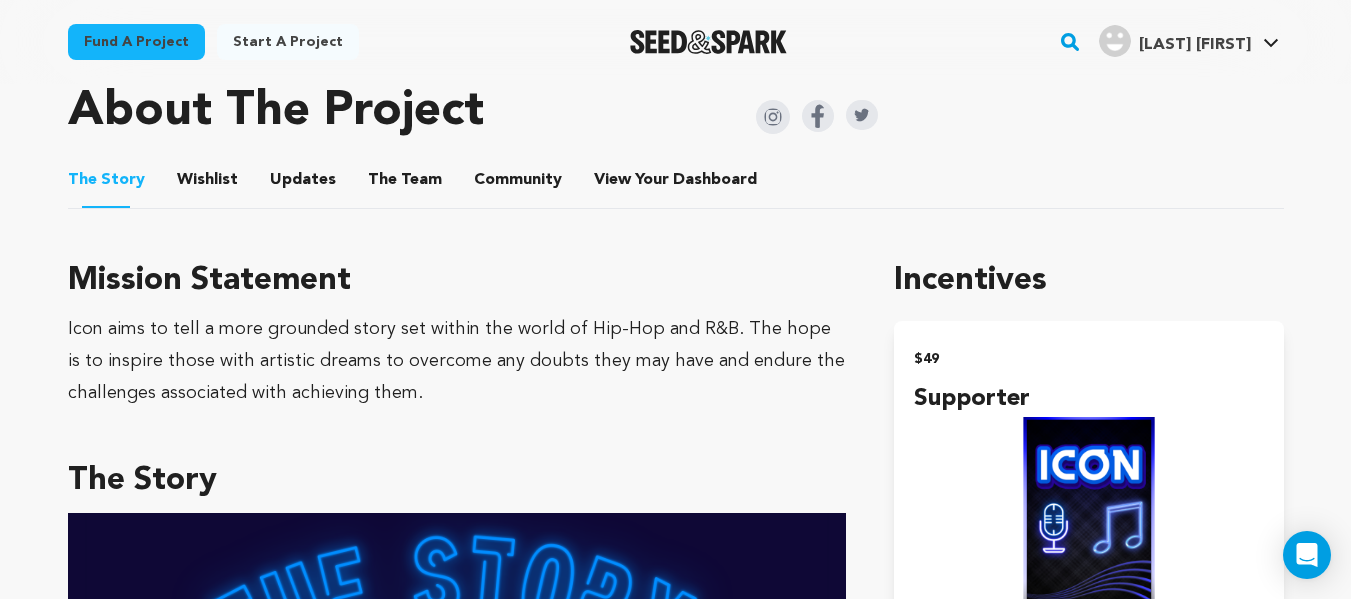 click on "The Team" at bounding box center [405, 184] 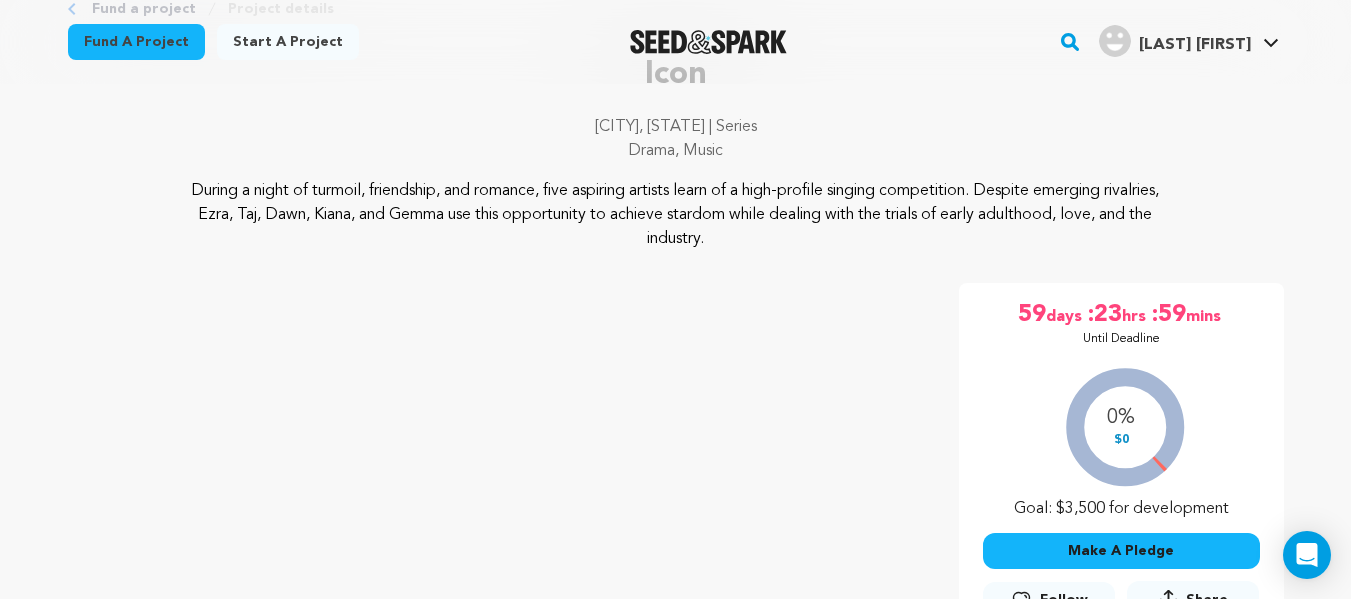 scroll, scrollTop: 69, scrollLeft: 0, axis: vertical 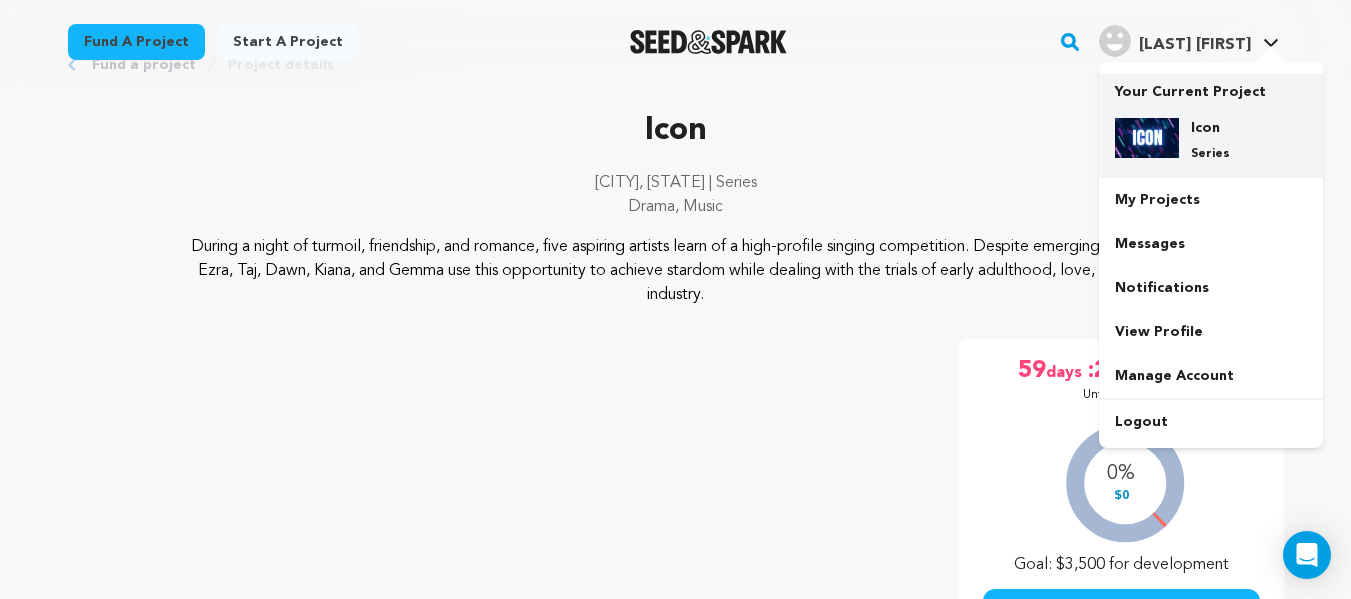 click on "Icon" at bounding box center [1227, 128] 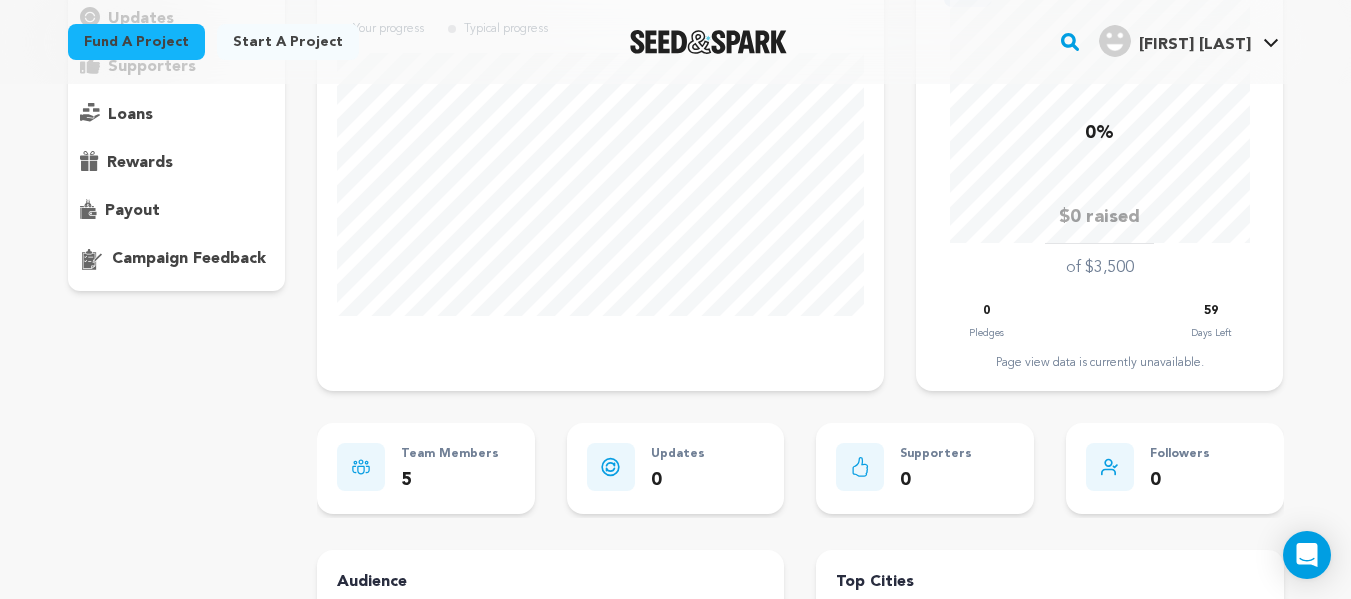 scroll, scrollTop: 0, scrollLeft: 0, axis: both 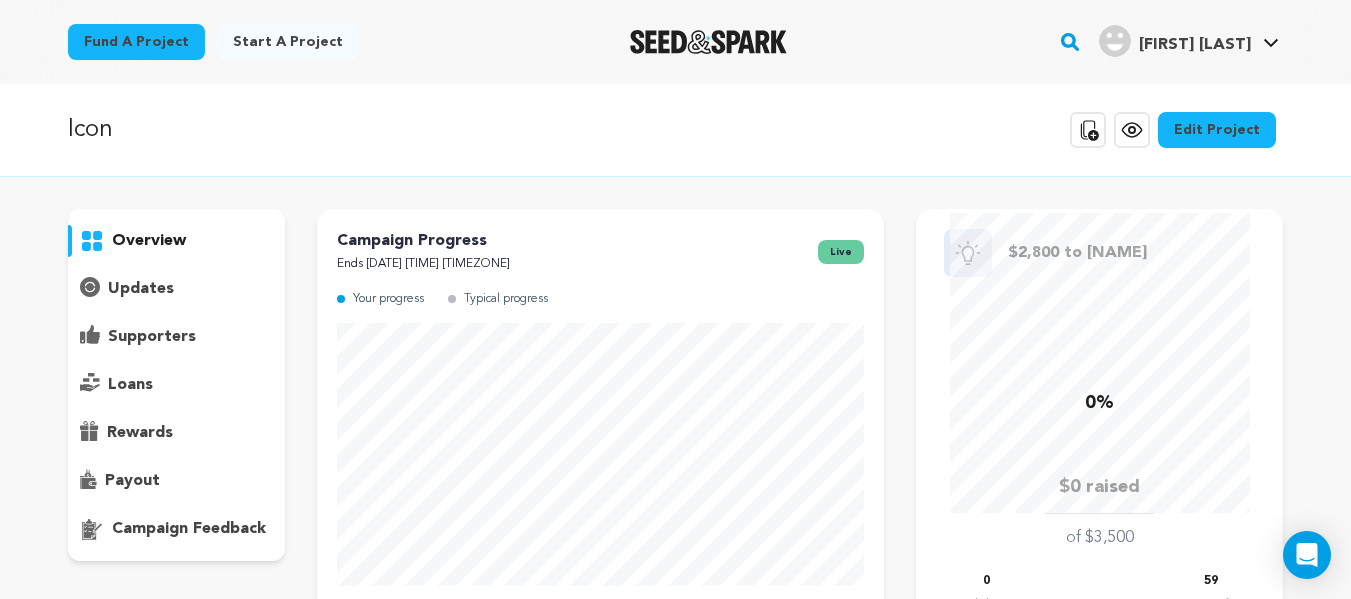 click on "Edit Project" at bounding box center [1217, 130] 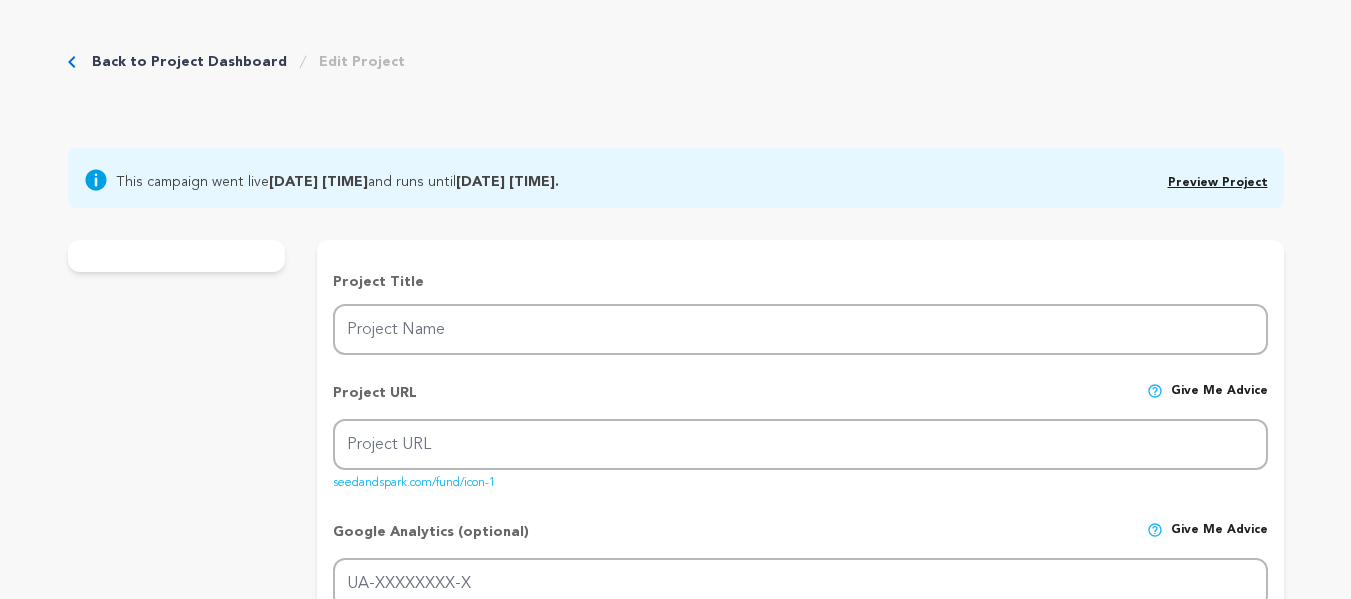 scroll, scrollTop: 0, scrollLeft: 0, axis: both 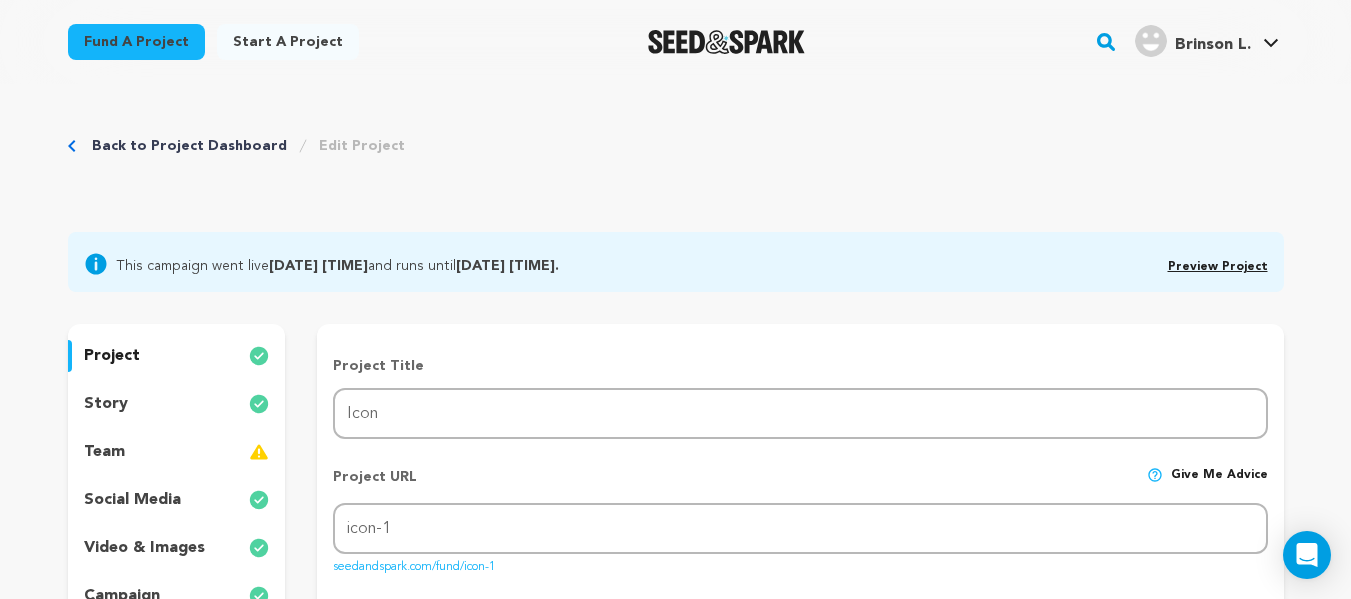 click on "team" at bounding box center [177, 452] 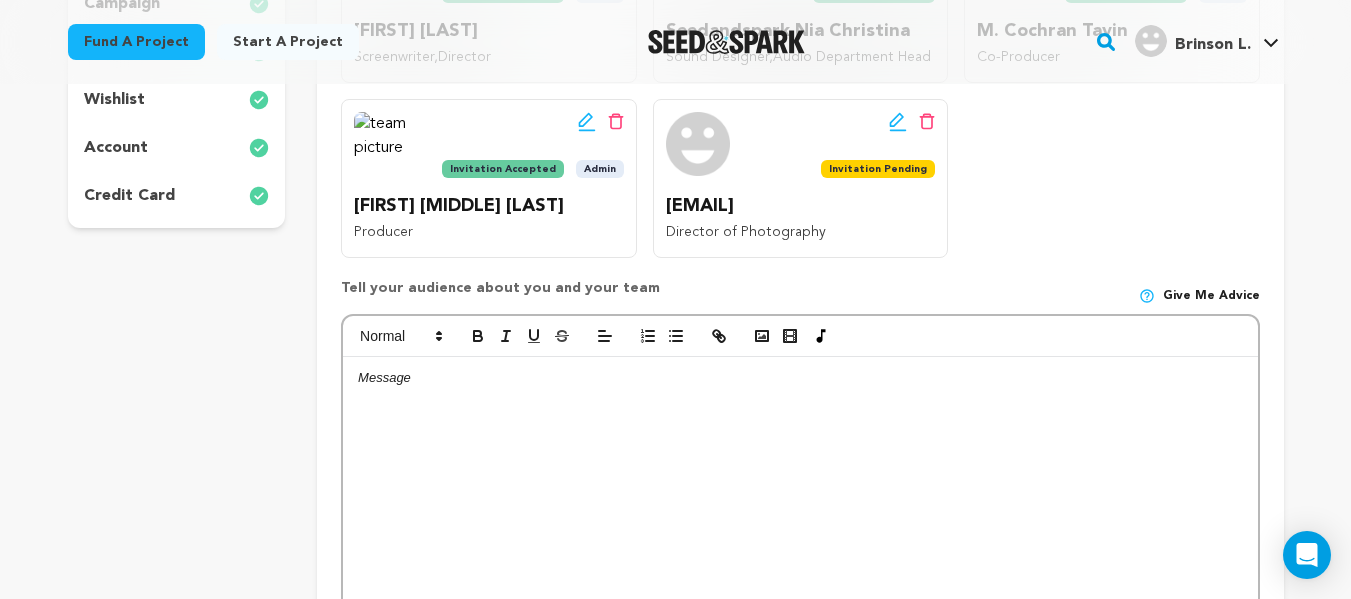 scroll, scrollTop: 595, scrollLeft: 0, axis: vertical 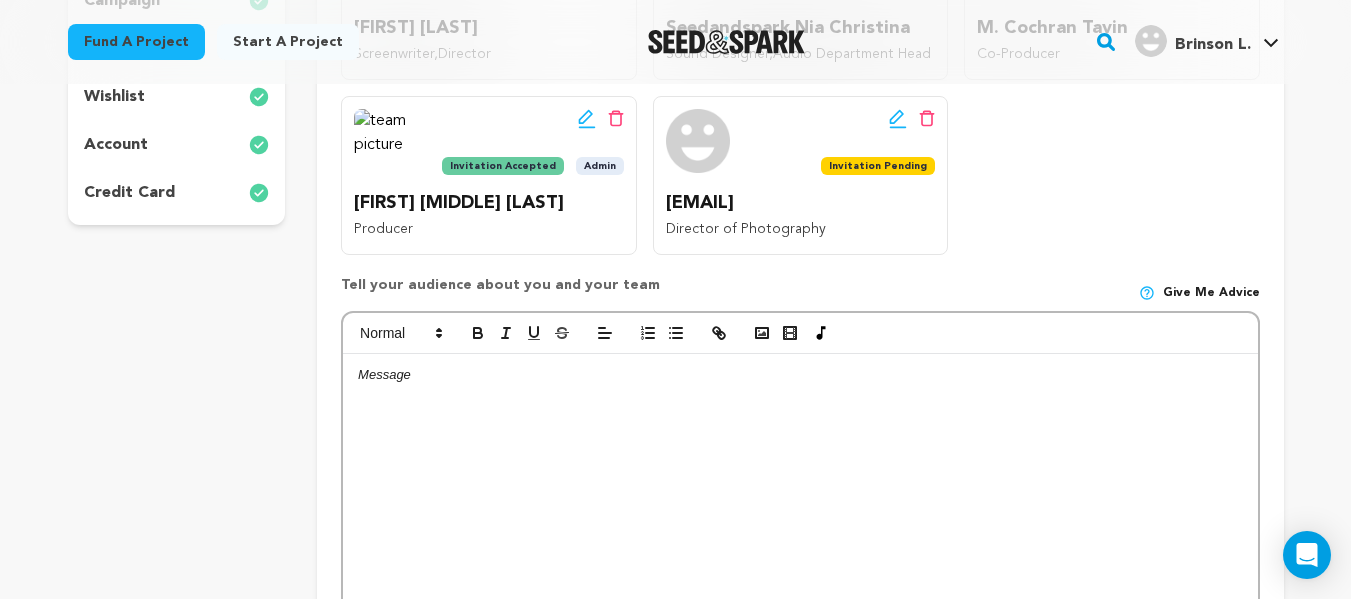 click at bounding box center (800, 504) 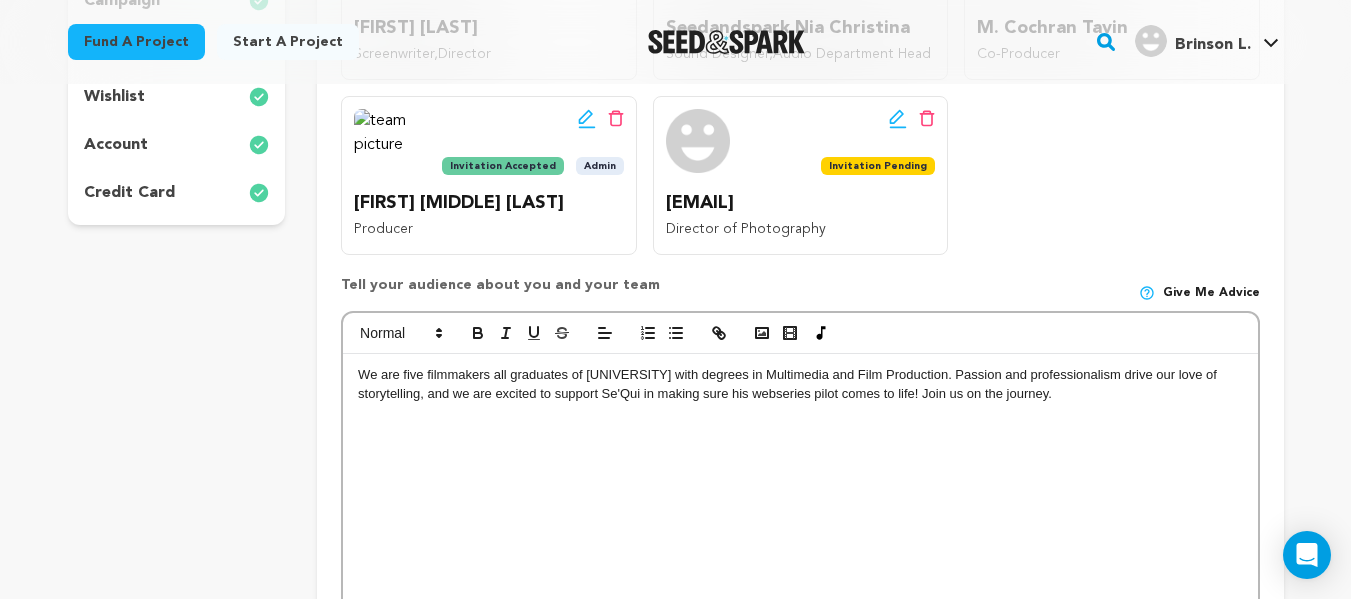 click on "We are five filmmakers all graduates of Georgia Southern University with degrees in Multimedia and Film Production. Passion and professionalism drive our love of storytelling, and we are excited to support Se'Qui in making sure his webseries pilot comes to life! Join us on the journey." at bounding box center [800, 384] 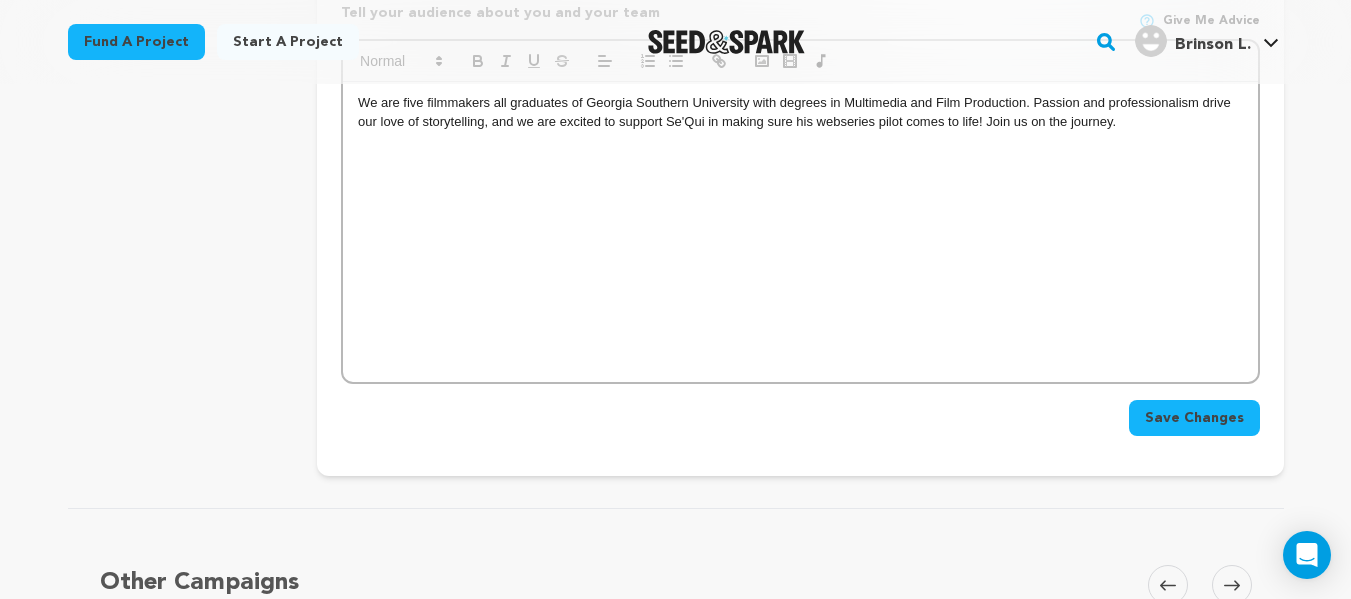 scroll, scrollTop: 868, scrollLeft: 0, axis: vertical 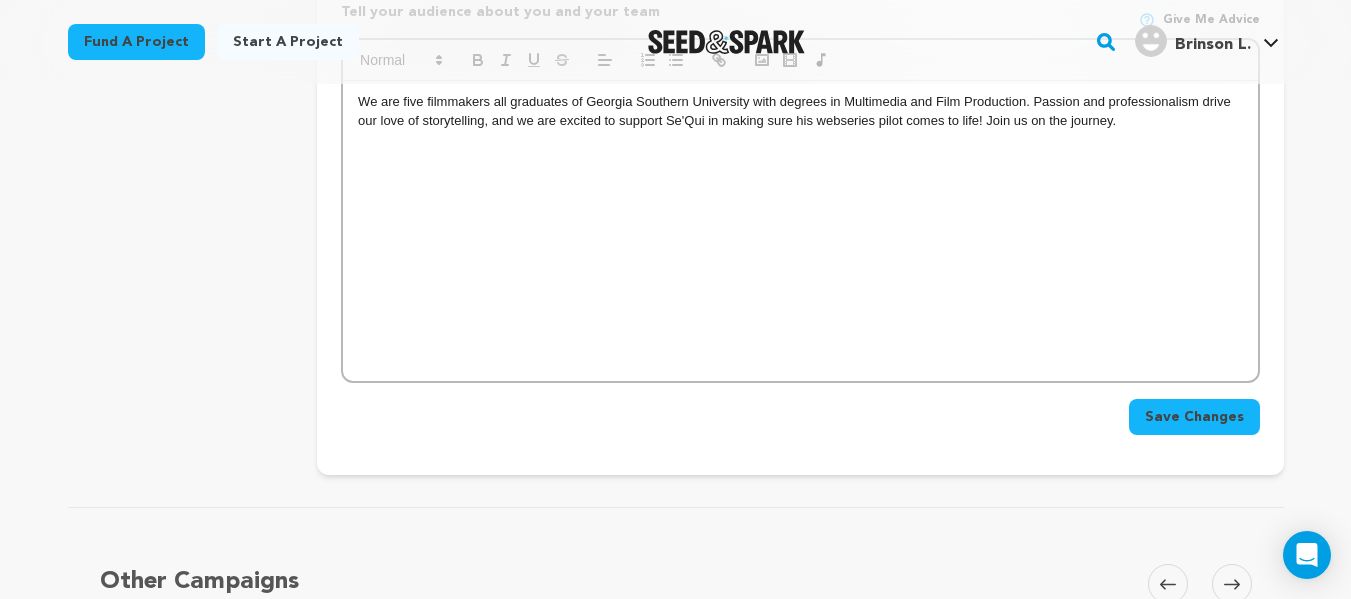 click on "Save Changes" at bounding box center (1194, 417) 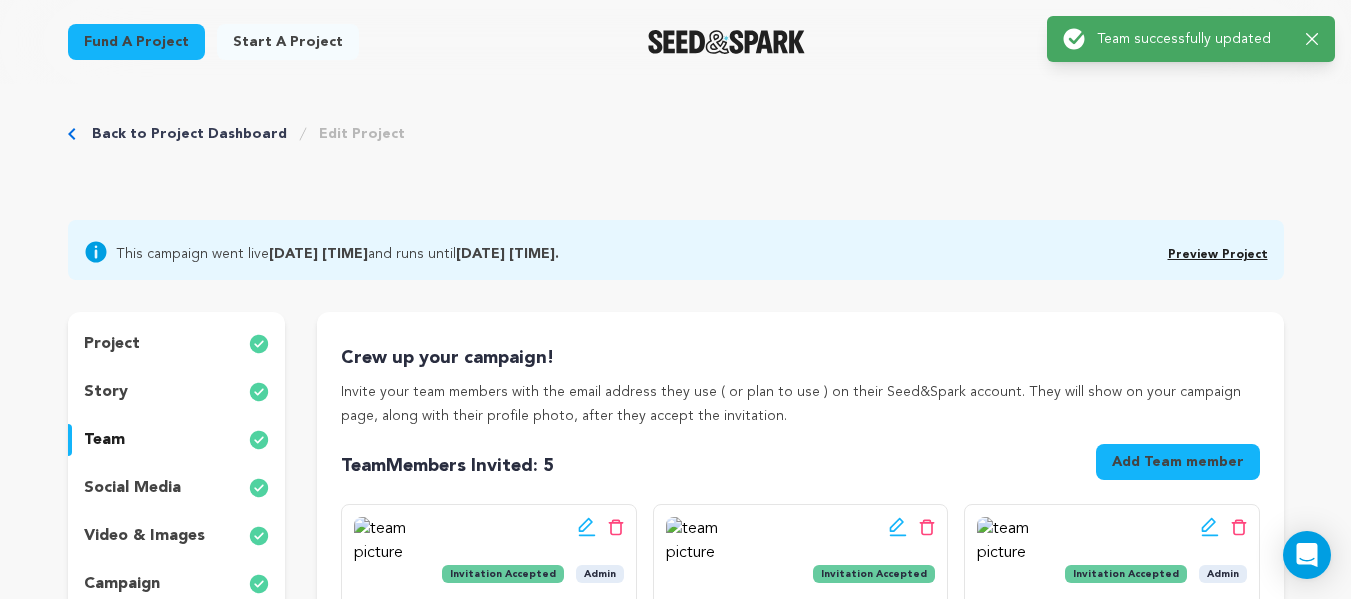 scroll, scrollTop: 0, scrollLeft: 0, axis: both 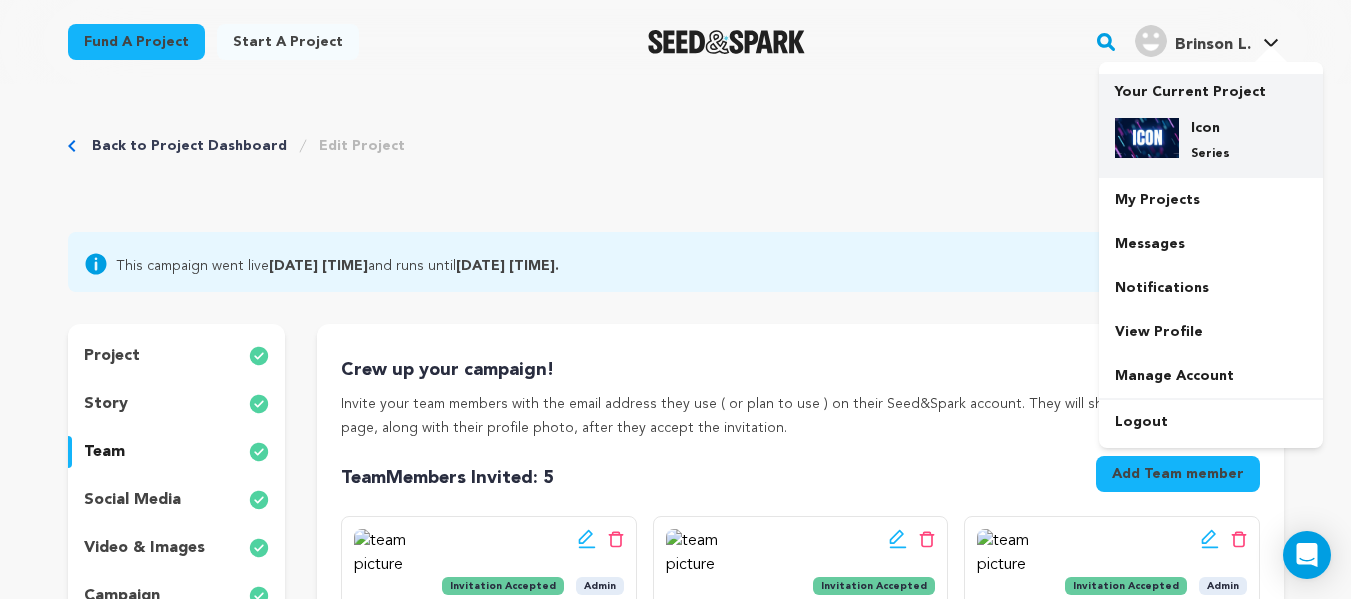 click on "Icon" at bounding box center (1227, 128) 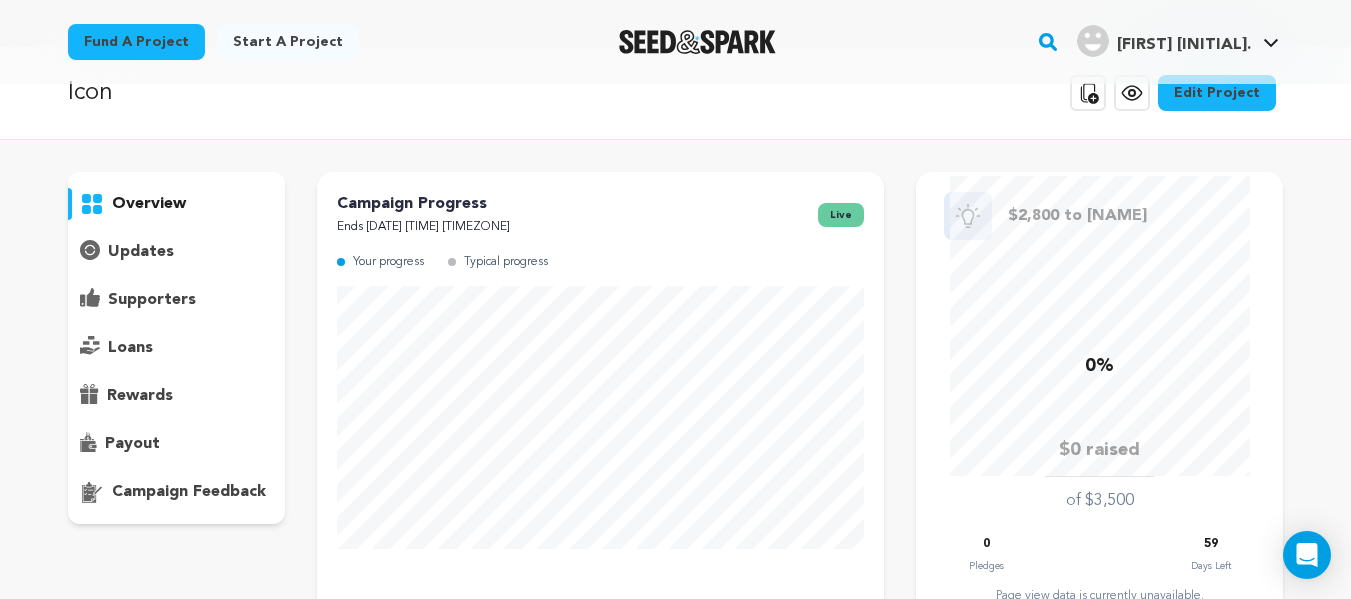 scroll, scrollTop: 0, scrollLeft: 0, axis: both 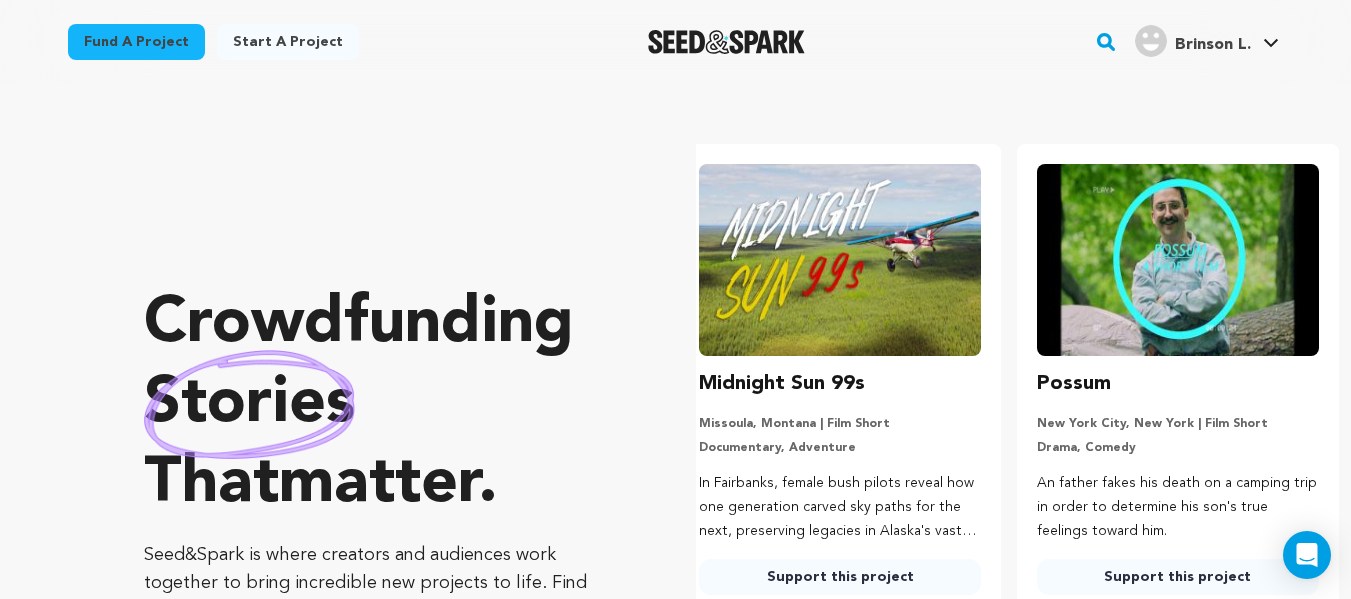 click 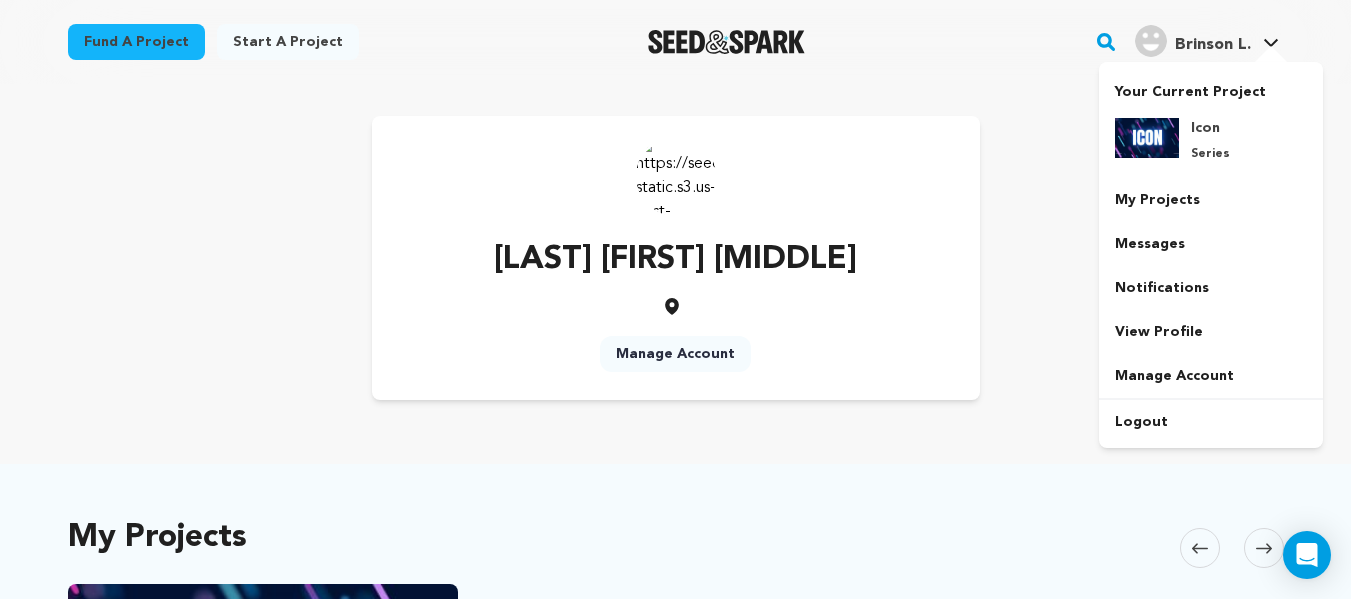 scroll, scrollTop: 0, scrollLeft: 0, axis: both 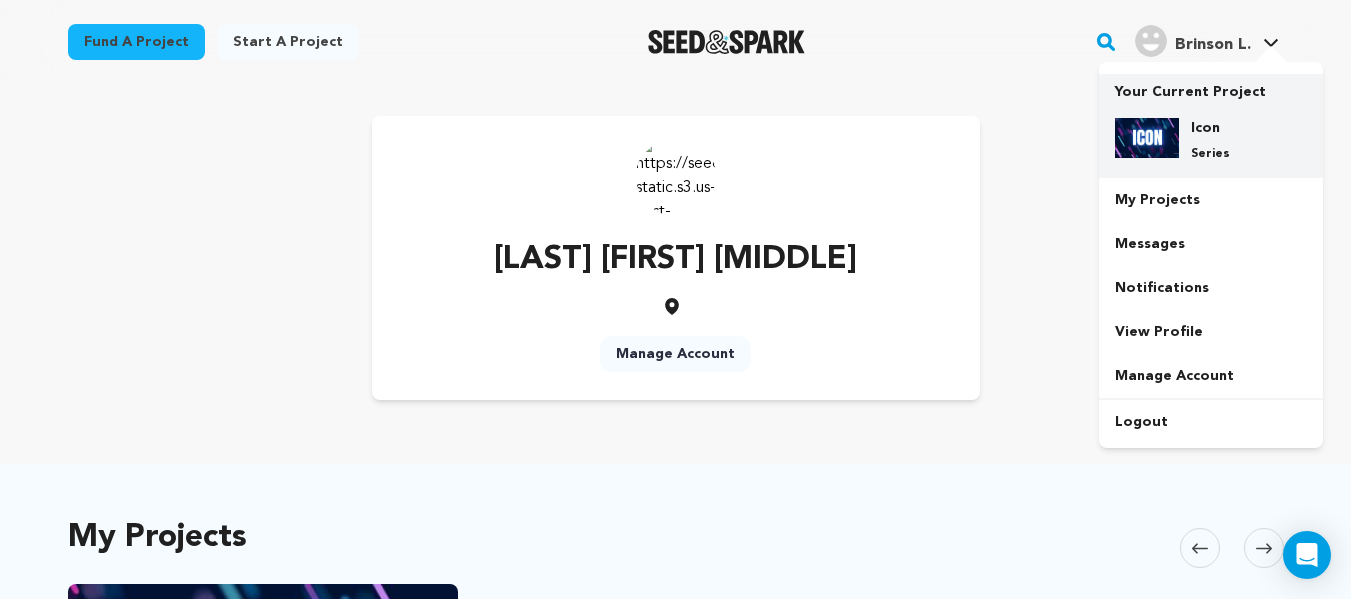 click on "Icon" at bounding box center [1227, 128] 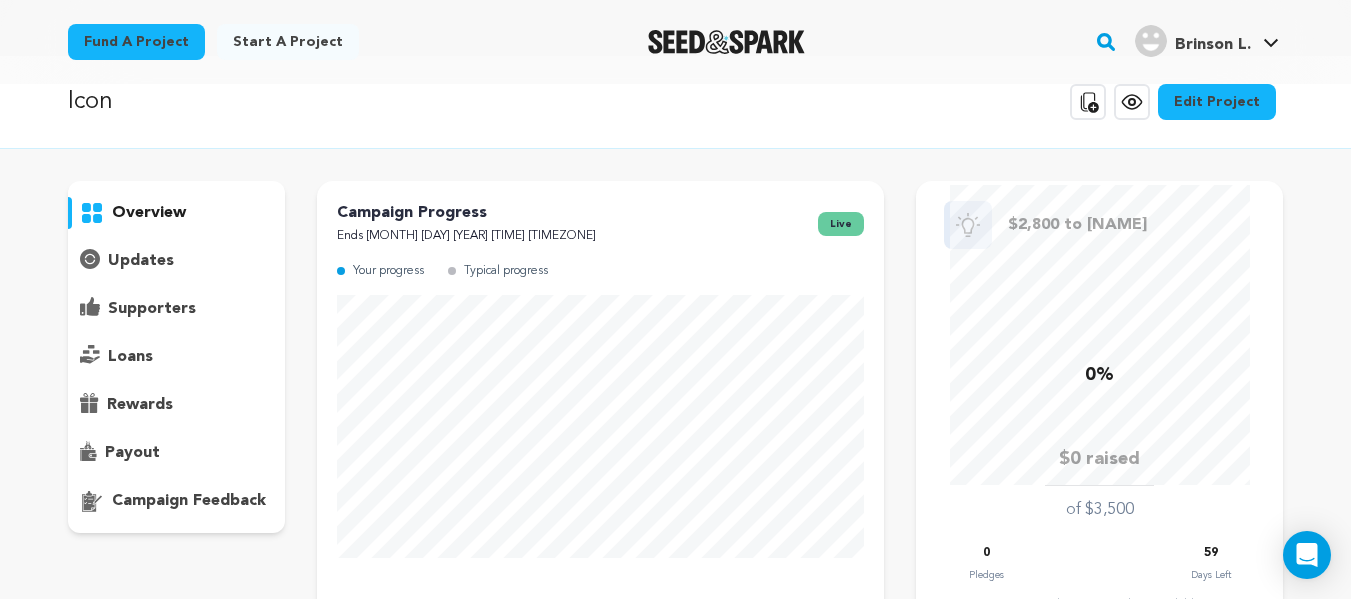 scroll, scrollTop: 0, scrollLeft: 0, axis: both 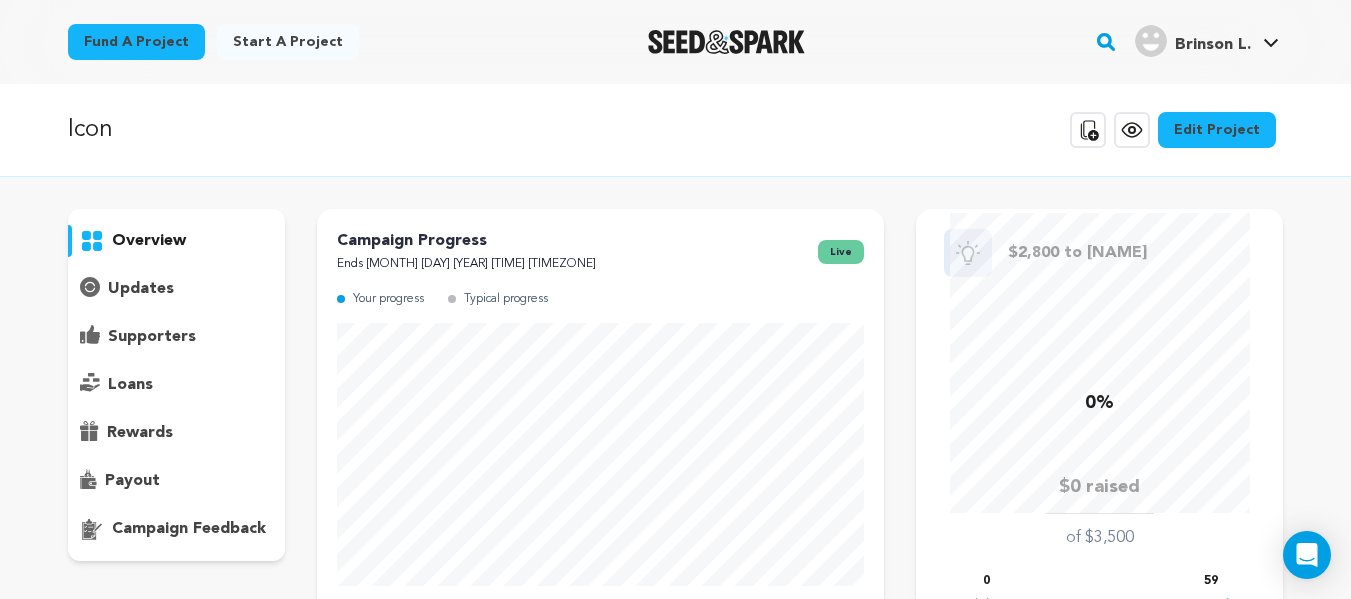 click 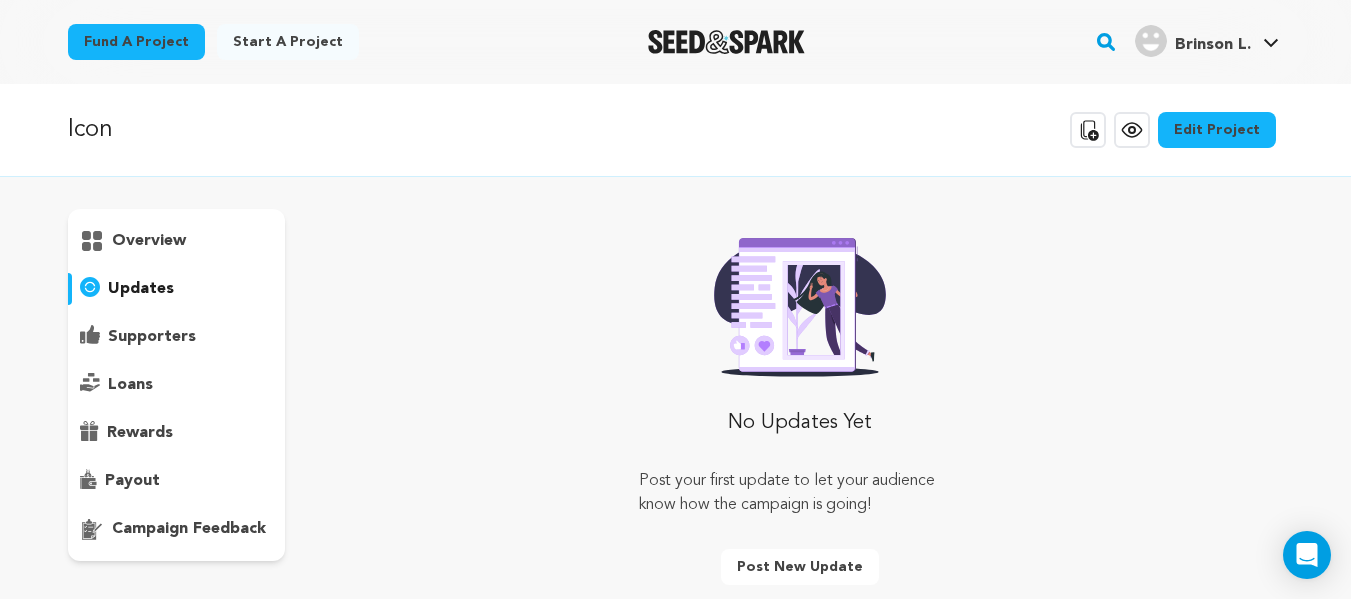 click 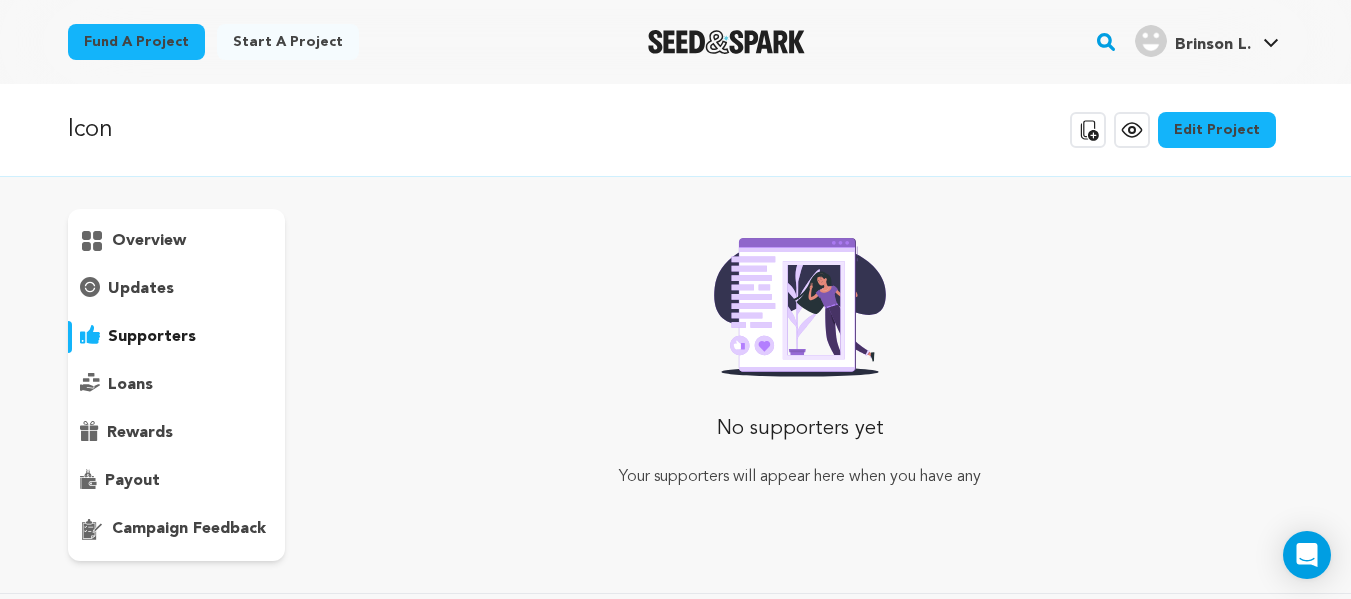 click on "overview" at bounding box center [177, 385] 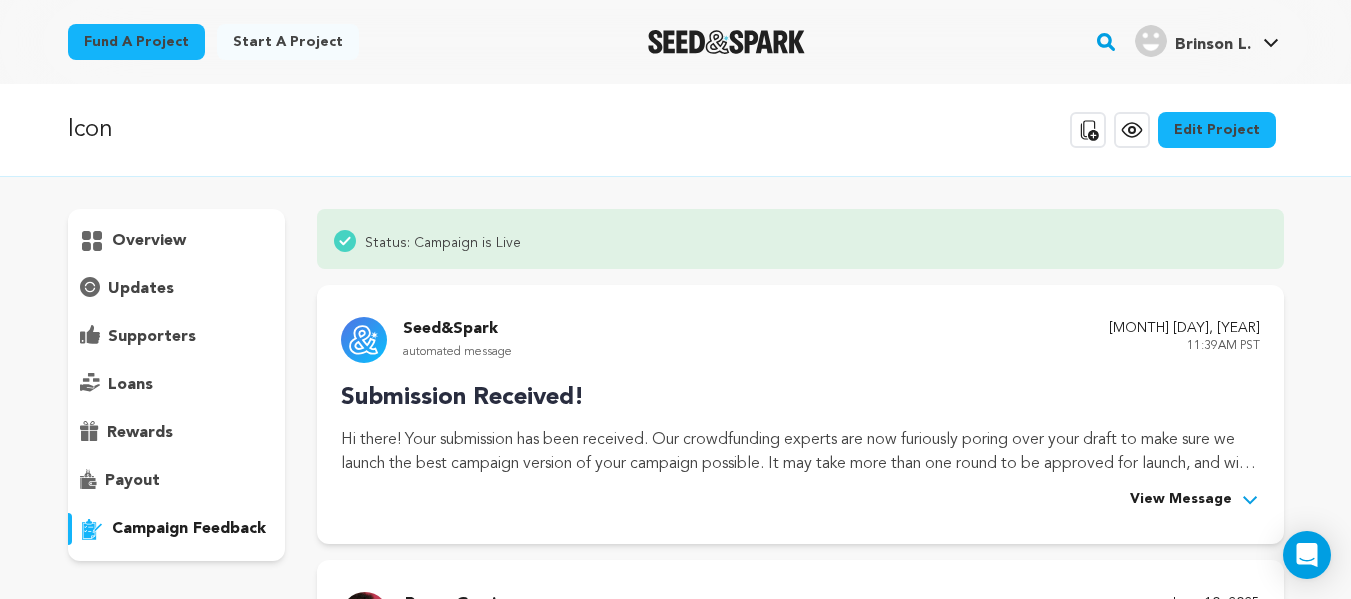 click on "payout" at bounding box center [132, 481] 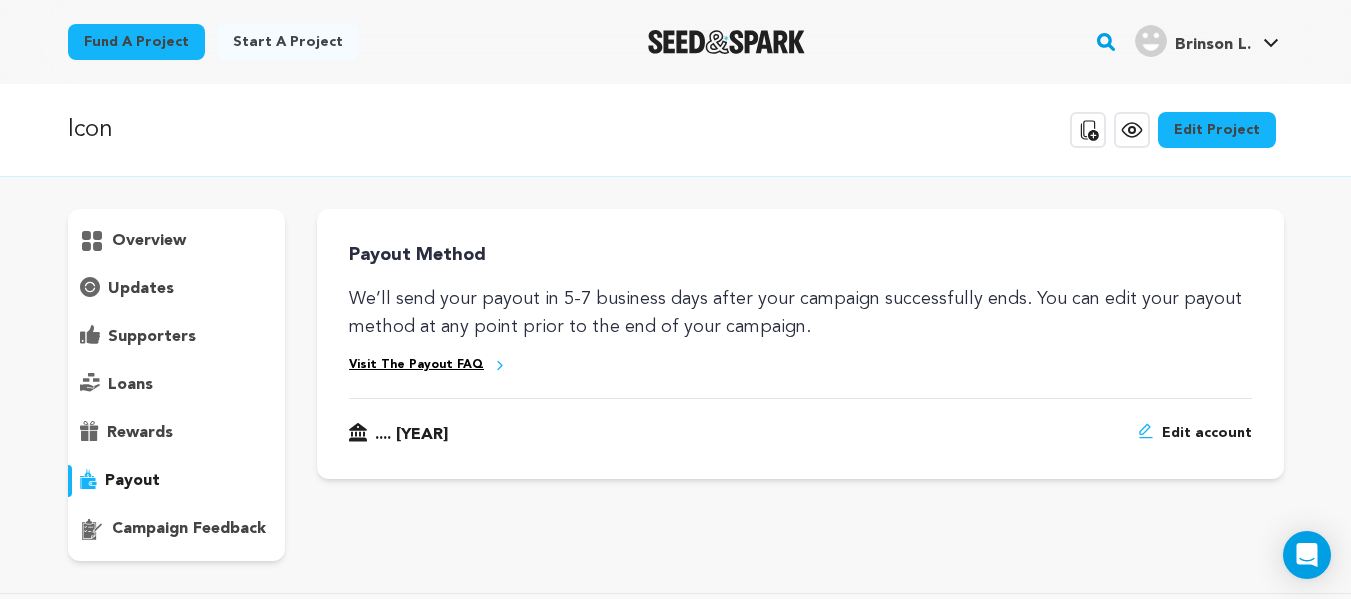 click 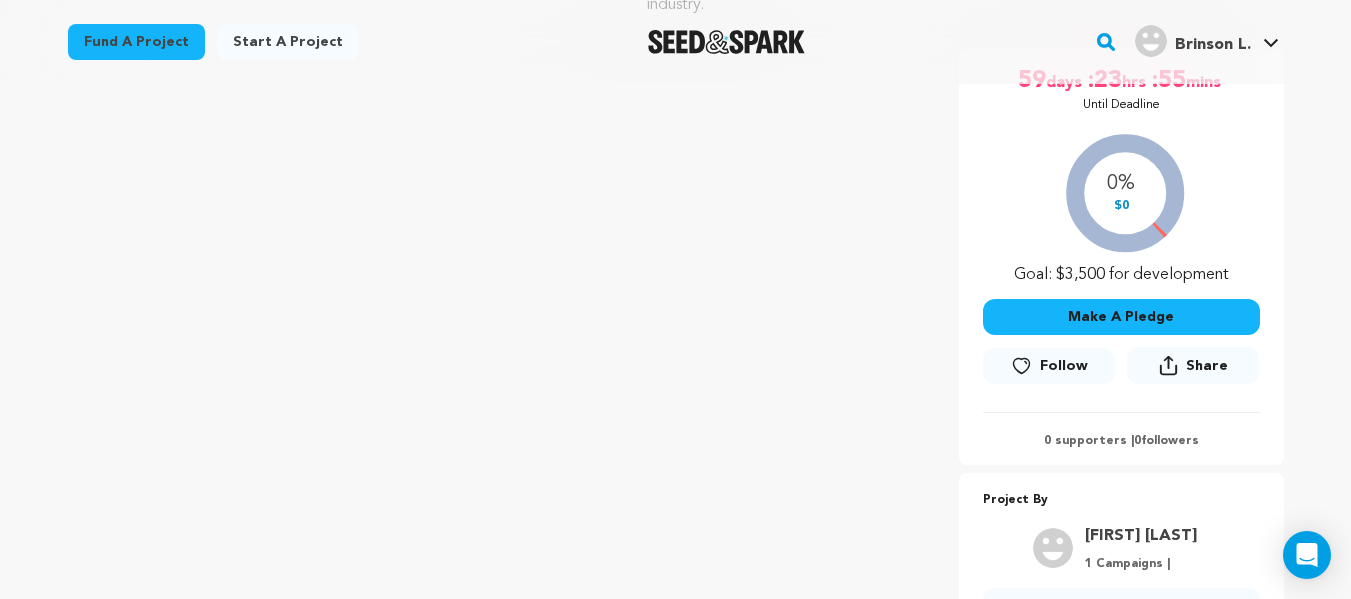 scroll, scrollTop: 362, scrollLeft: 0, axis: vertical 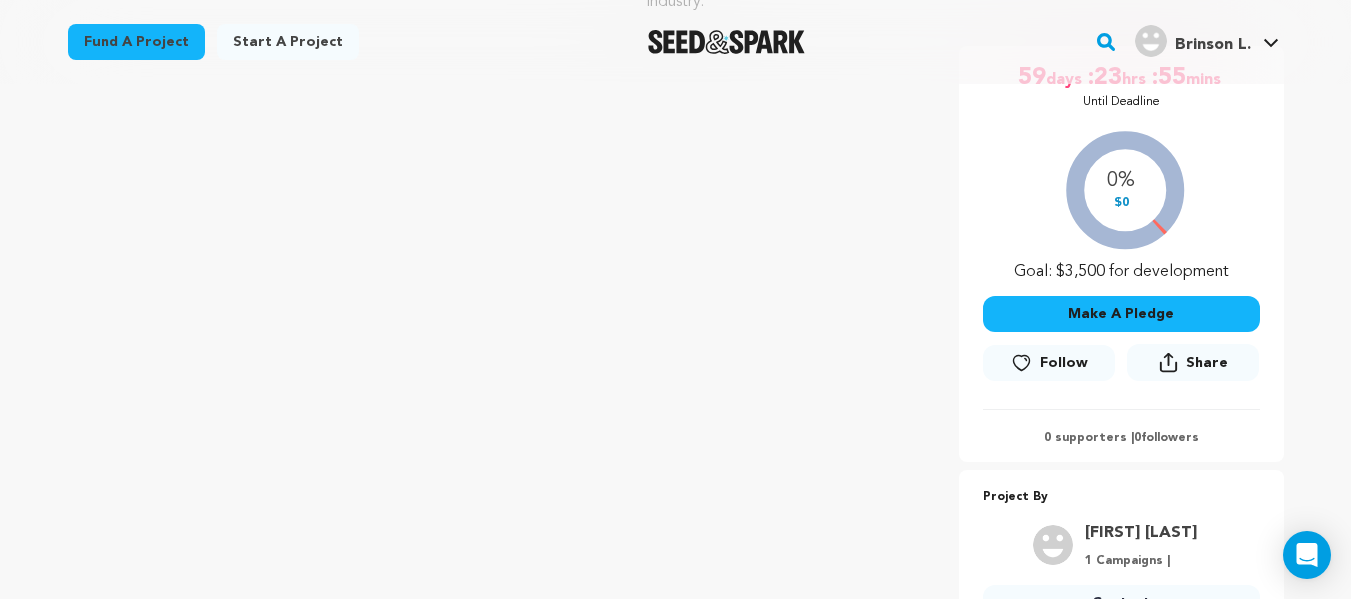 click on "Share" at bounding box center (1193, 362) 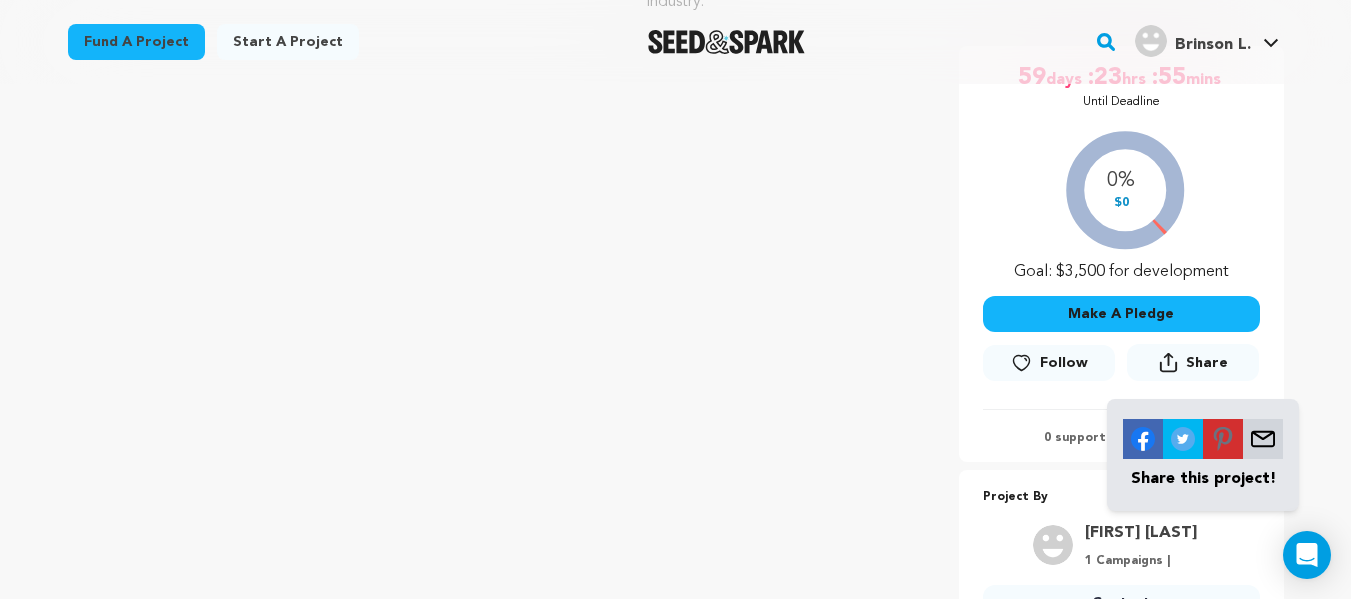 click at bounding box center (1263, 439) 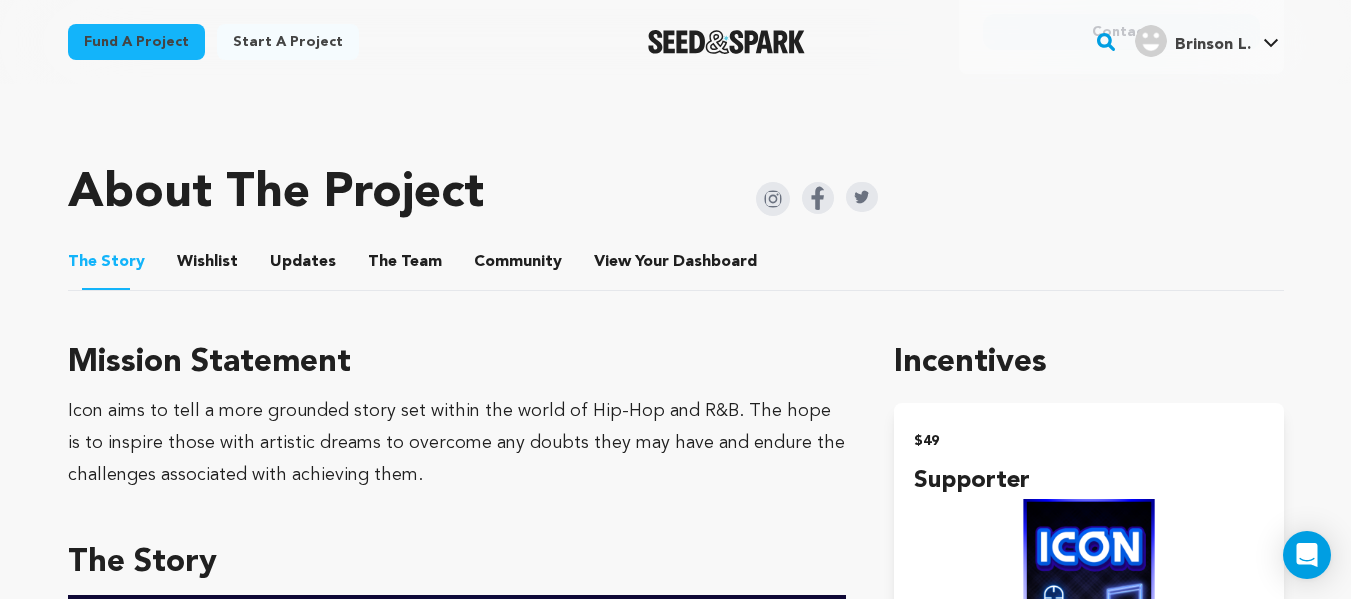 scroll, scrollTop: 907, scrollLeft: 0, axis: vertical 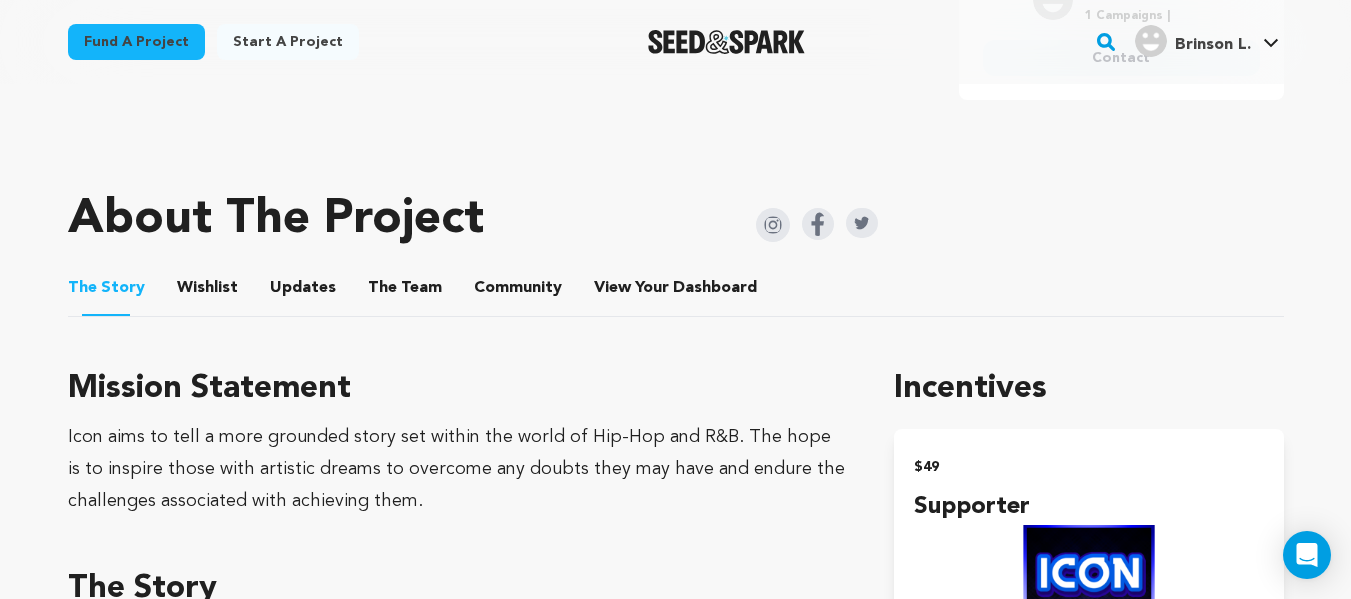 click at bounding box center (773, 225) 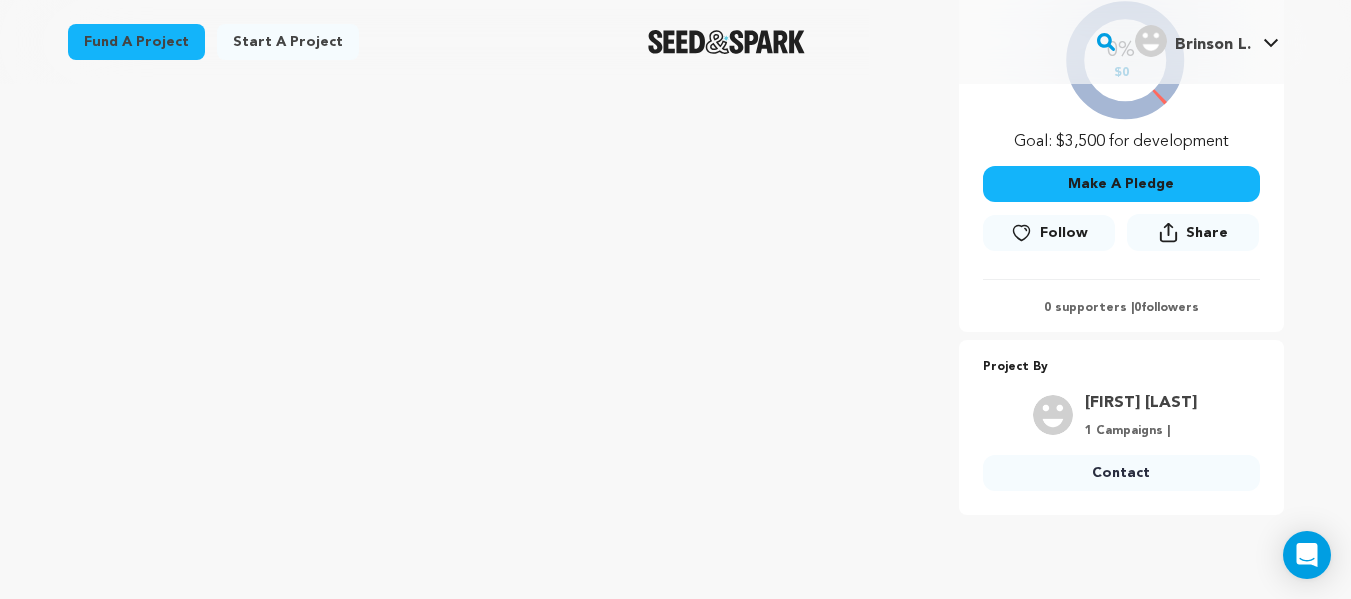 scroll, scrollTop: 493, scrollLeft: 0, axis: vertical 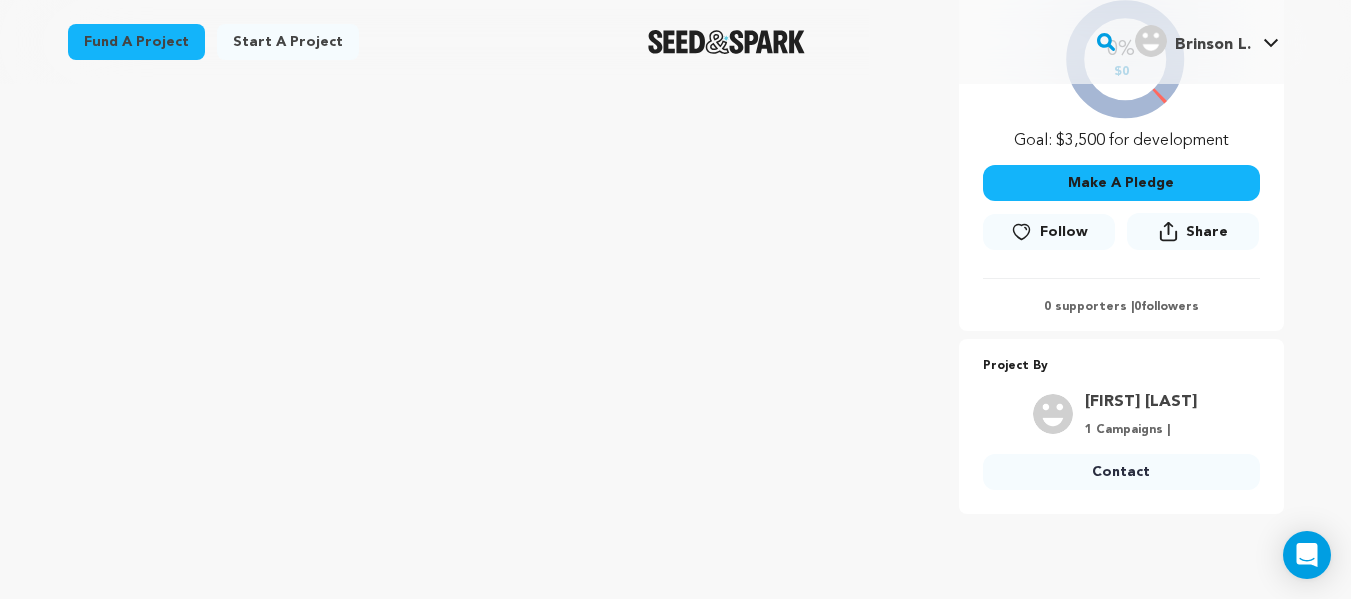 click on "Follow" at bounding box center (1049, 232) 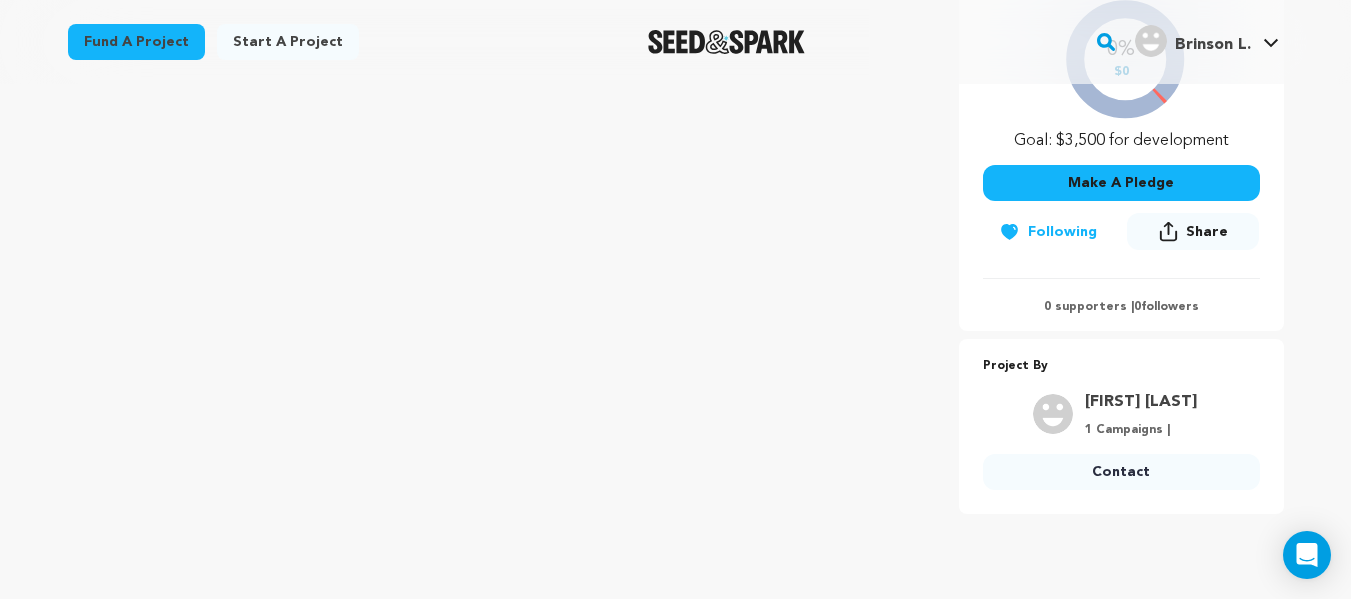 click on "Make A Pledge" at bounding box center [1121, 183] 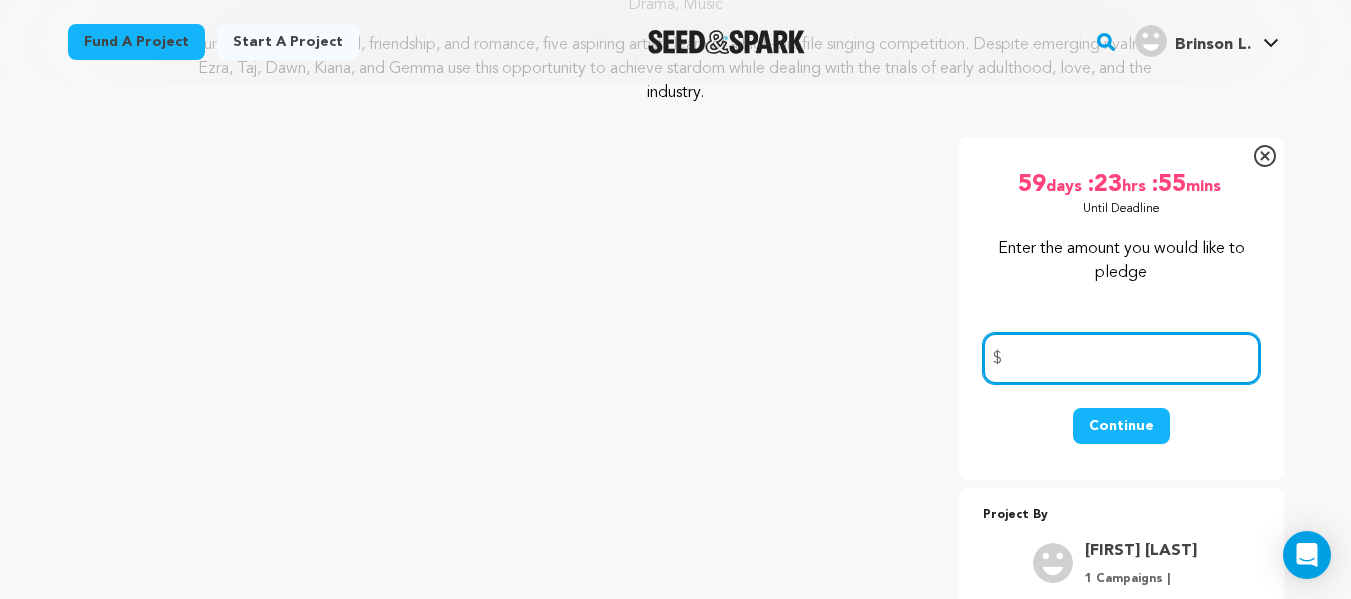 scroll, scrollTop: 267, scrollLeft: 0, axis: vertical 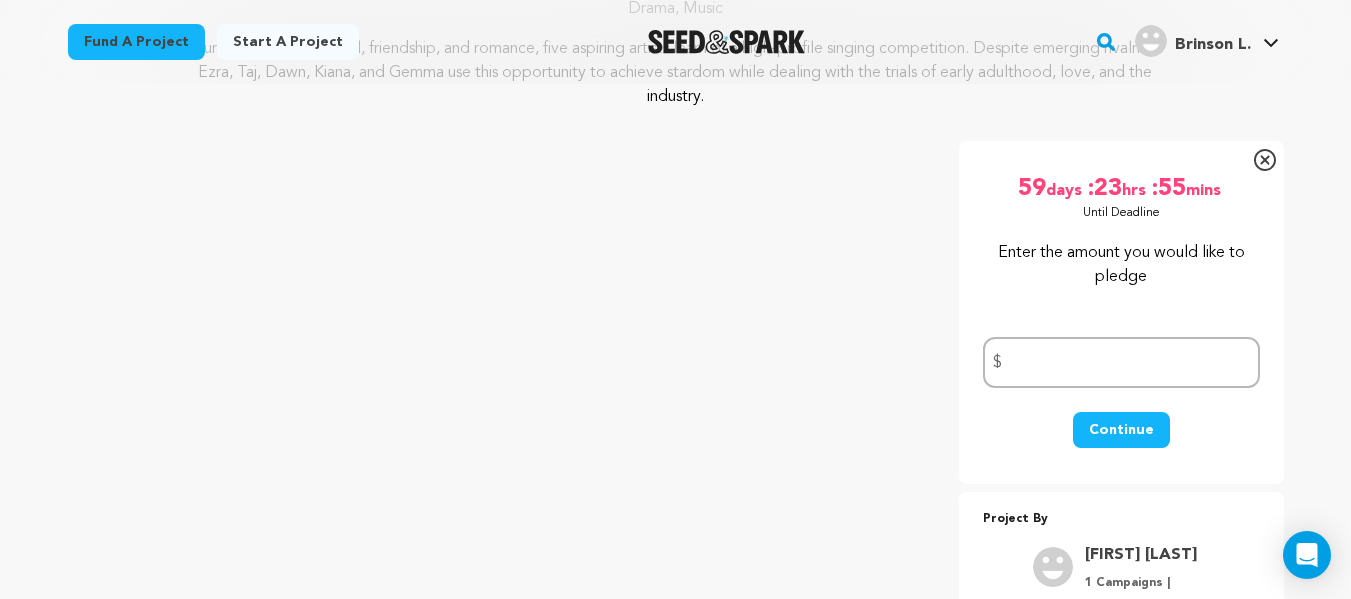 click 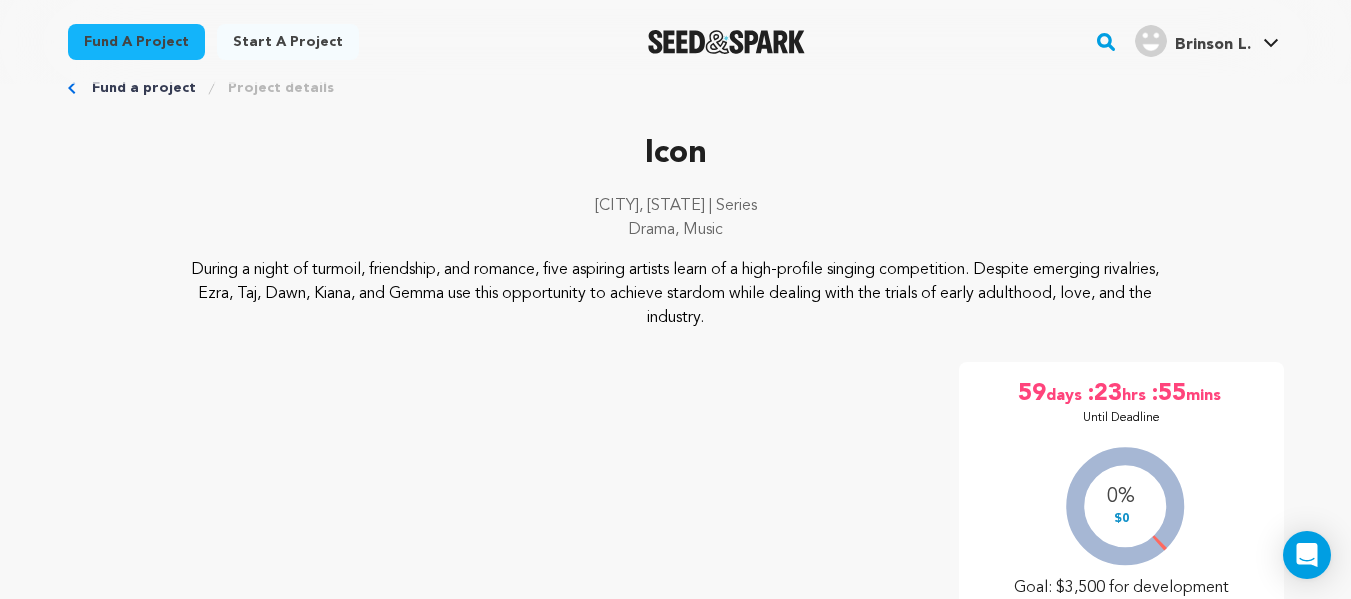 scroll, scrollTop: 173, scrollLeft: 0, axis: vertical 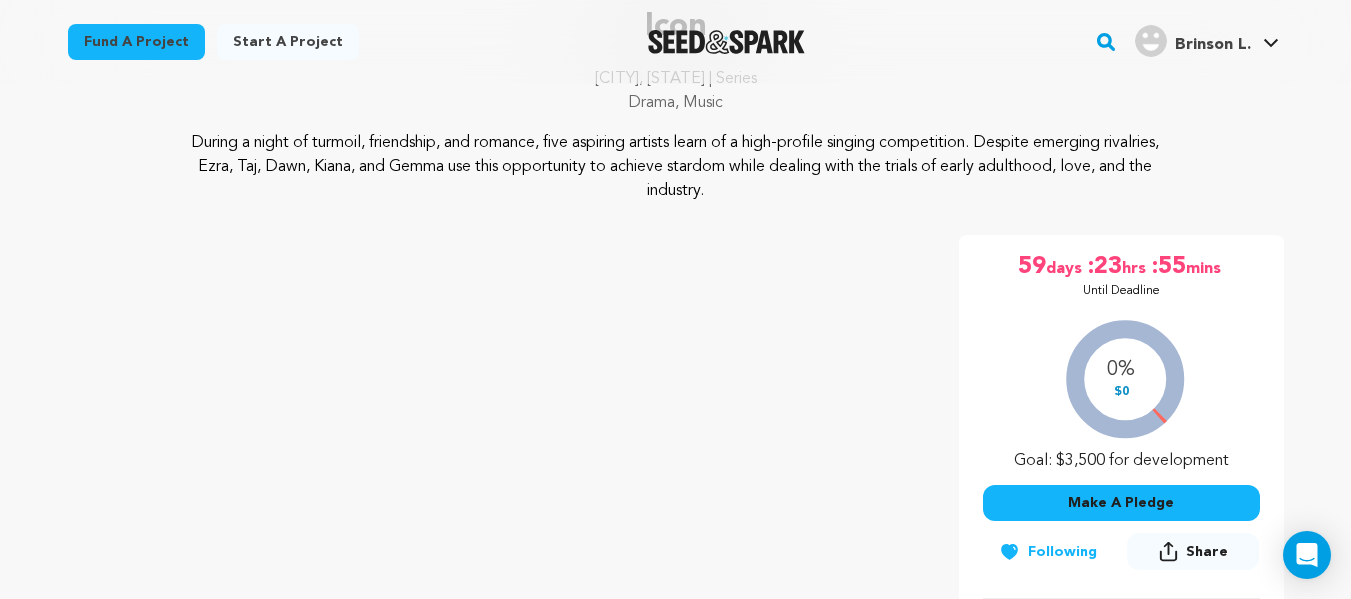 click 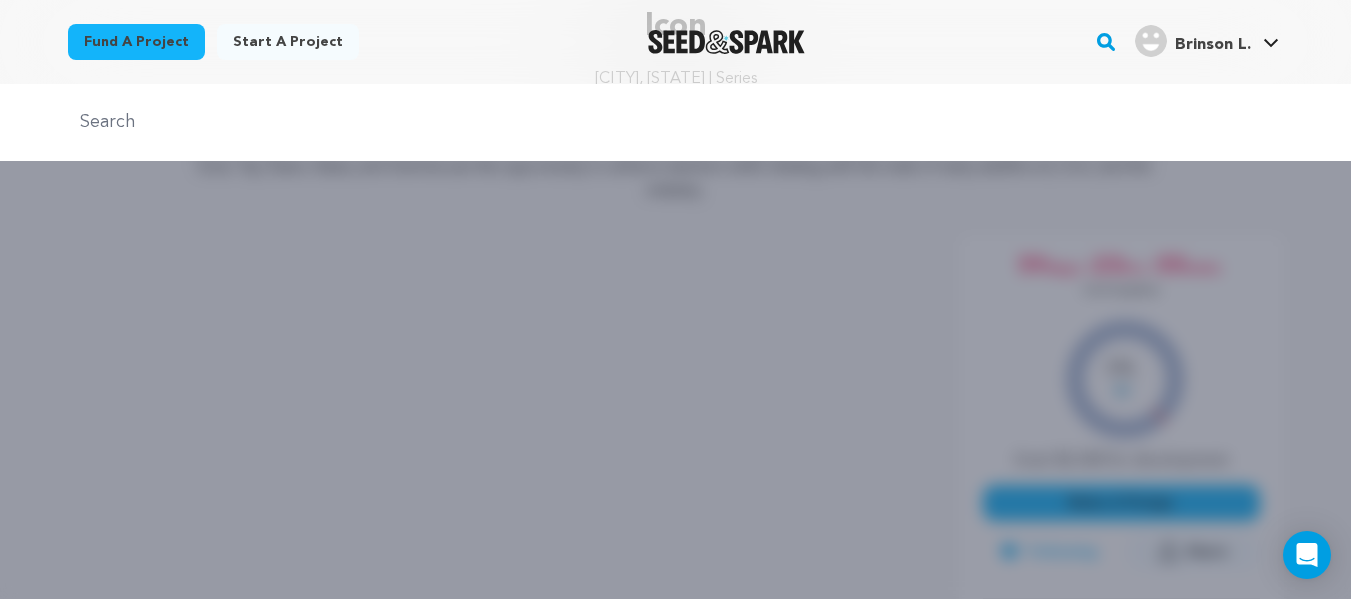 click on "Fund a project
Start a project
Search" at bounding box center [660, 42] 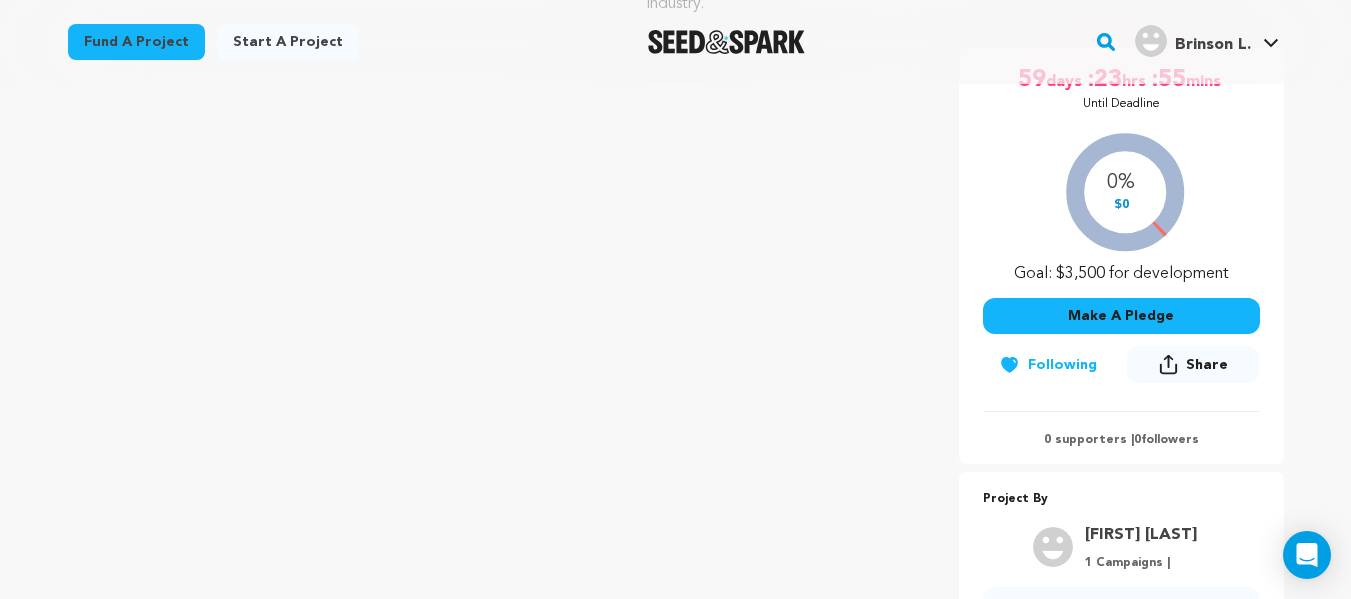 scroll, scrollTop: 361, scrollLeft: 0, axis: vertical 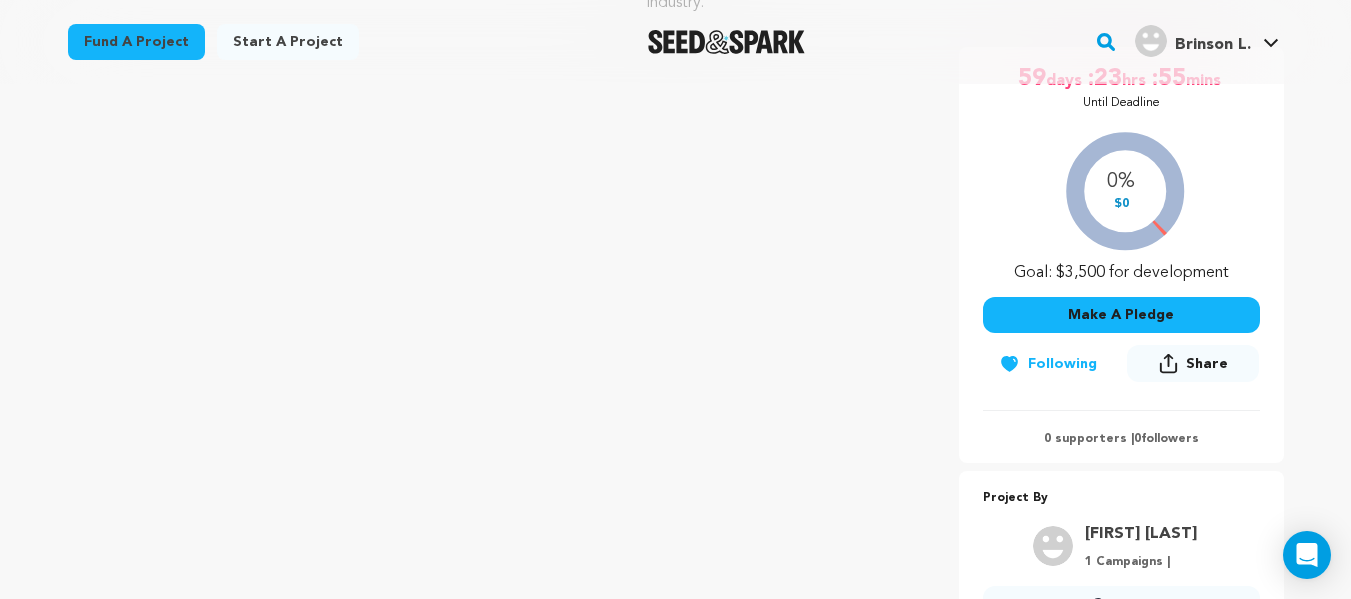 click on "Share" at bounding box center [1193, 363] 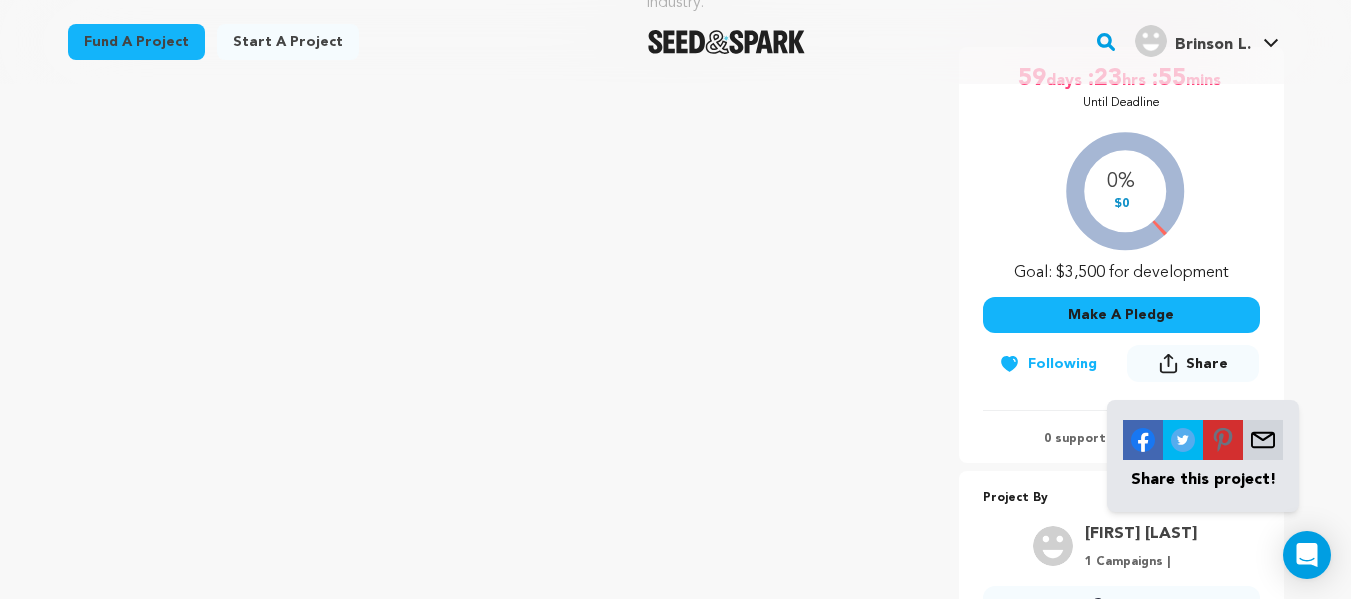 click at bounding box center (1263, 440) 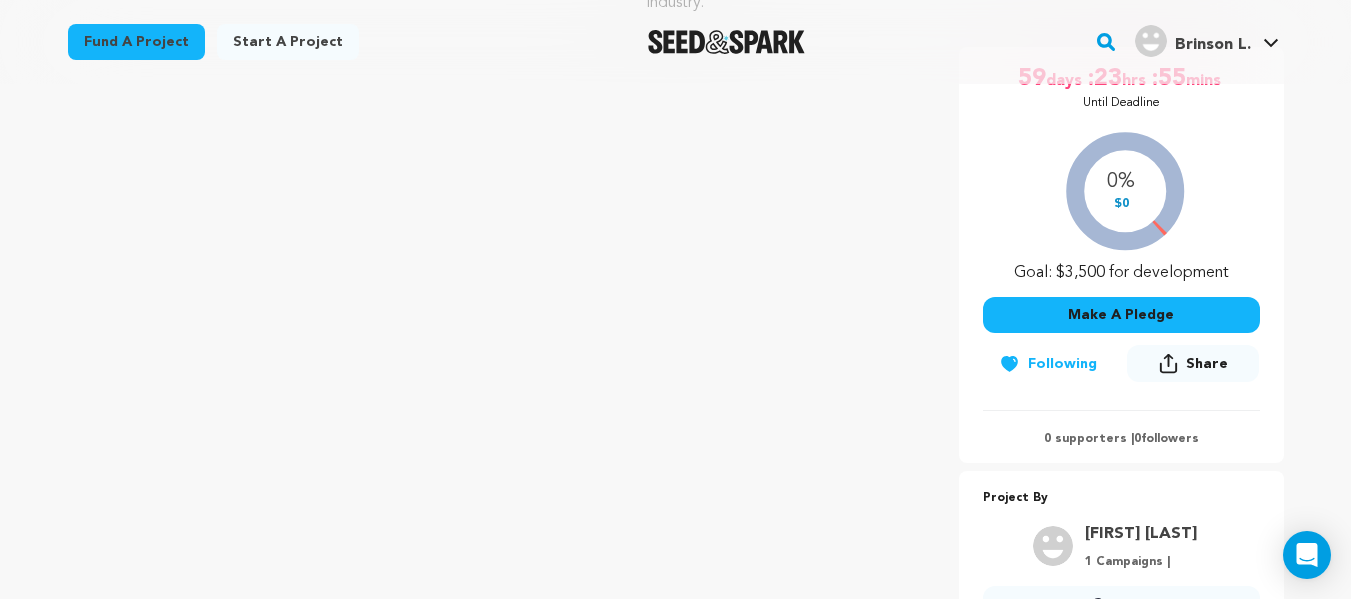 click on "Share" at bounding box center (1207, 364) 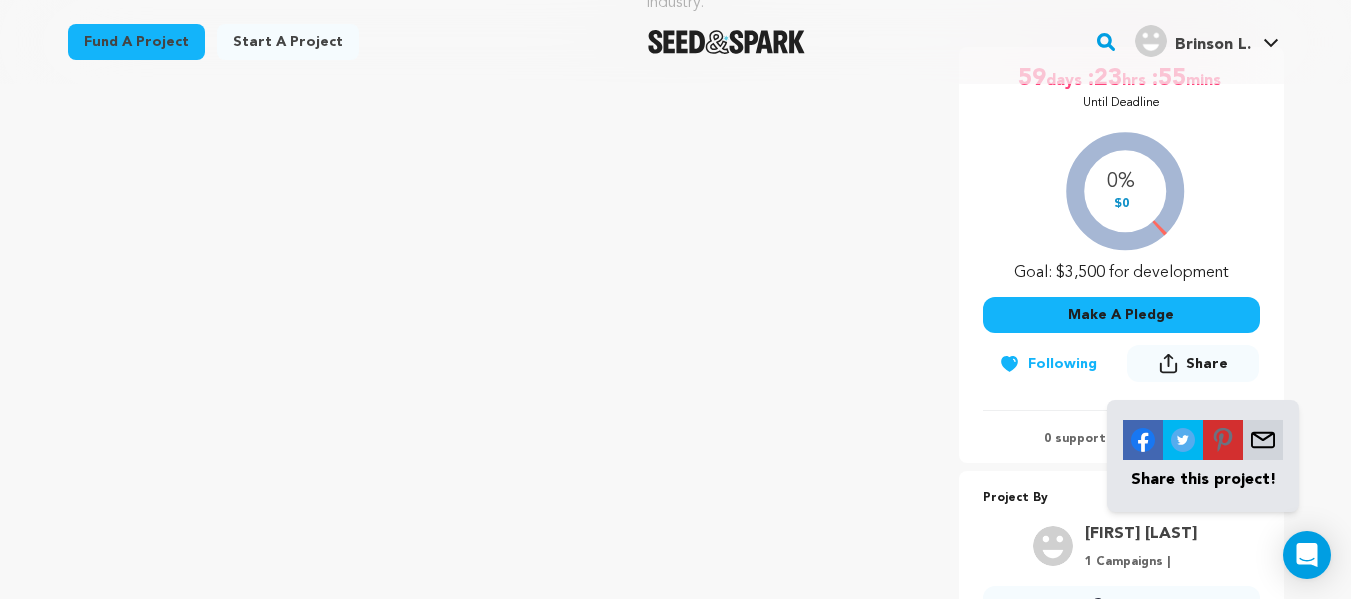 click at bounding box center (1263, 440) 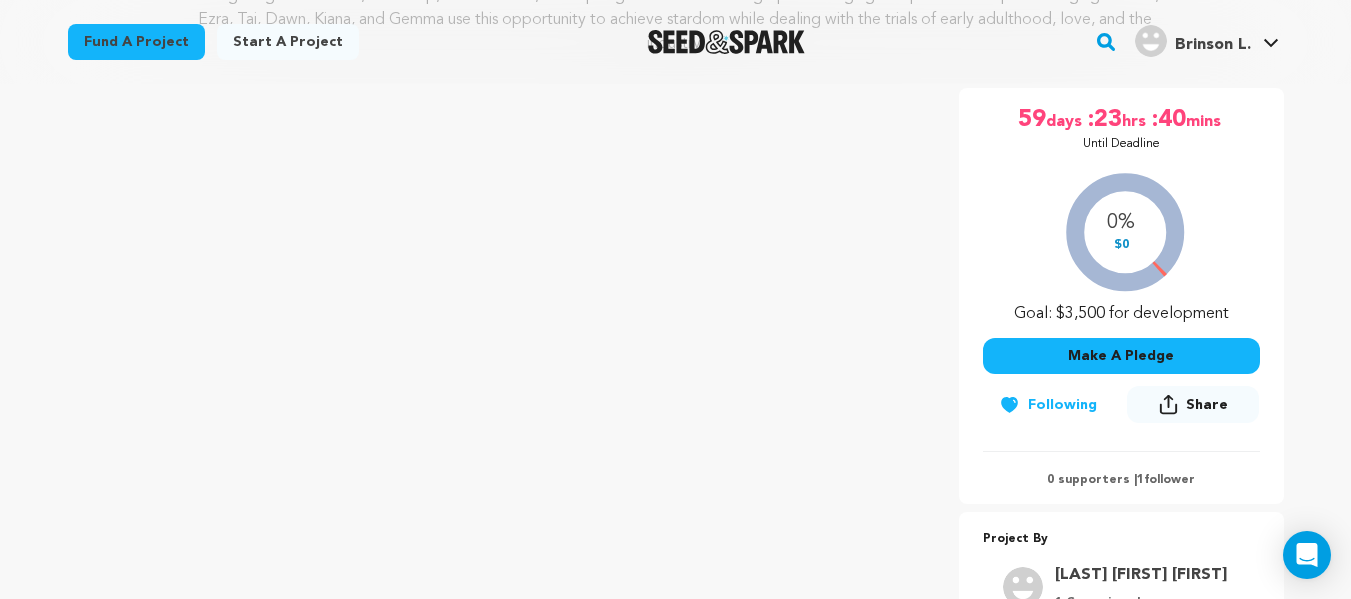 scroll, scrollTop: 325, scrollLeft: 0, axis: vertical 